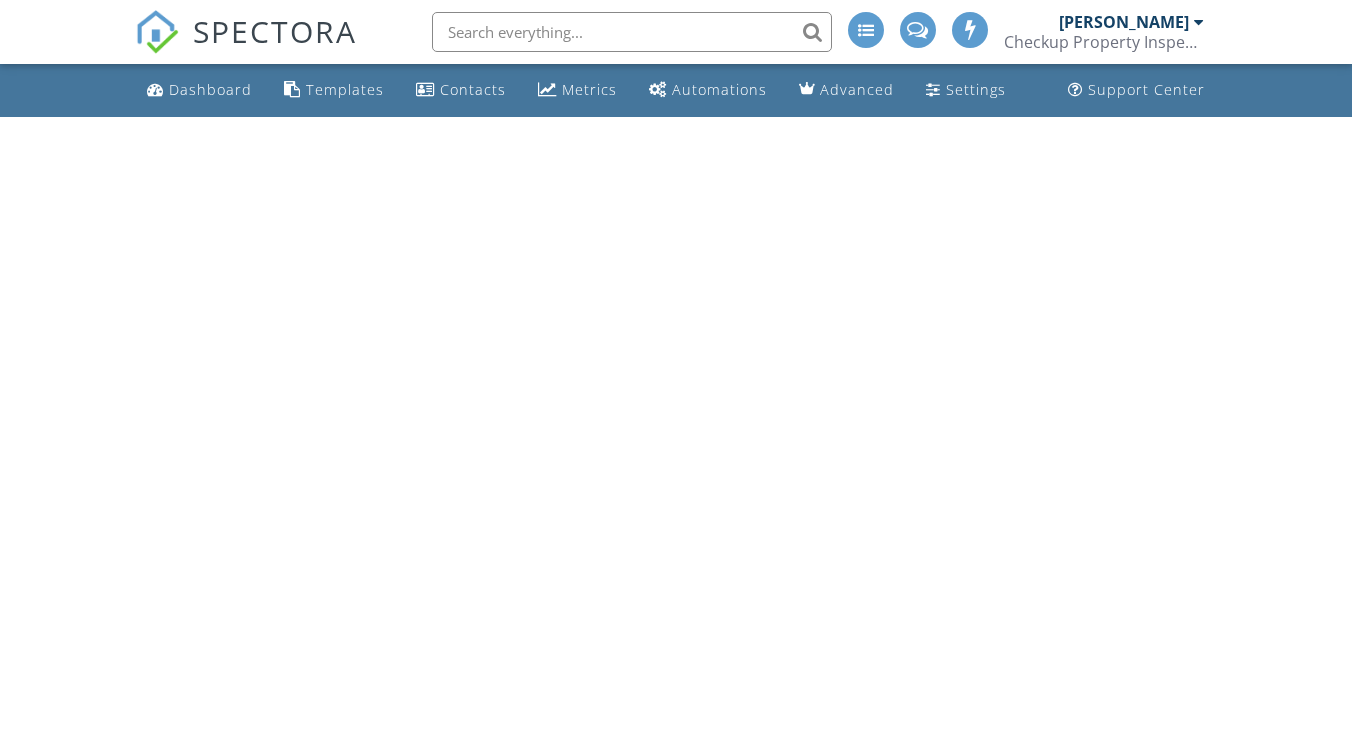 scroll, scrollTop: 0, scrollLeft: 0, axis: both 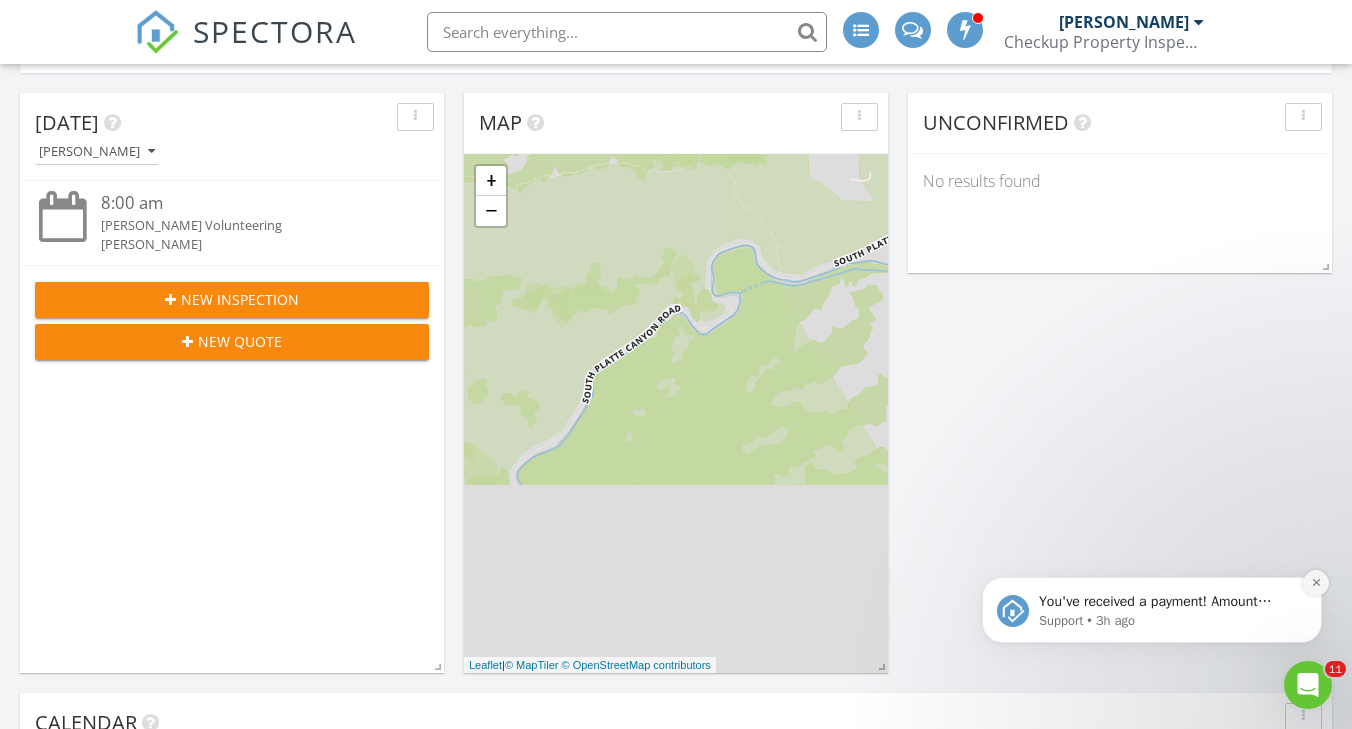 click at bounding box center [1316, 583] 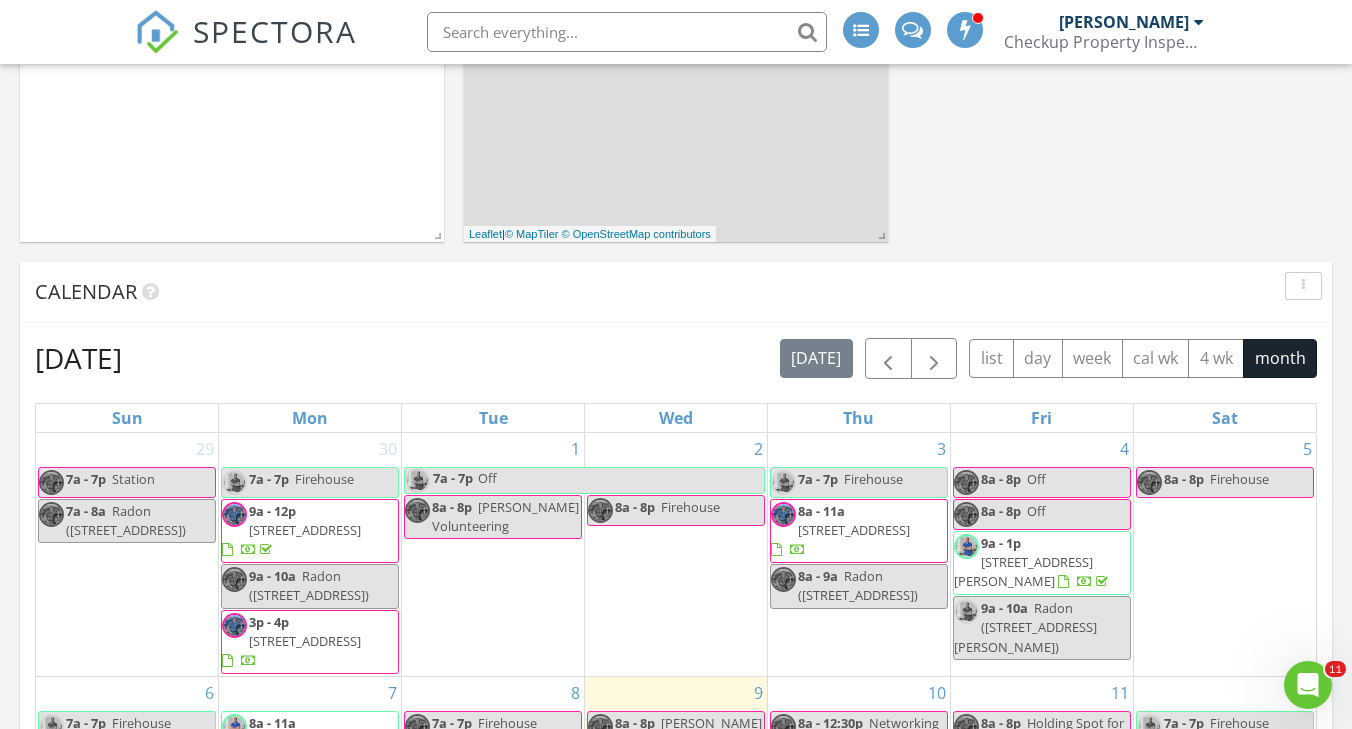 scroll, scrollTop: 628, scrollLeft: 0, axis: vertical 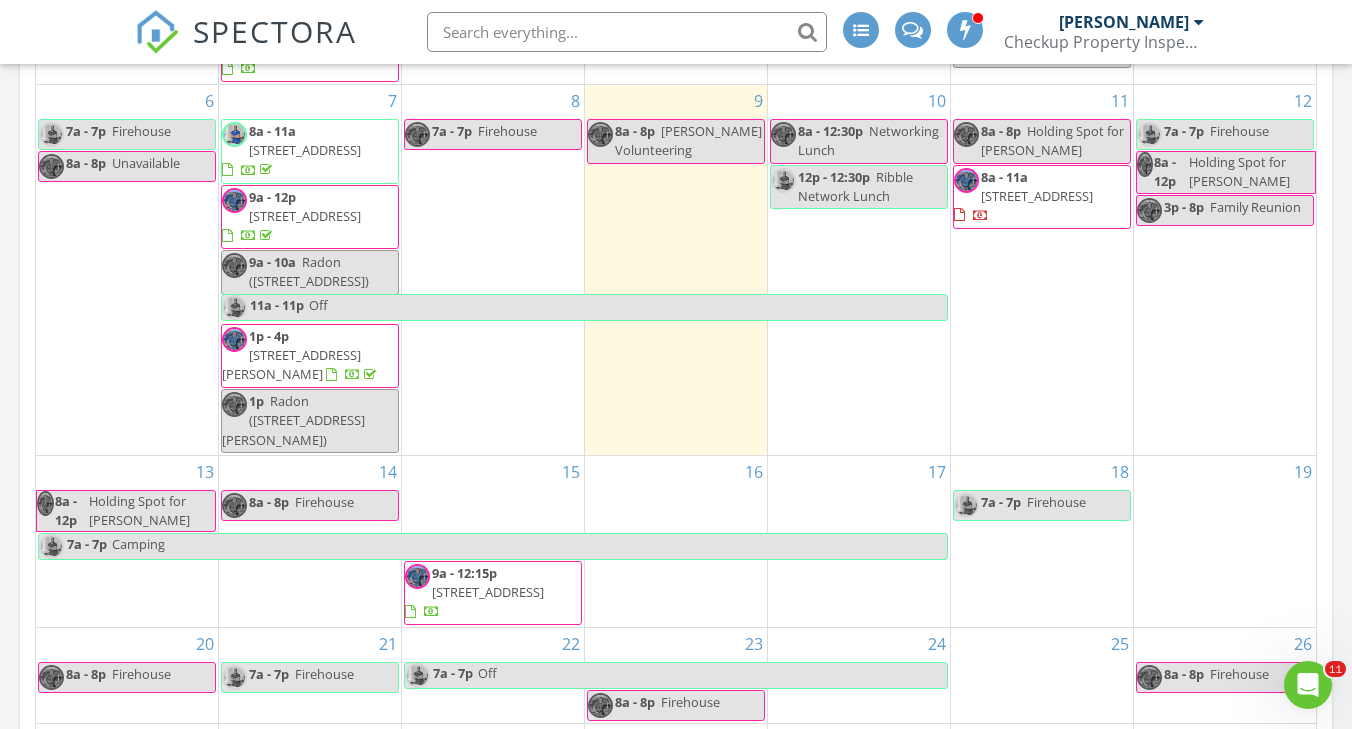 click on "16" at bounding box center [676, 542] 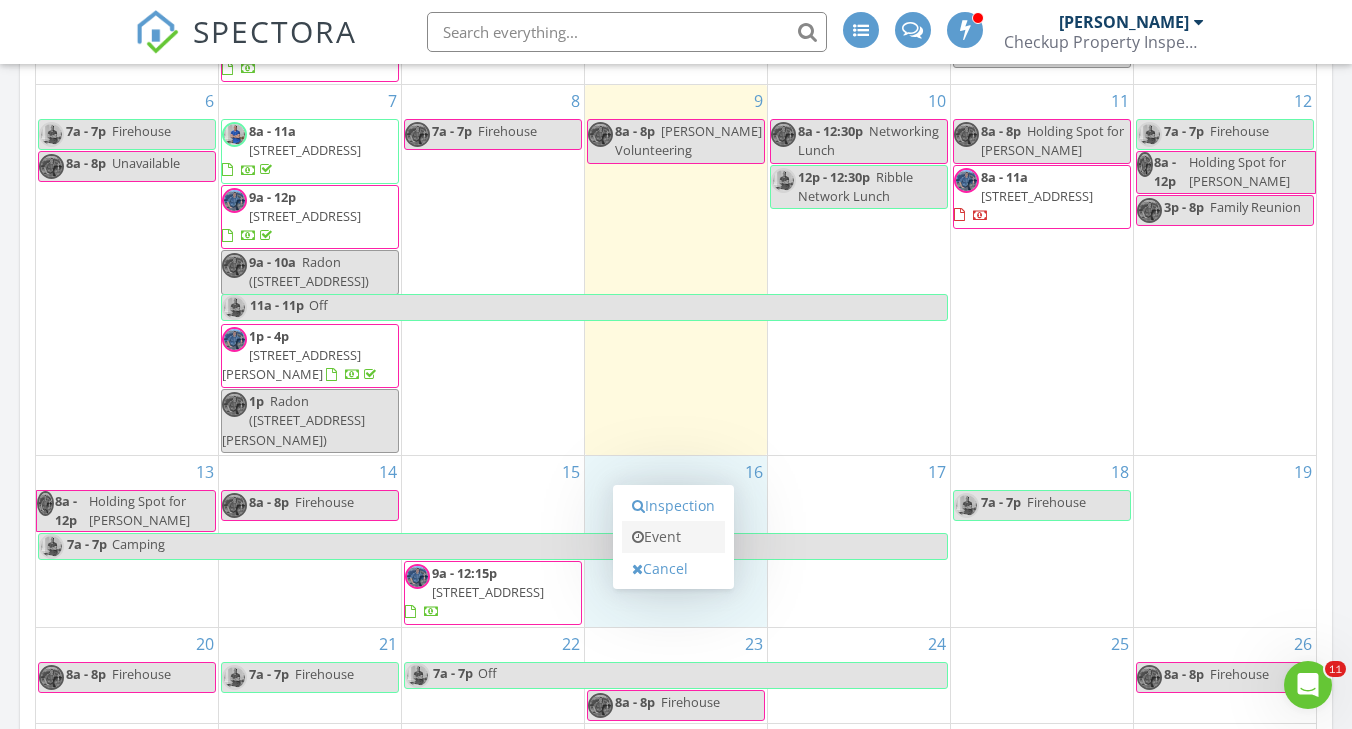 click on "Event" at bounding box center [673, 537] 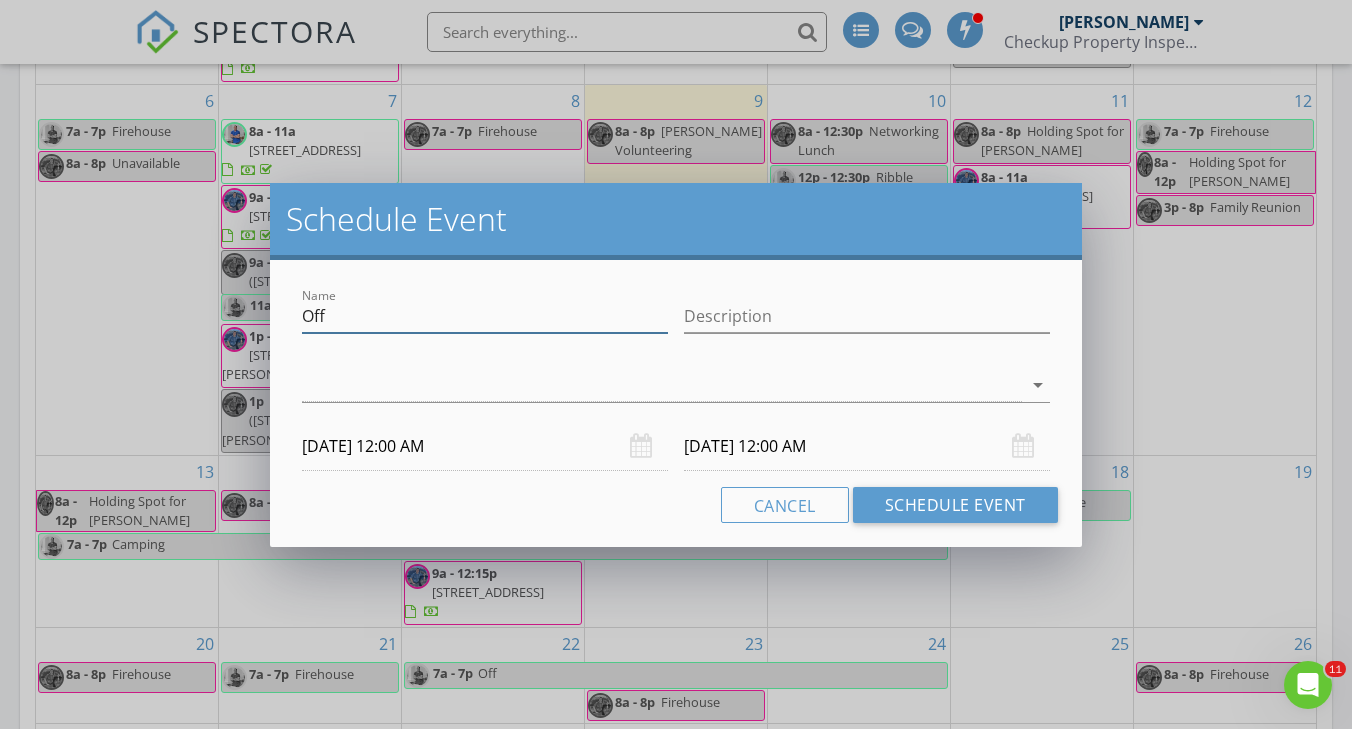 click on "Off" at bounding box center (485, 316) 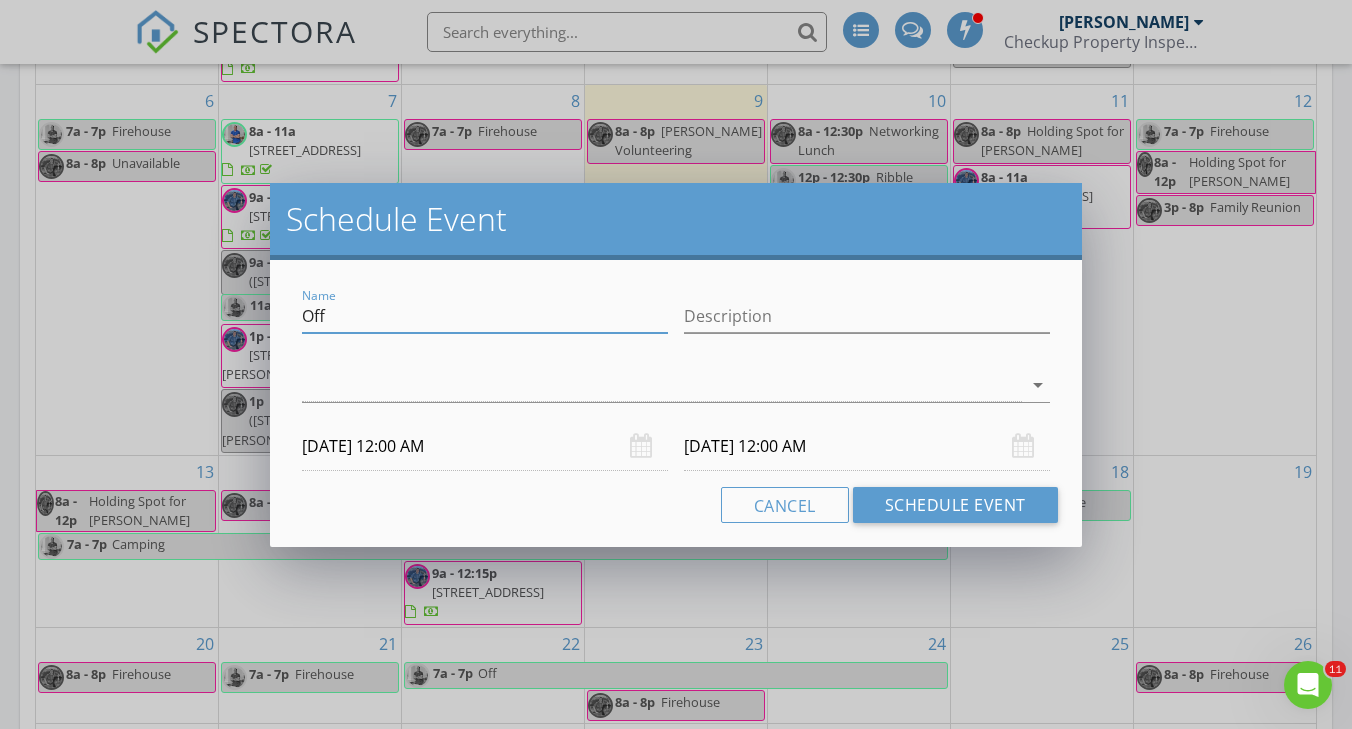 click on "Off" at bounding box center (485, 316) 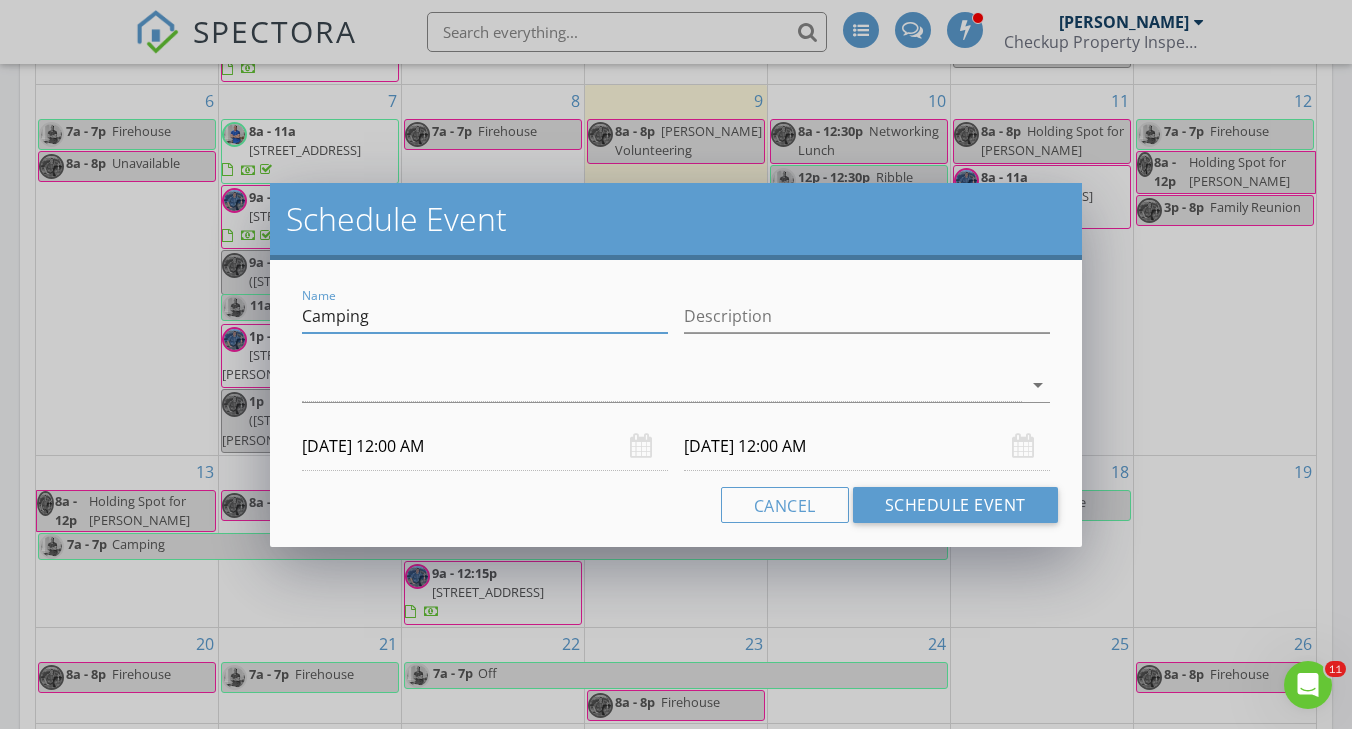 type on "Camping" 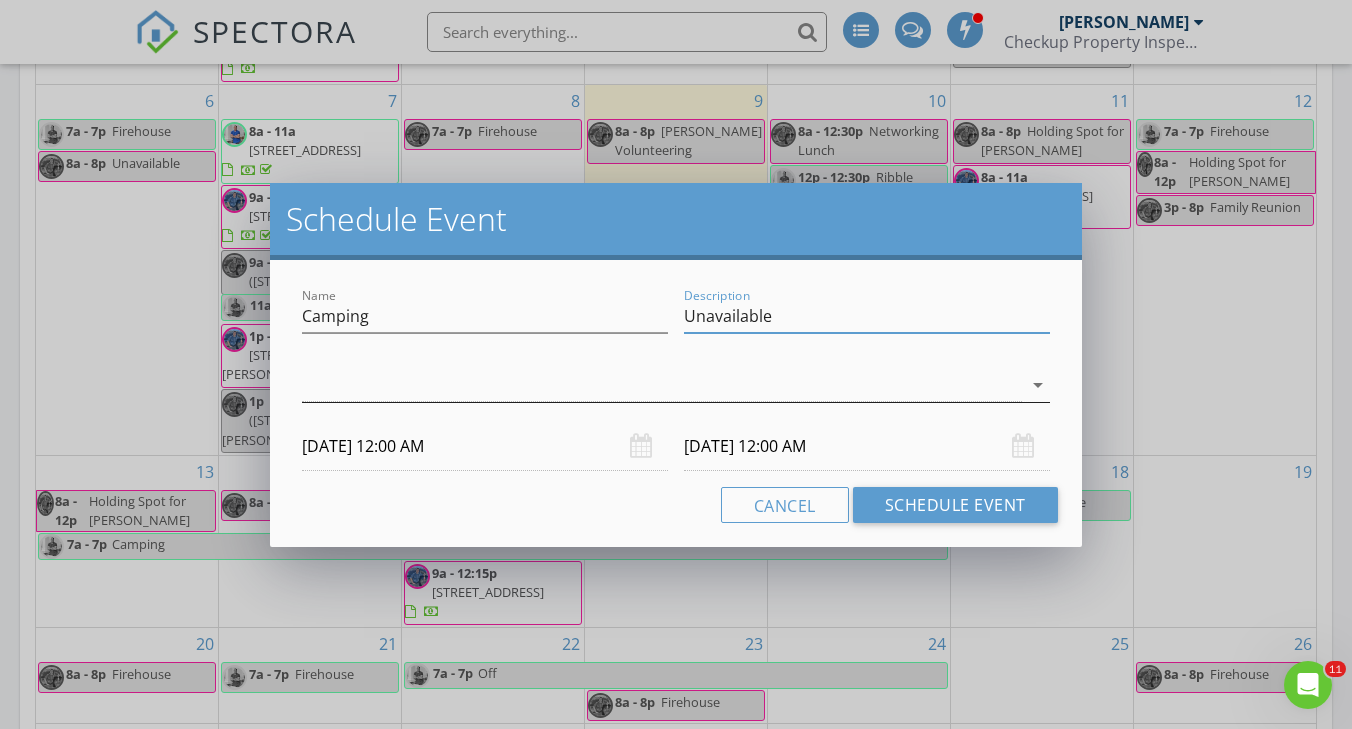 type on "Unavailable" 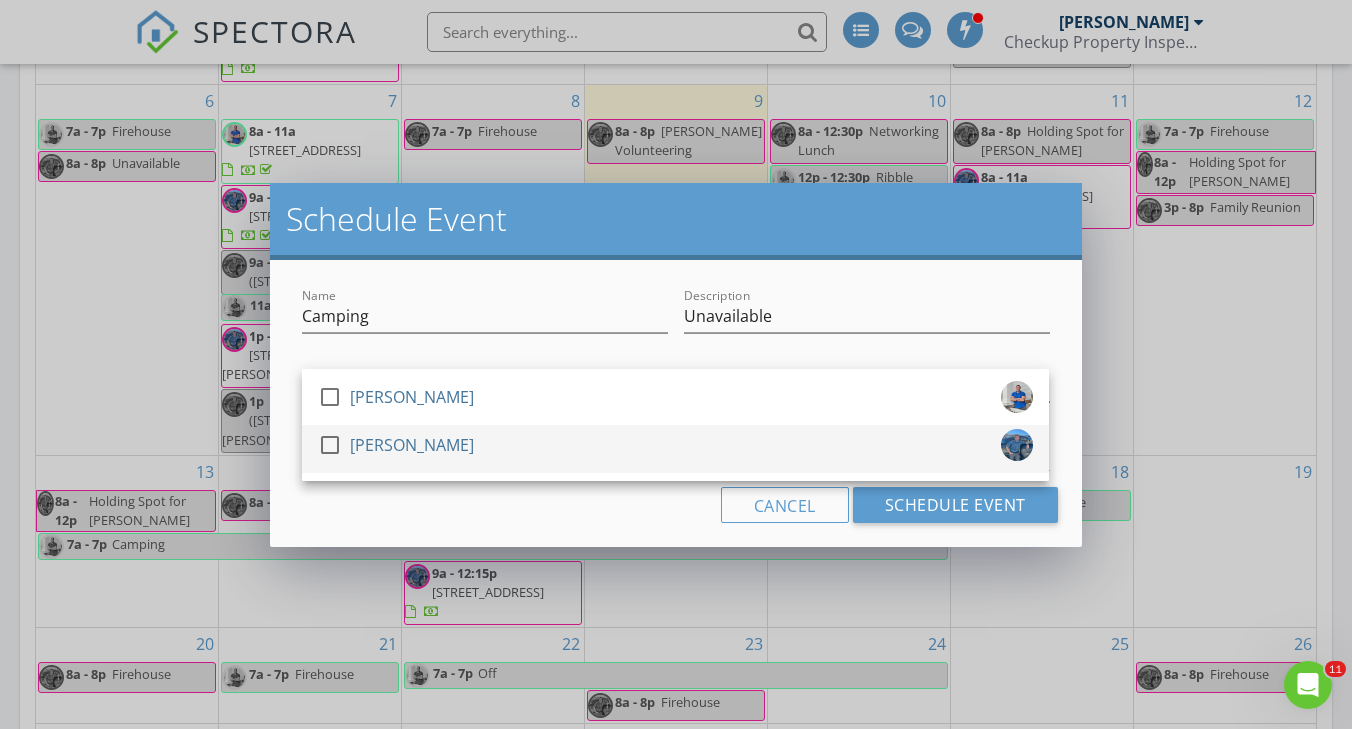 click on "[PERSON_NAME]" at bounding box center [412, 445] 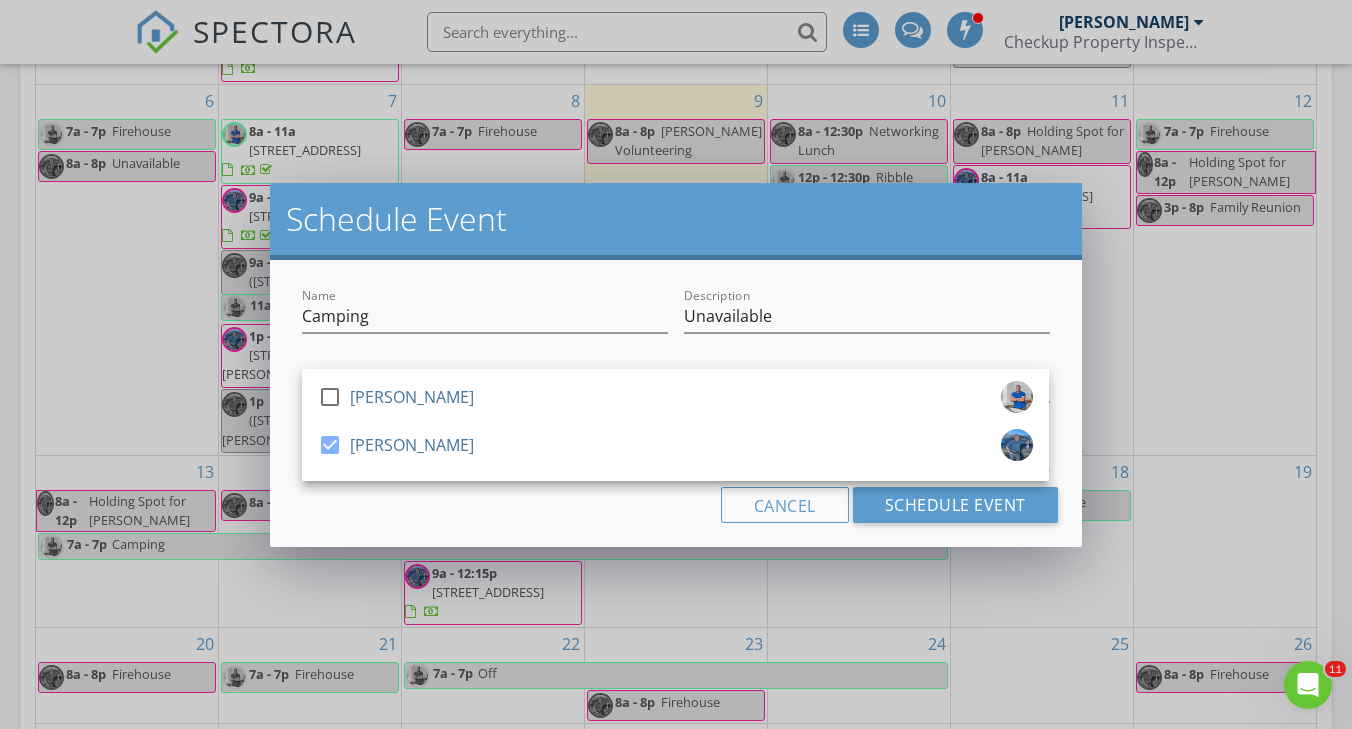 click on "Cancel   Schedule Event" at bounding box center (675, 505) 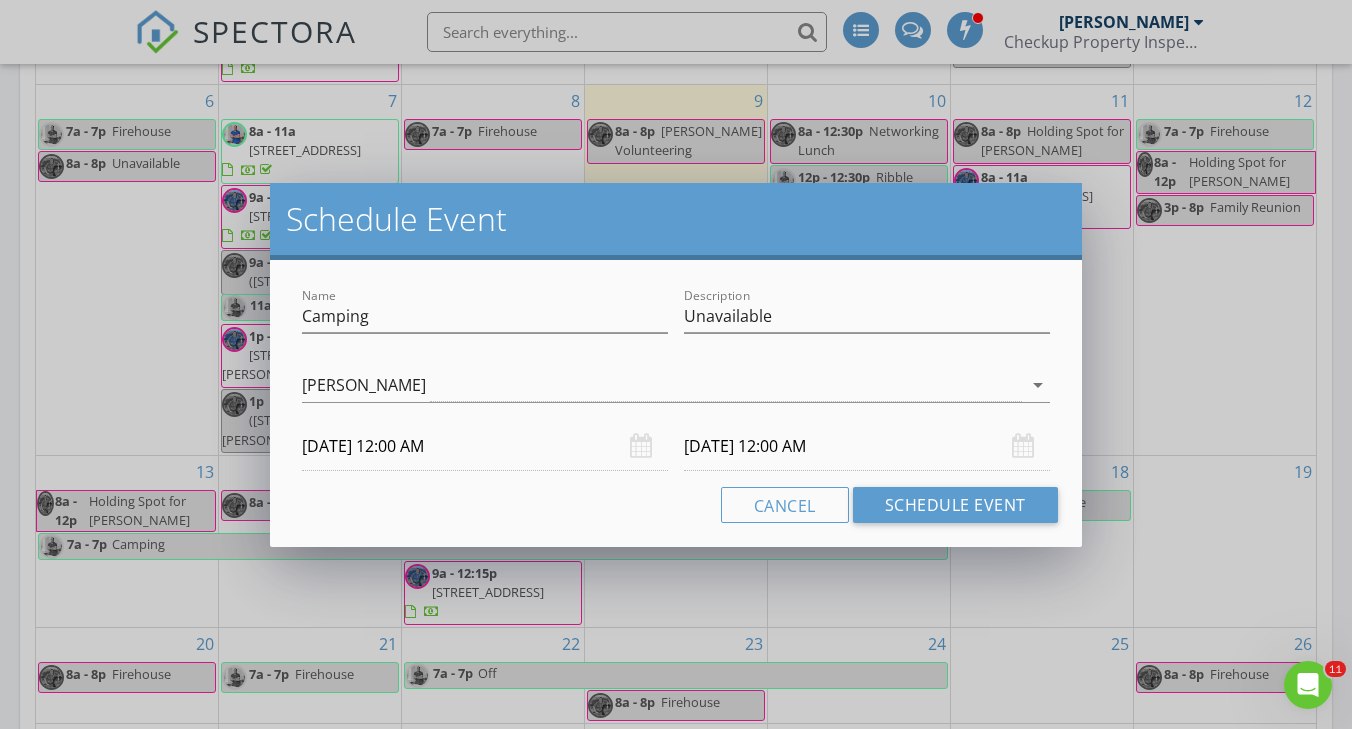 click on "07/16/2025 12:00 AM" at bounding box center (485, 446) 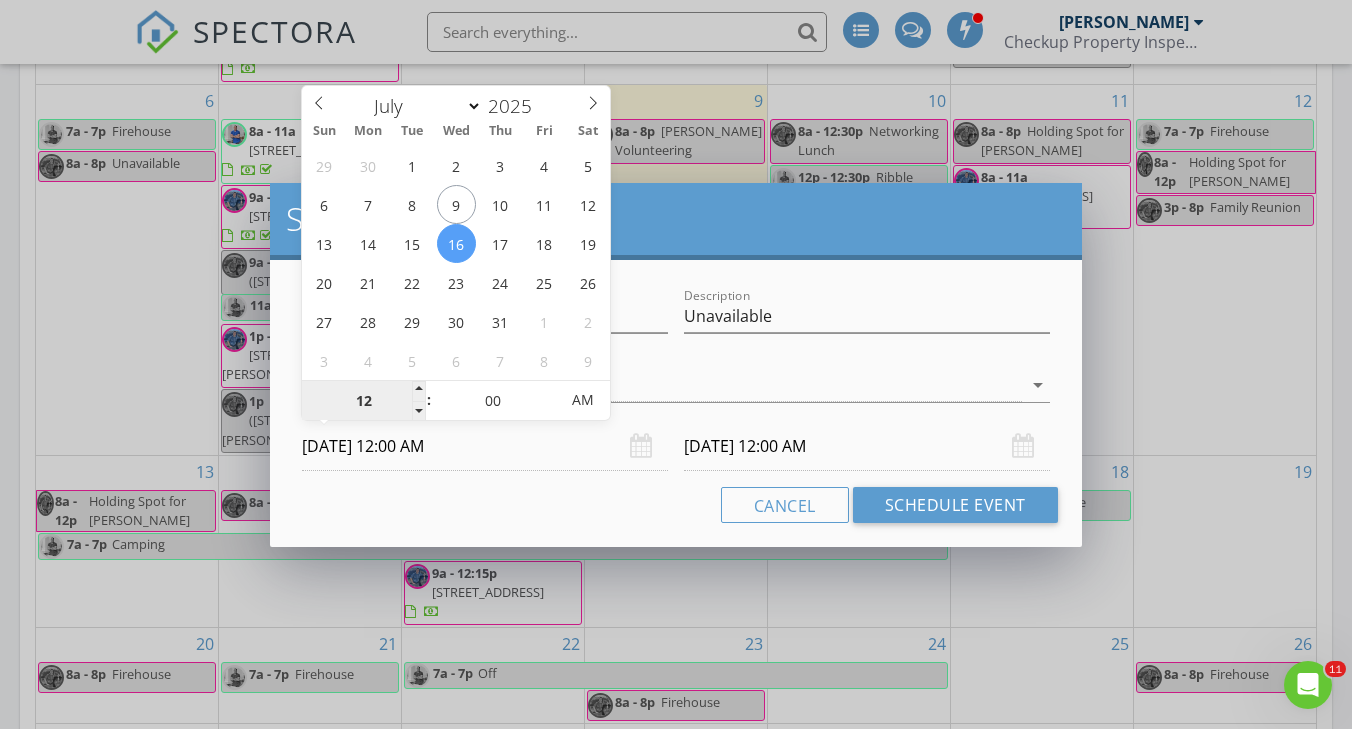 click on "12" at bounding box center [363, 401] 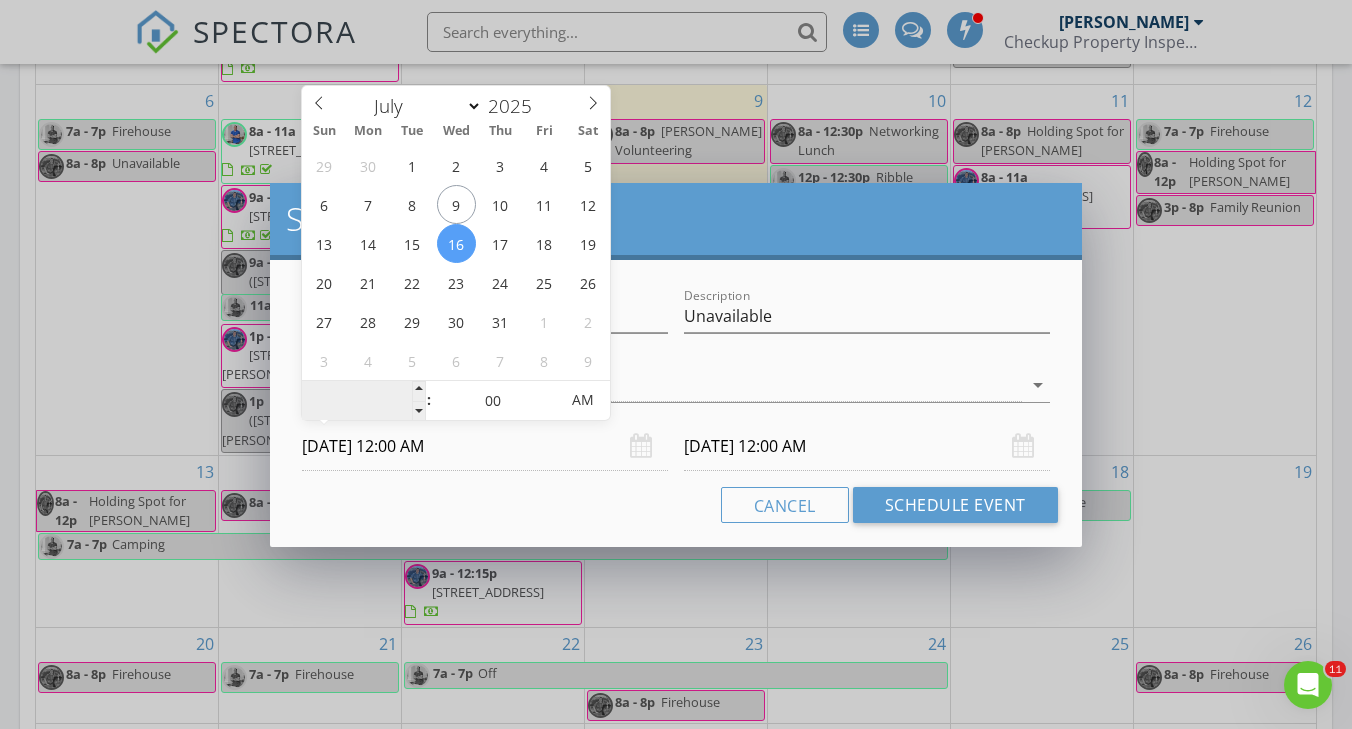 type on "8" 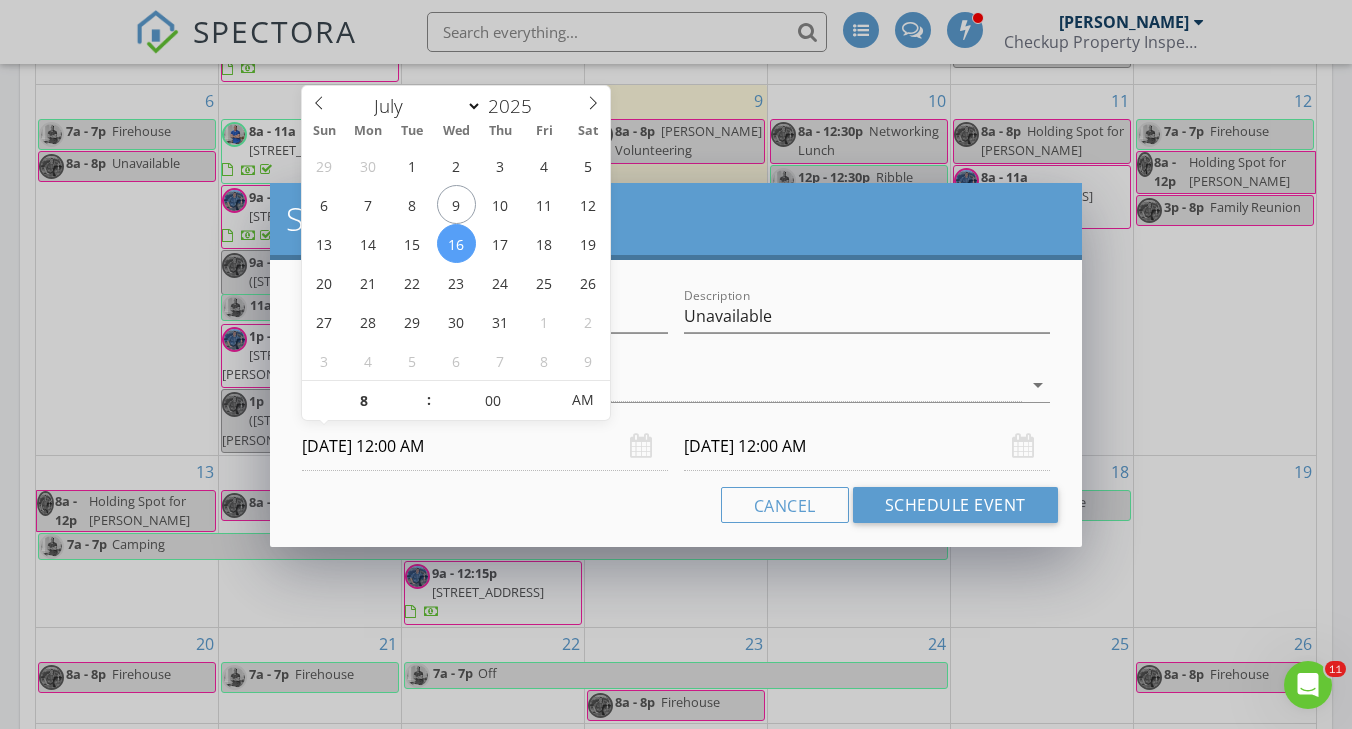type on "07/16/2025 8:00 AM" 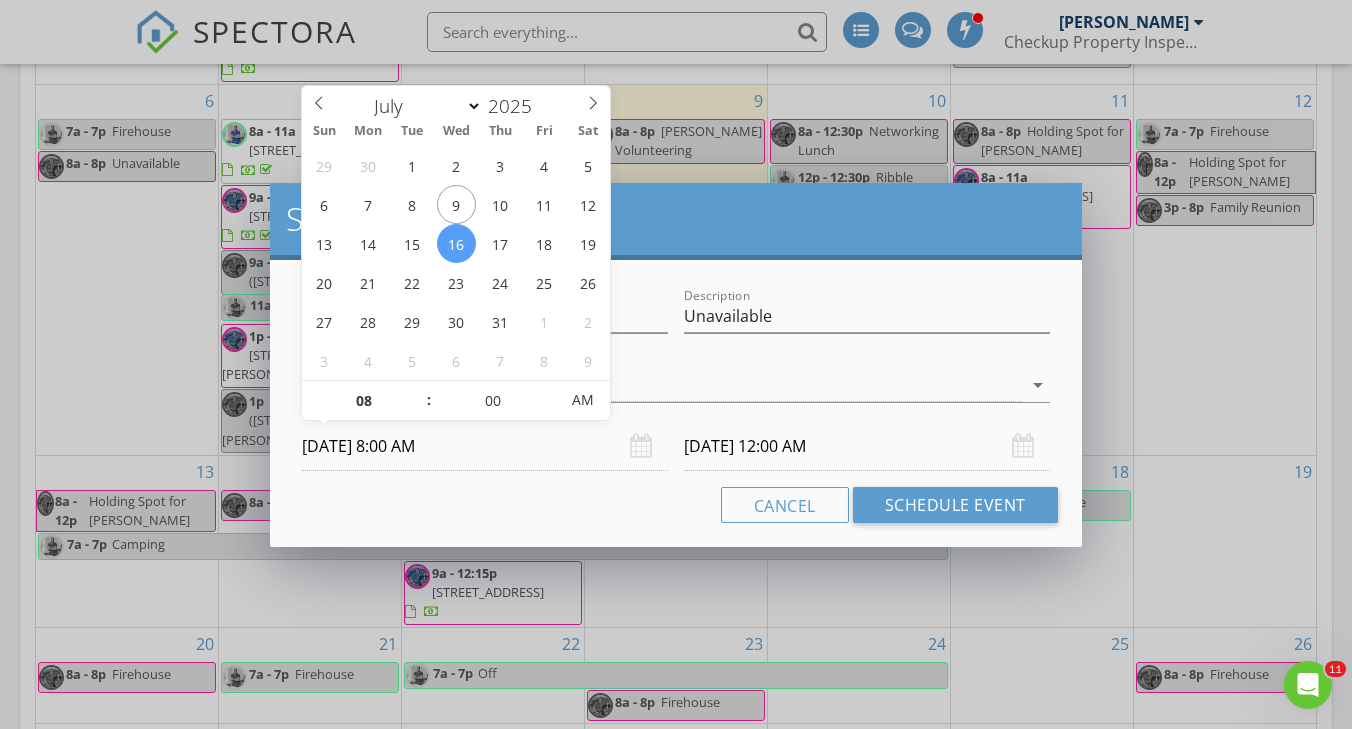 click on "Cancel   Schedule Event" at bounding box center [675, 505] 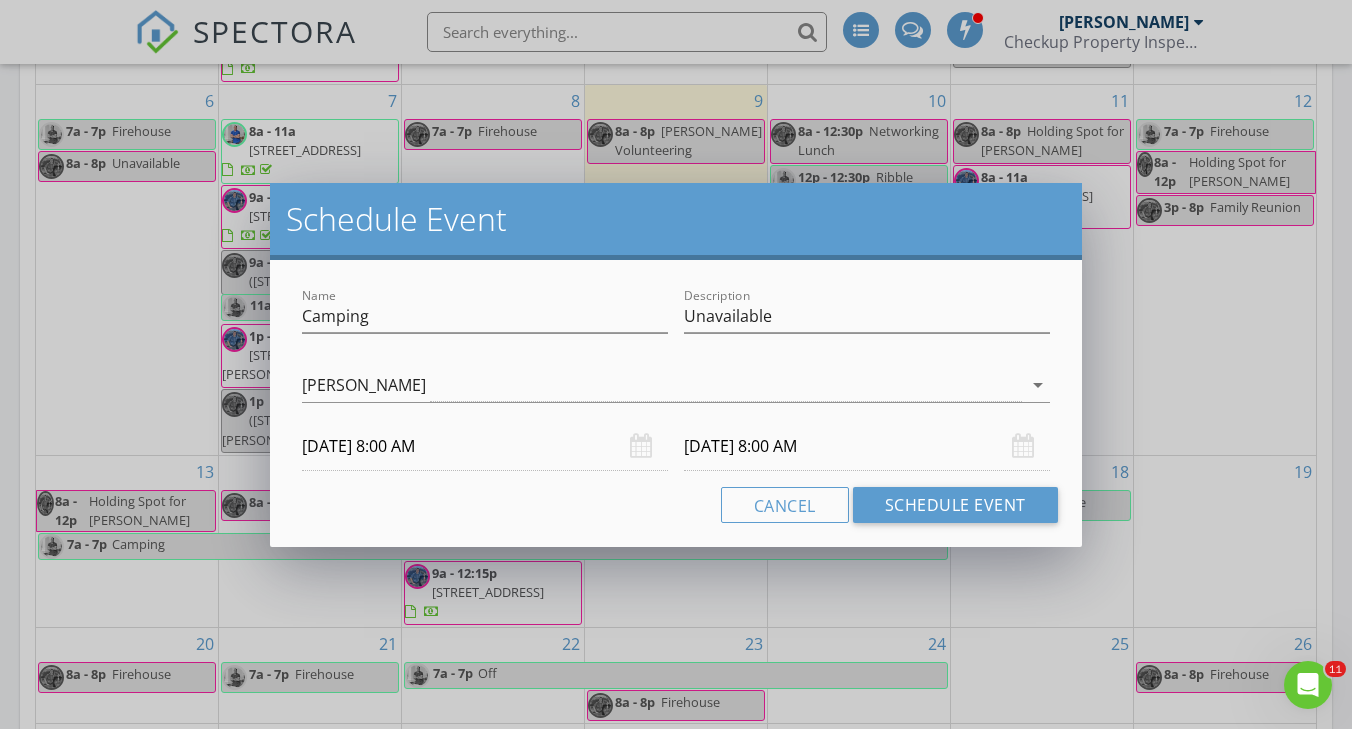click on "07/17/2025 8:00 AM" at bounding box center (867, 446) 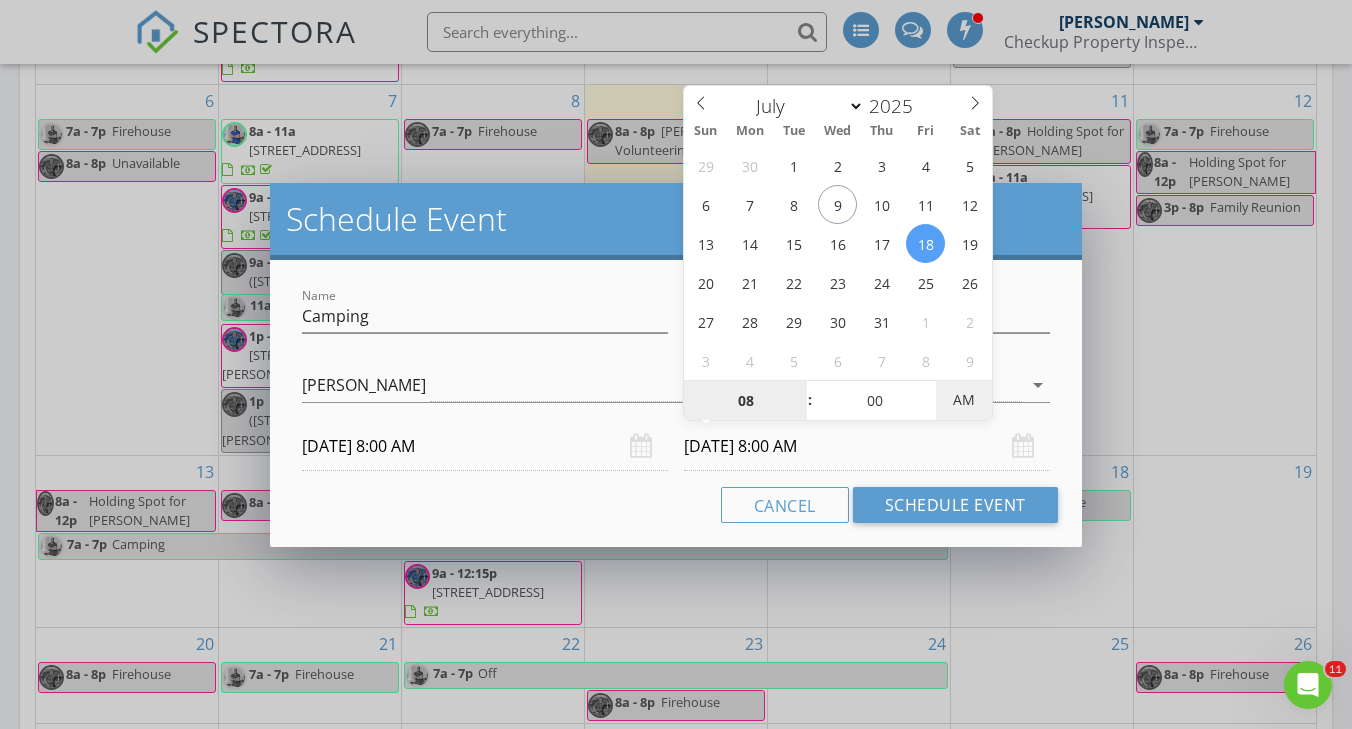 type on "07/18/2025 8:00 PM" 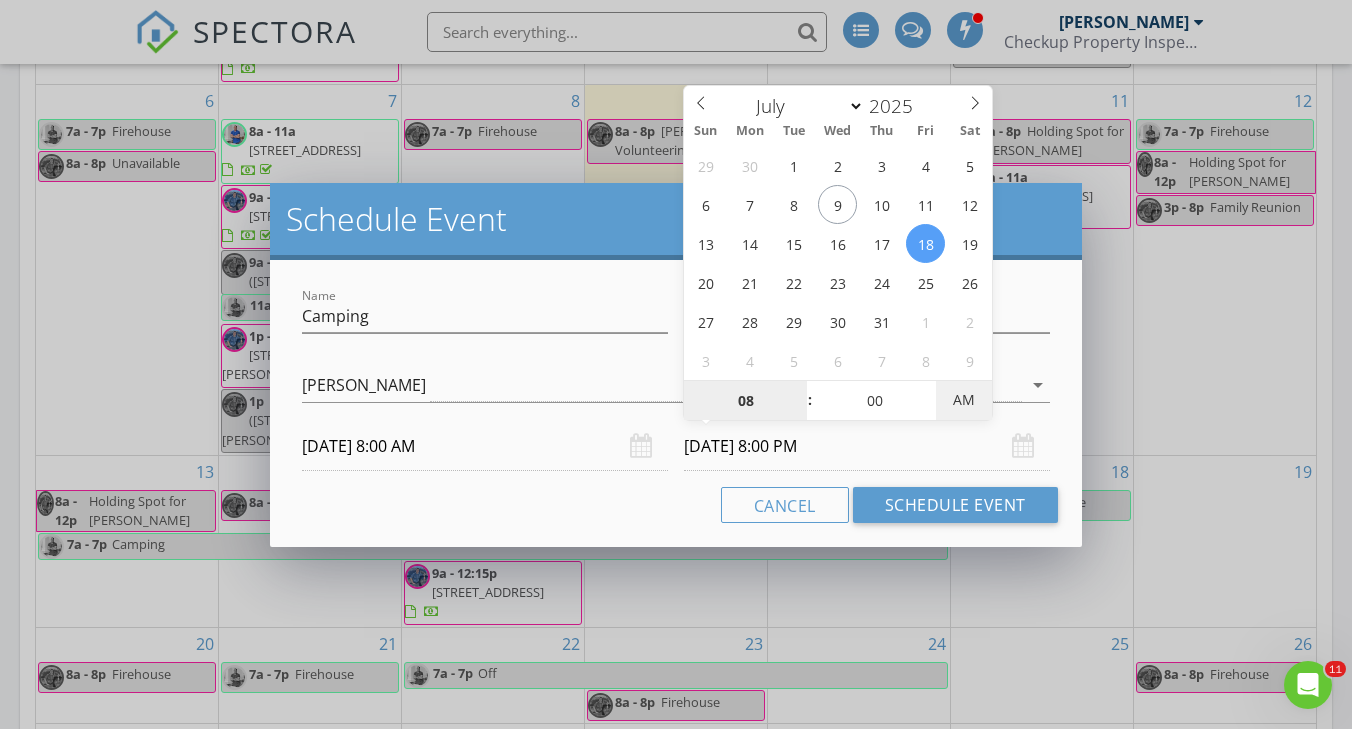 click on "AM" at bounding box center [963, 400] 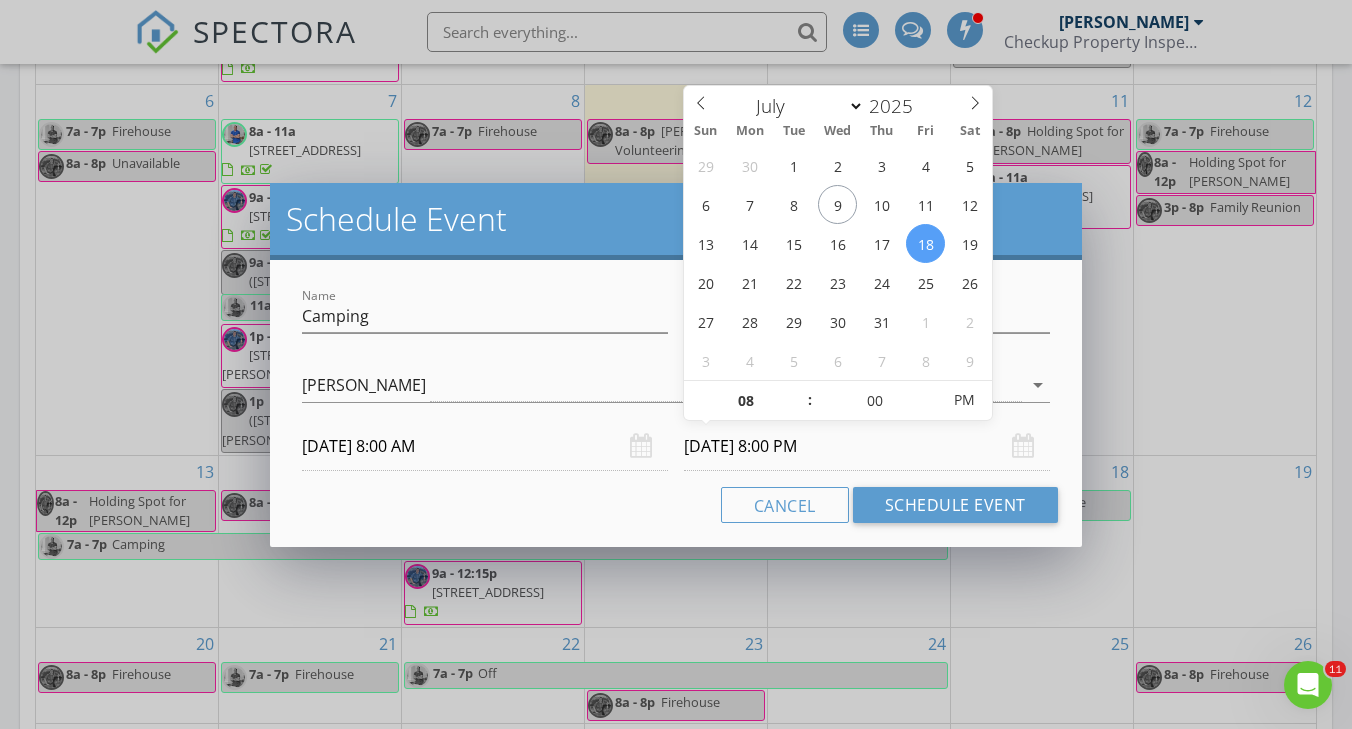 click on "Name Camping   Description Unavailable     check_box_outline_blank   Ryan Abbott   check_box   Garrett Majors   Garrett Majors arrow_drop_down   07/16/2025 8:00 AM   07/18/2025 8:00 PM         Cancel   Schedule Event" at bounding box center [675, 403] 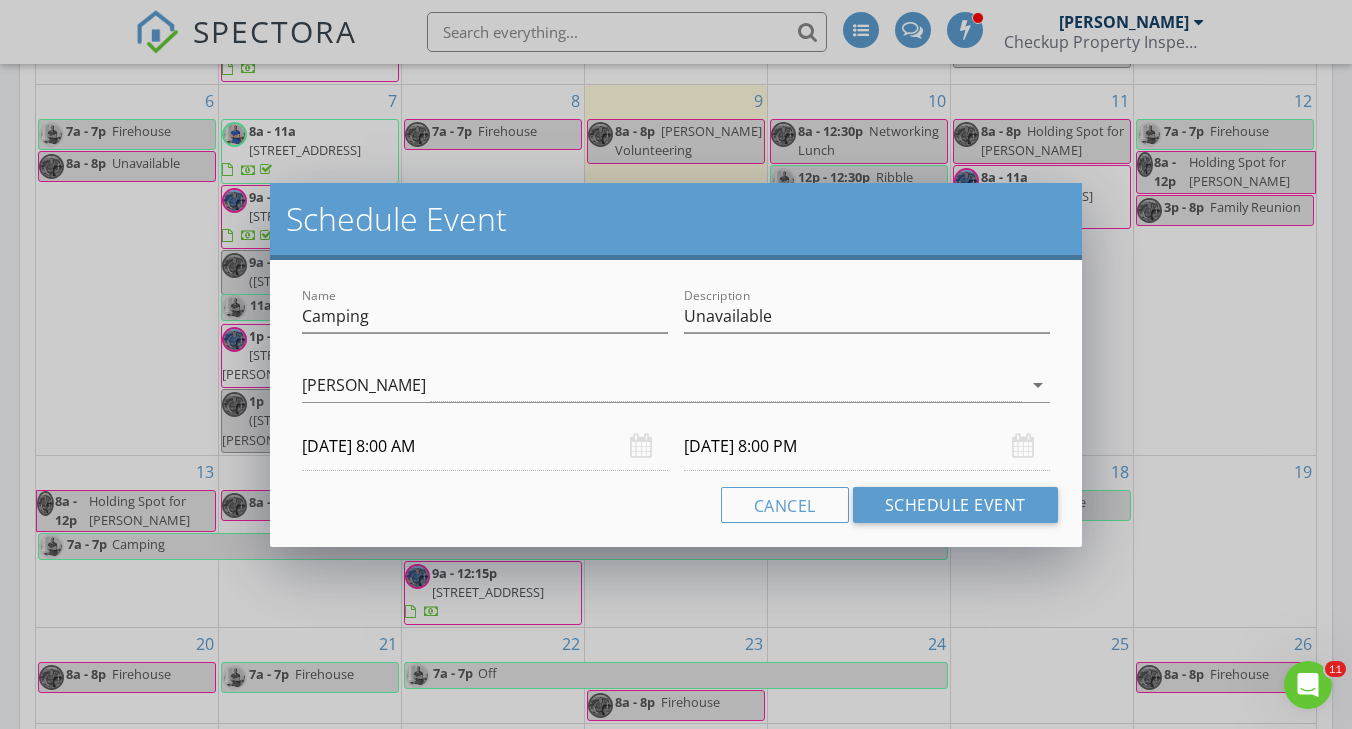 click on "Name Camping   Description Unavailable     check_box_outline_blank   Ryan Abbott   check_box   Garrett Majors   Garrett Majors arrow_drop_down   07/16/2025 8:00 AM   07/18/2025 8:00 PM         Cancel   Schedule Event" at bounding box center [675, 403] 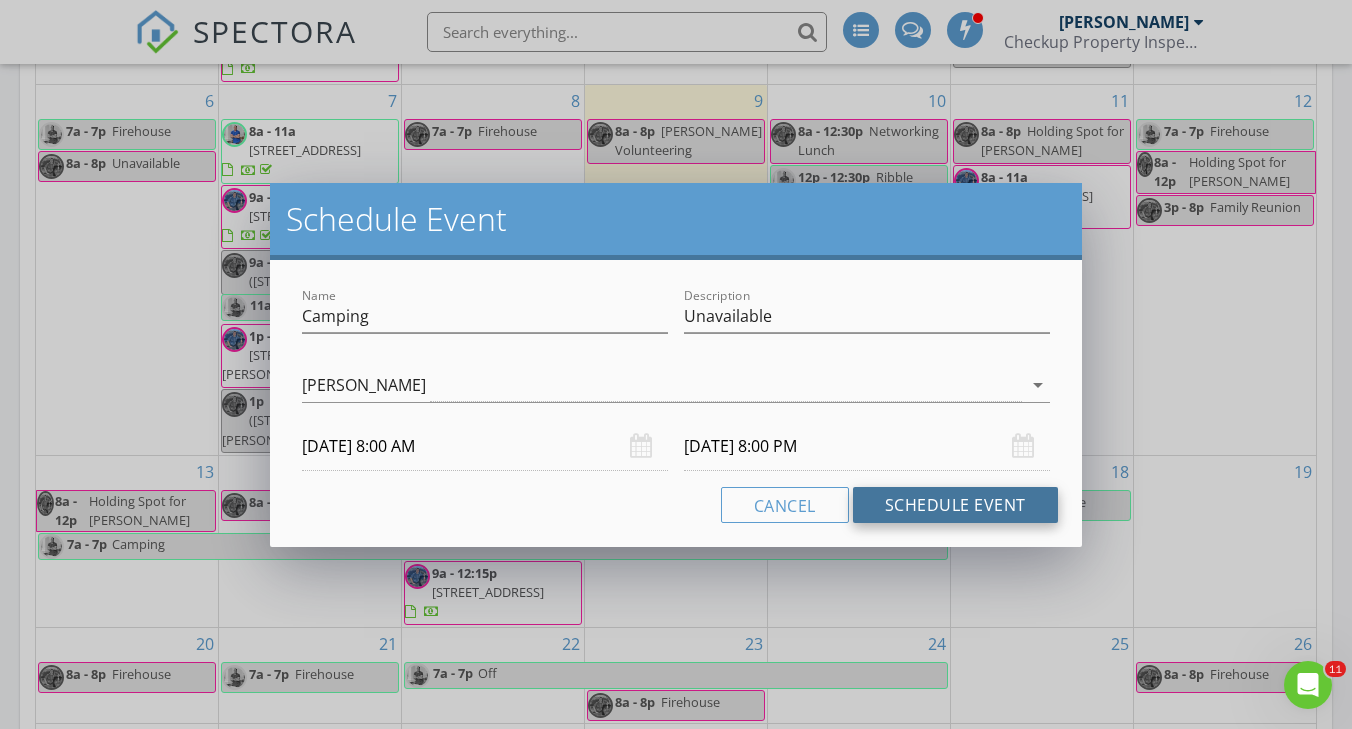 click on "Schedule Event" at bounding box center [955, 505] 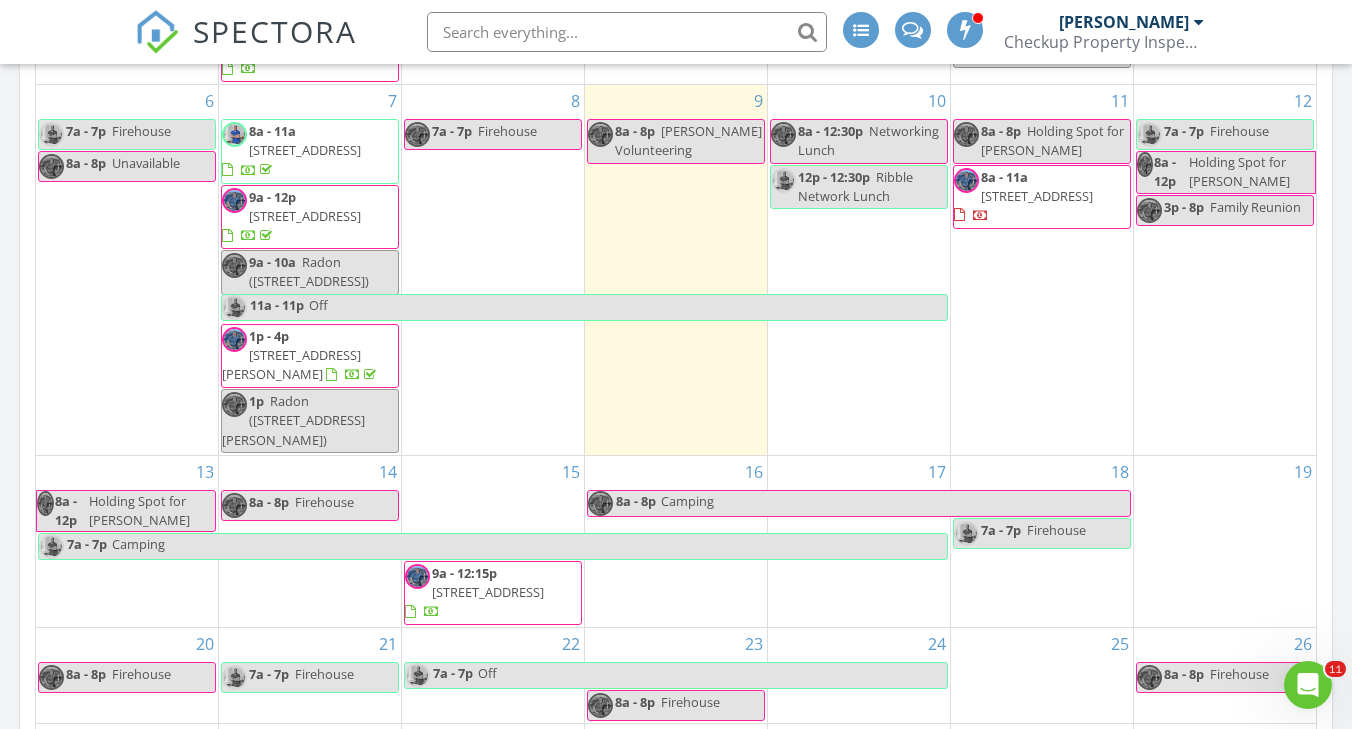 click on "Holding Spot for Matt Berry" at bounding box center [1239, 171] 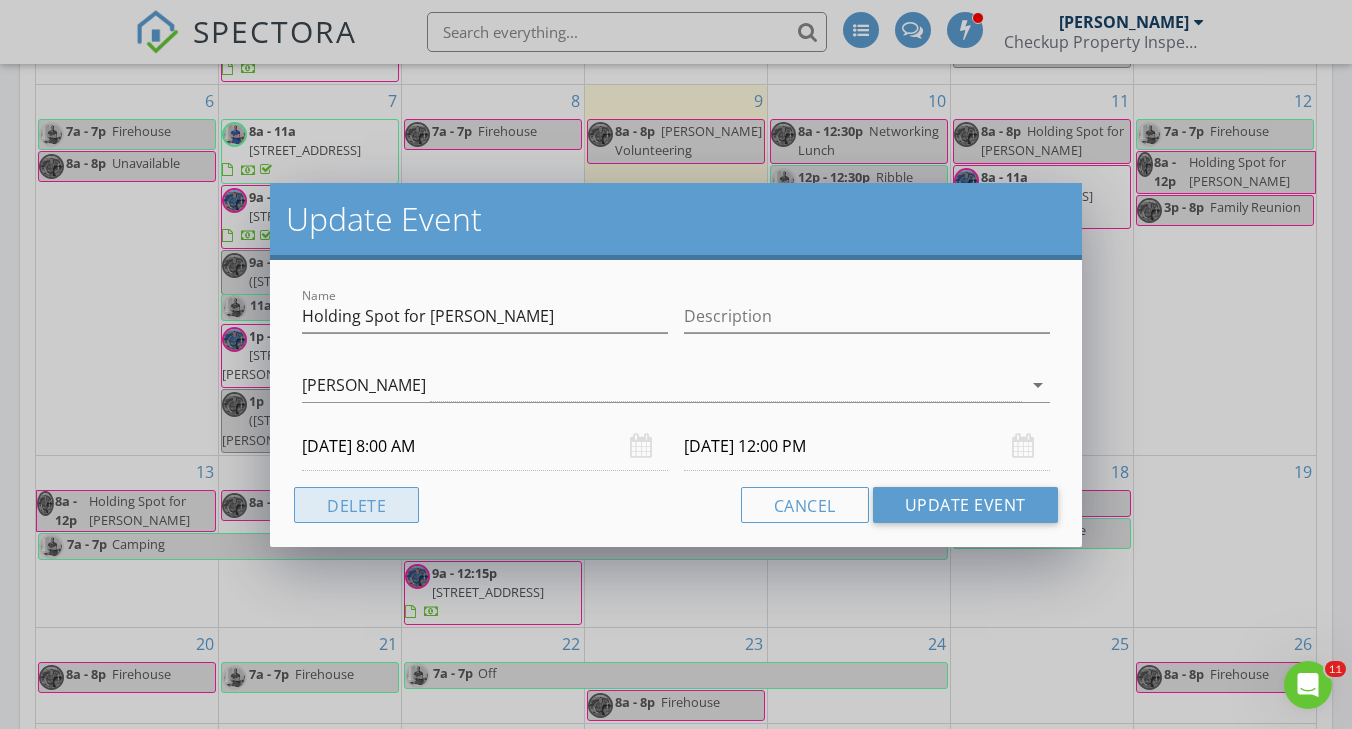 click on "Delete" at bounding box center [356, 505] 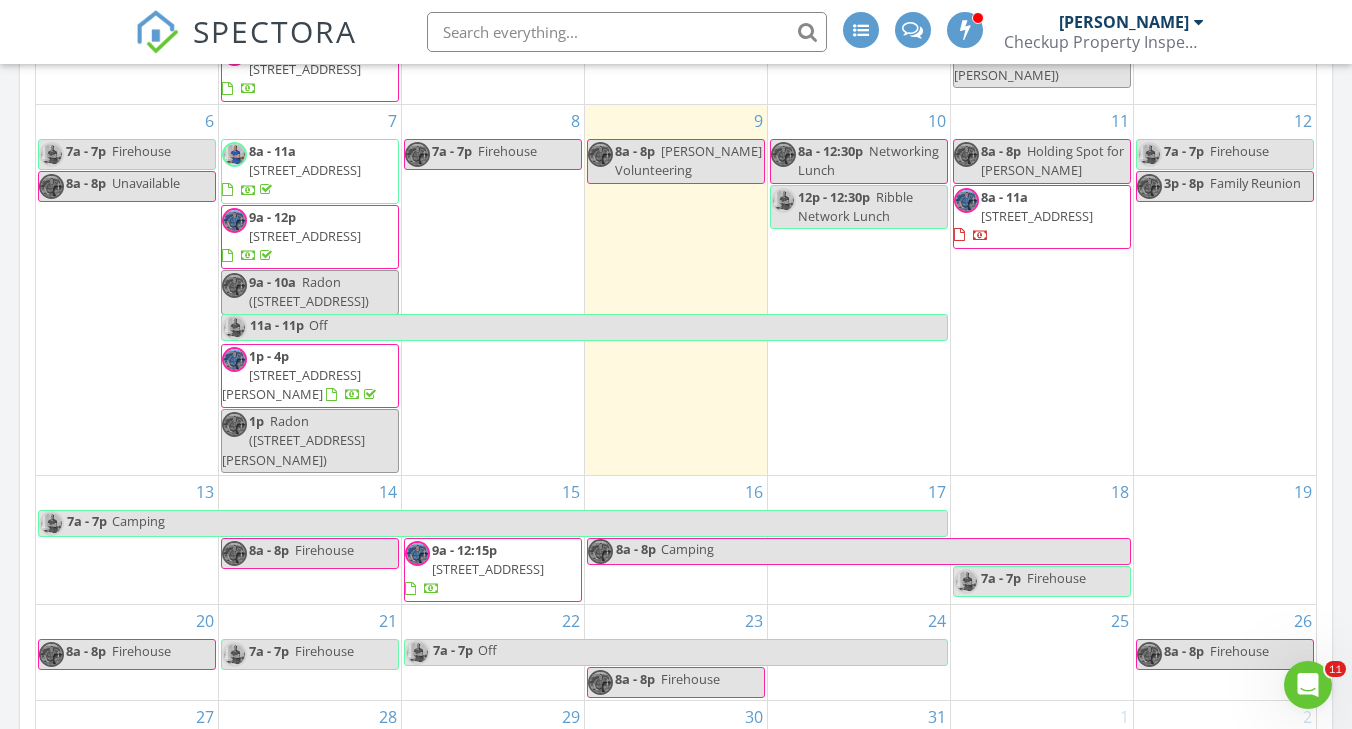 scroll, scrollTop: 0, scrollLeft: 0, axis: both 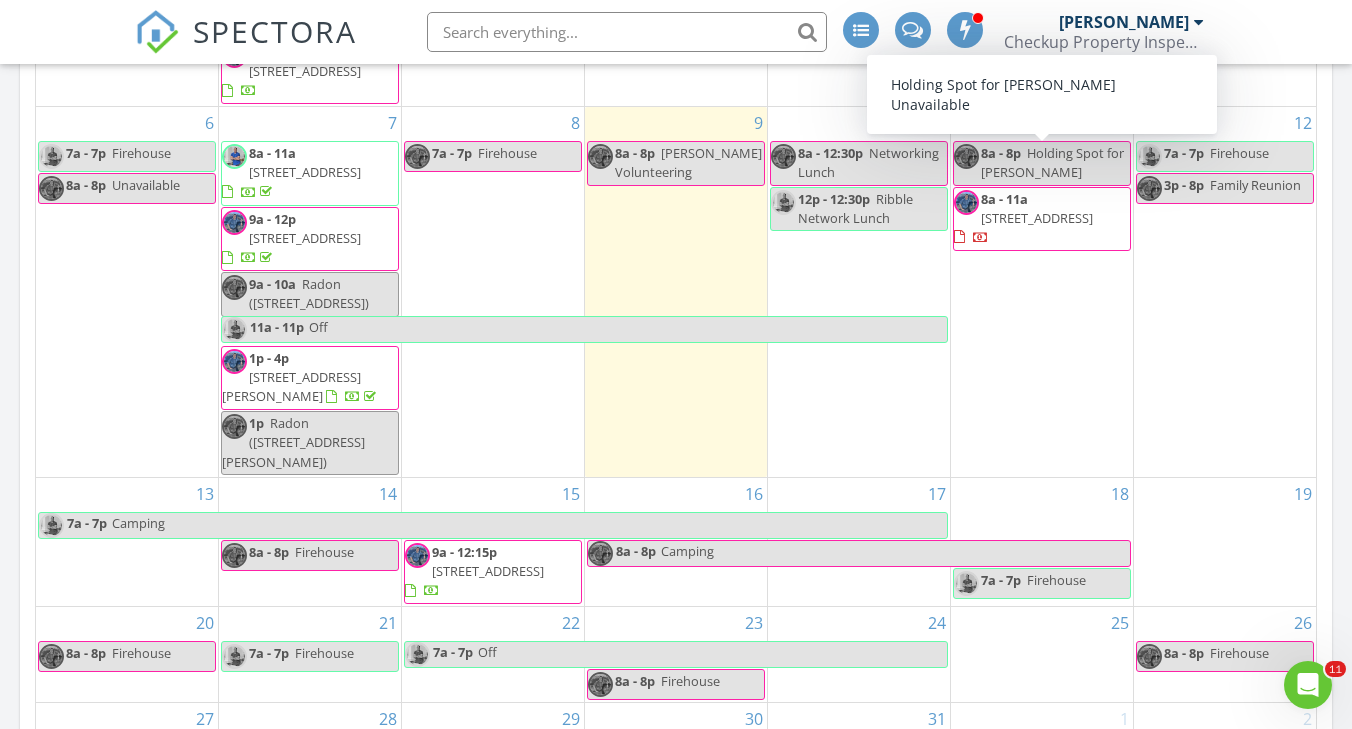 click on "Holding Spot for Marcus" at bounding box center (1052, 162) 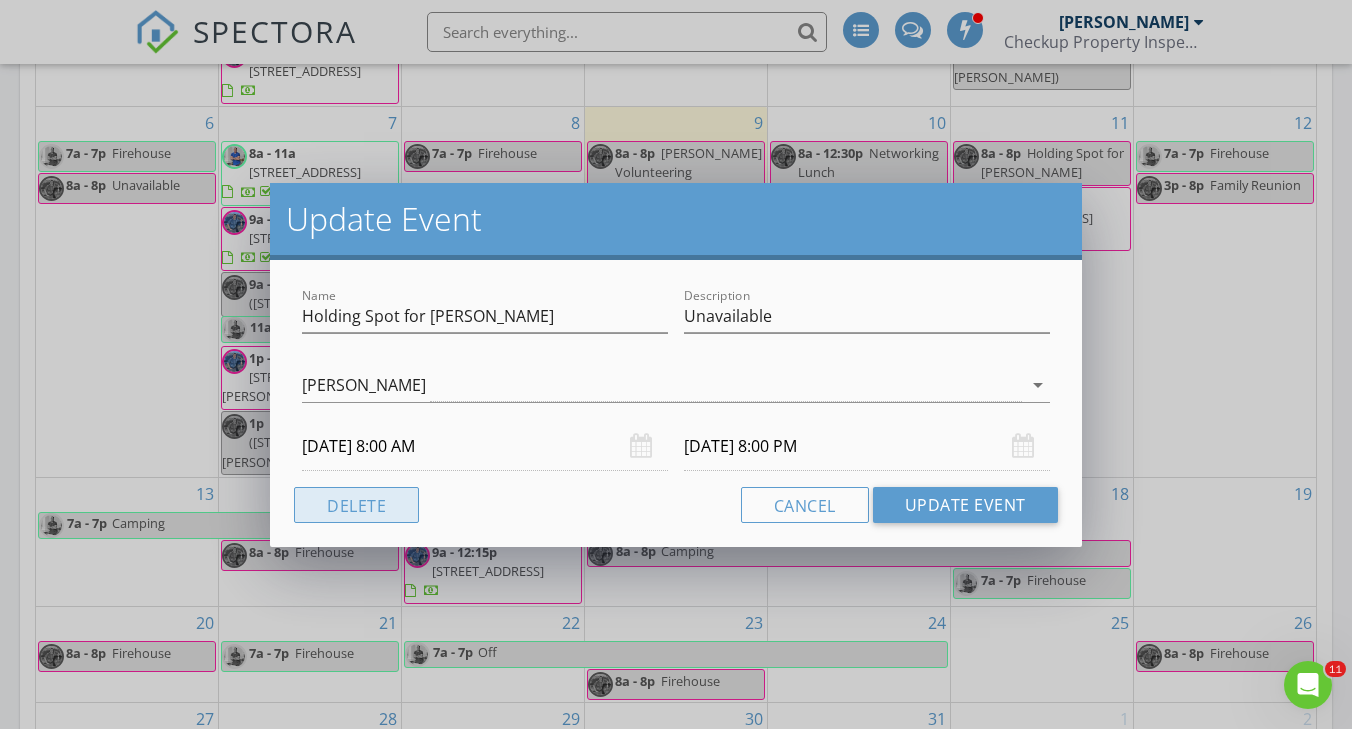 click on "Delete" at bounding box center [356, 505] 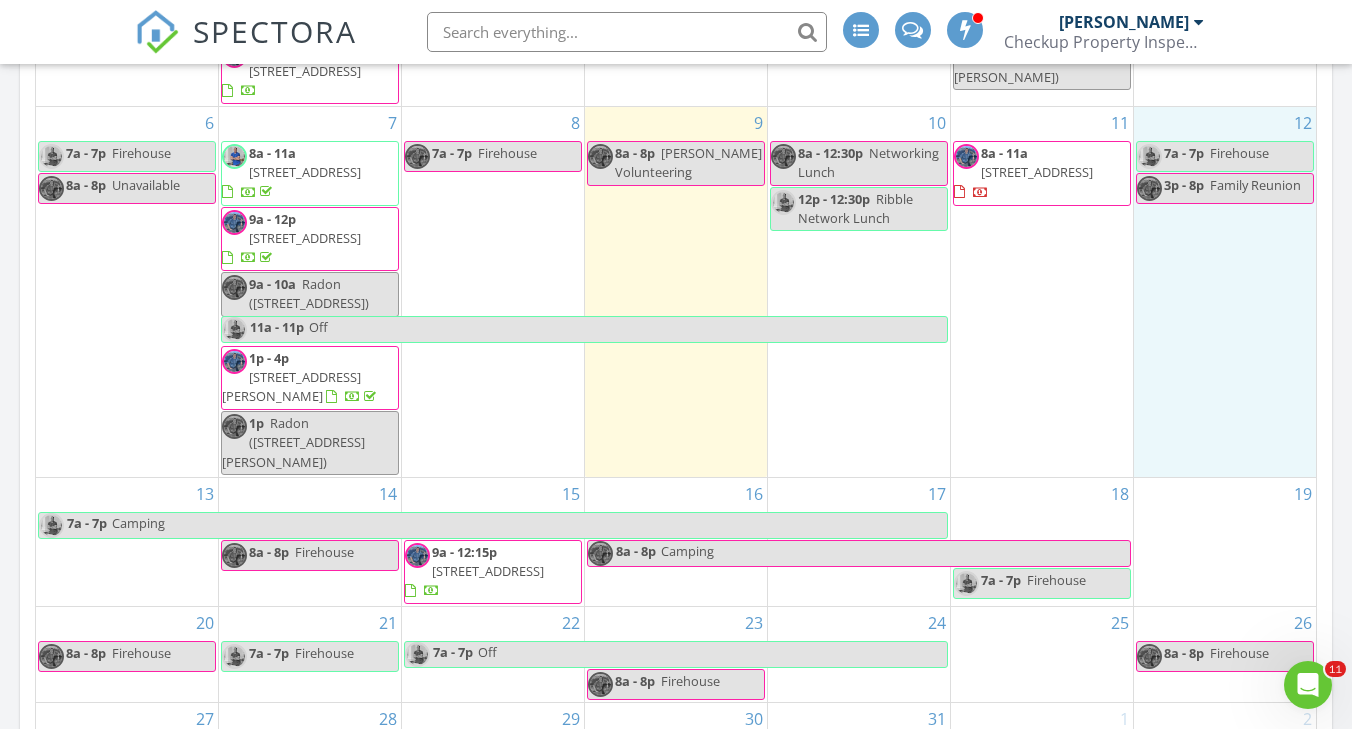 click on "12
7a - 7p
Firehouse
3p - 8p
Family Reunion" at bounding box center (1225, 292) 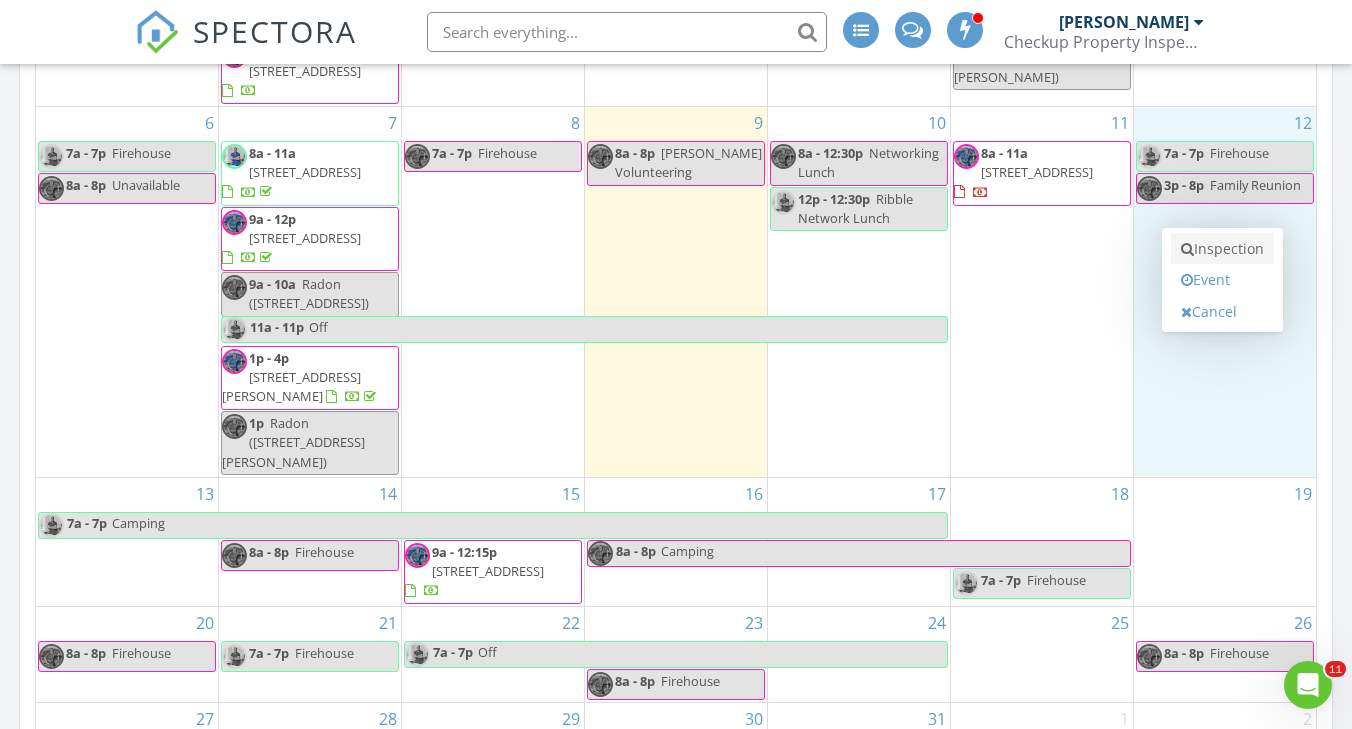 click on "Inspection" at bounding box center [1222, 249] 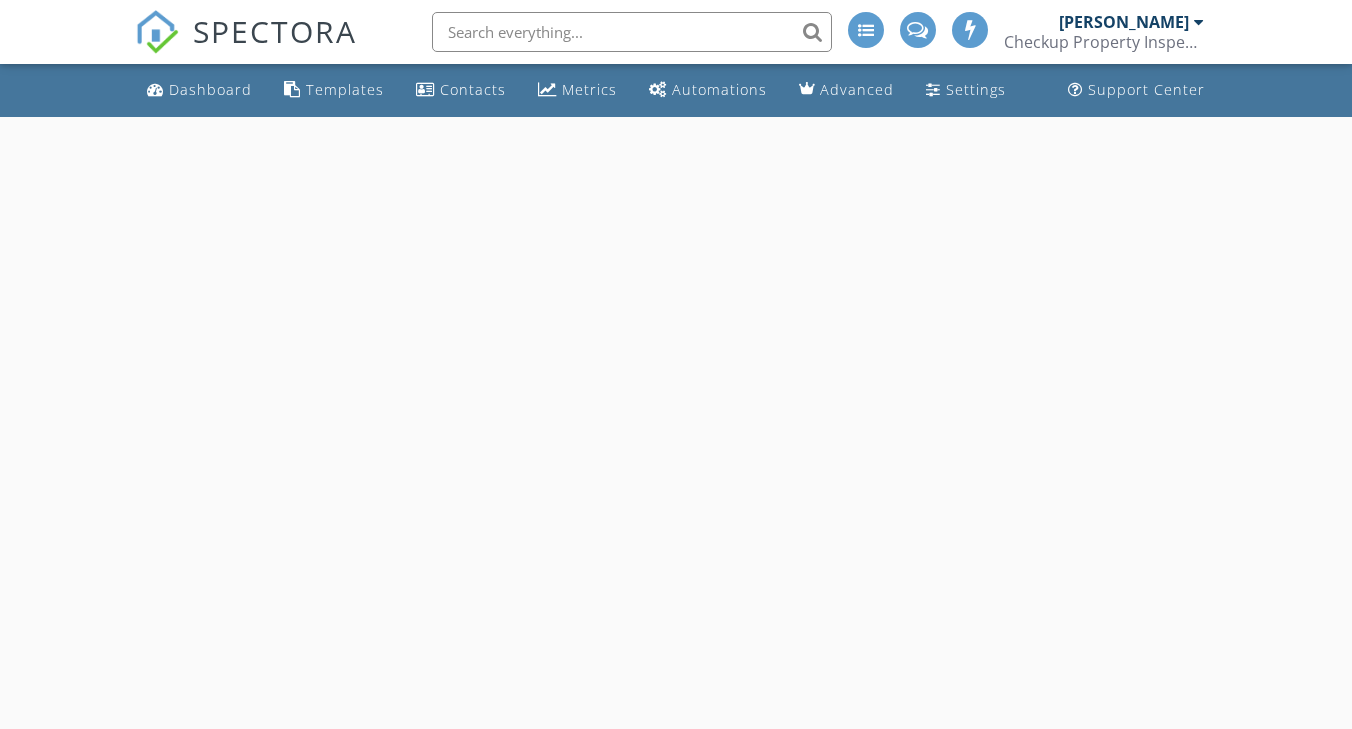 scroll, scrollTop: 0, scrollLeft: 0, axis: both 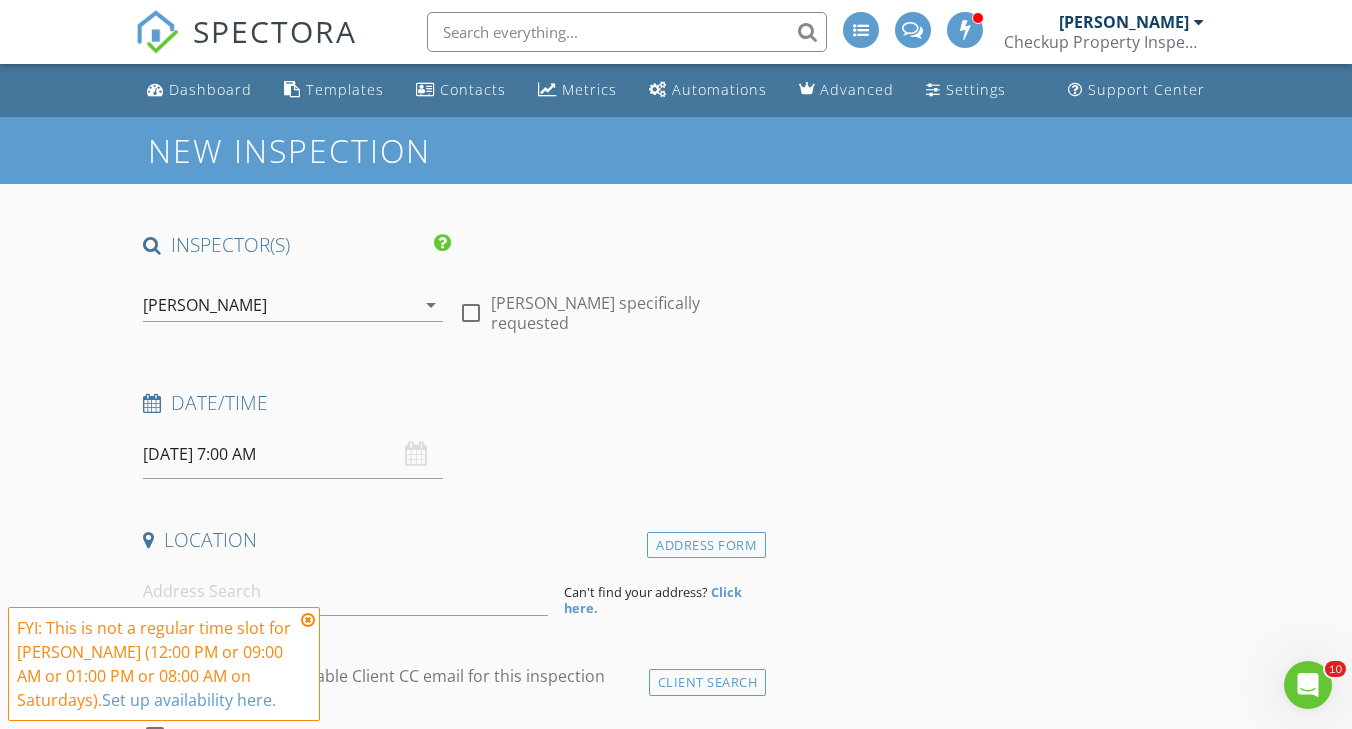 click at bounding box center (471, 313) 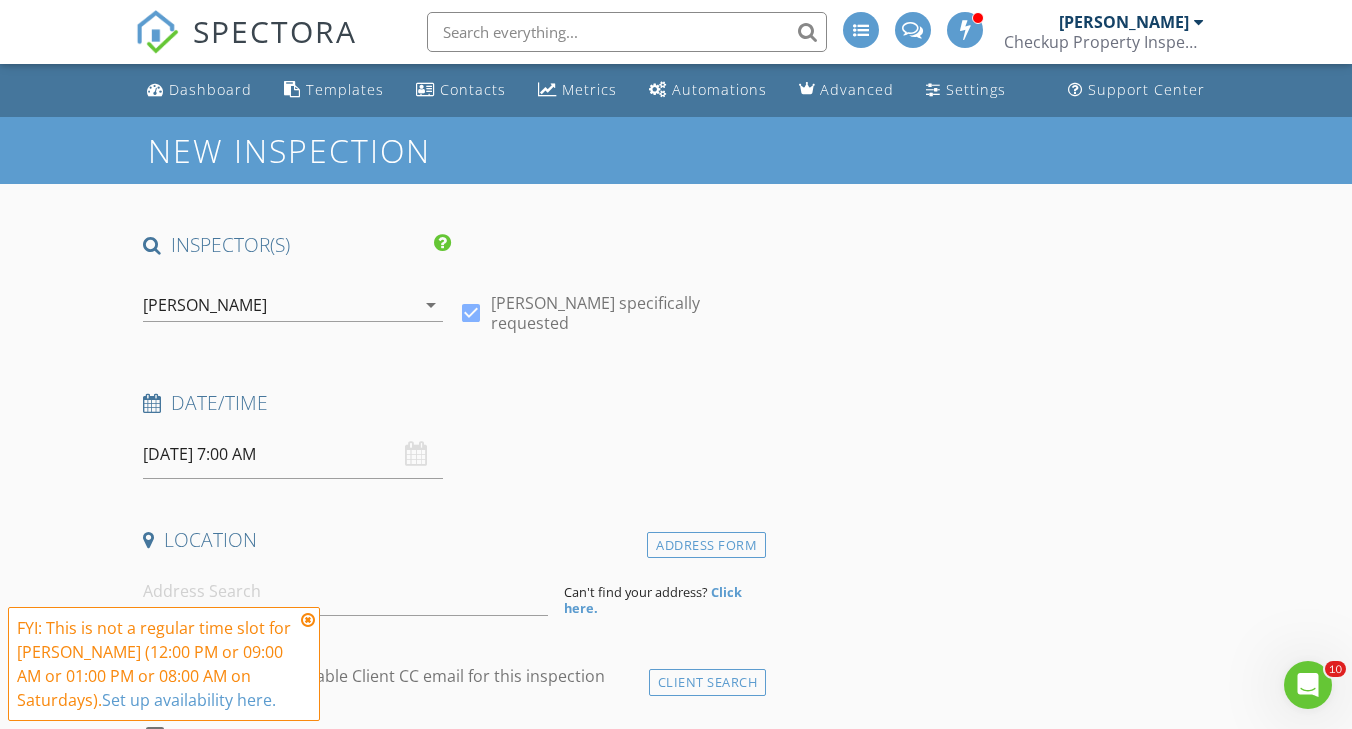 click at bounding box center (308, 620) 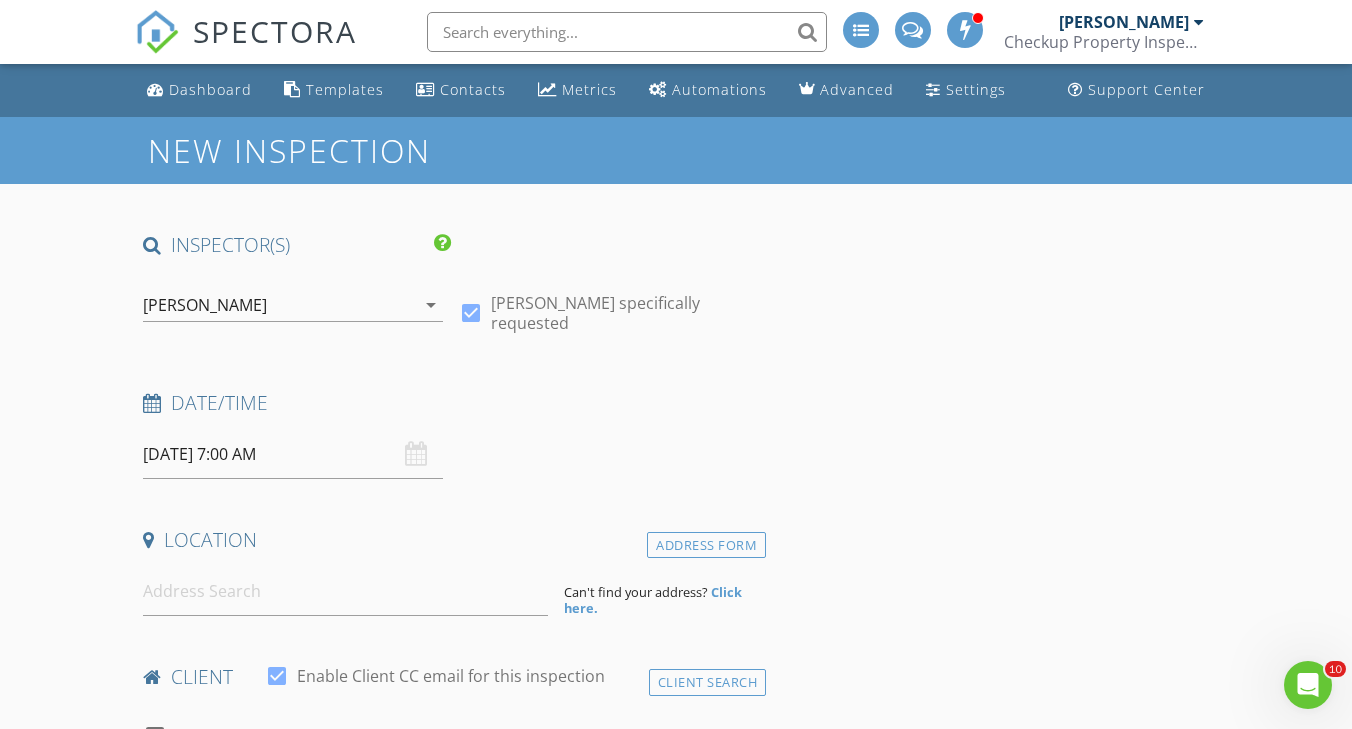 click on "07/12/2025 7:00 AM" at bounding box center (292, 454) 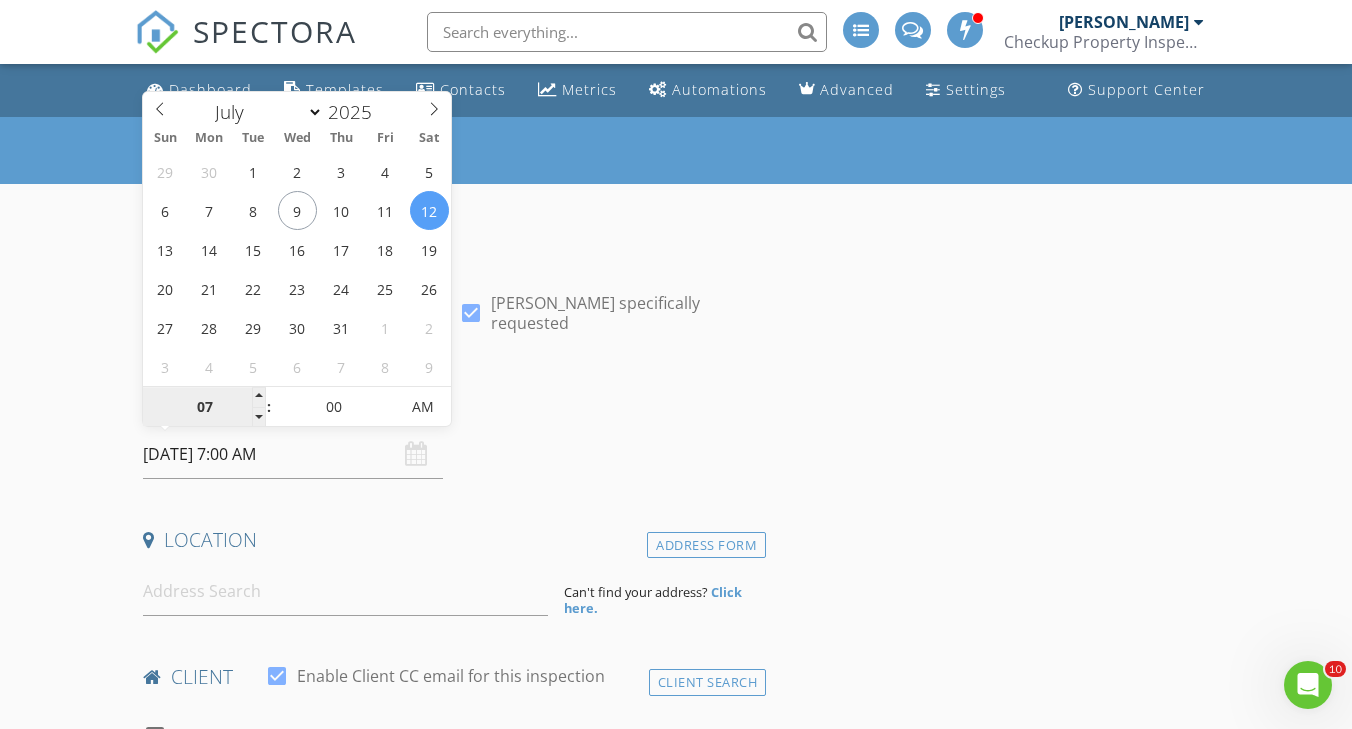 click on "07" at bounding box center [204, 408] 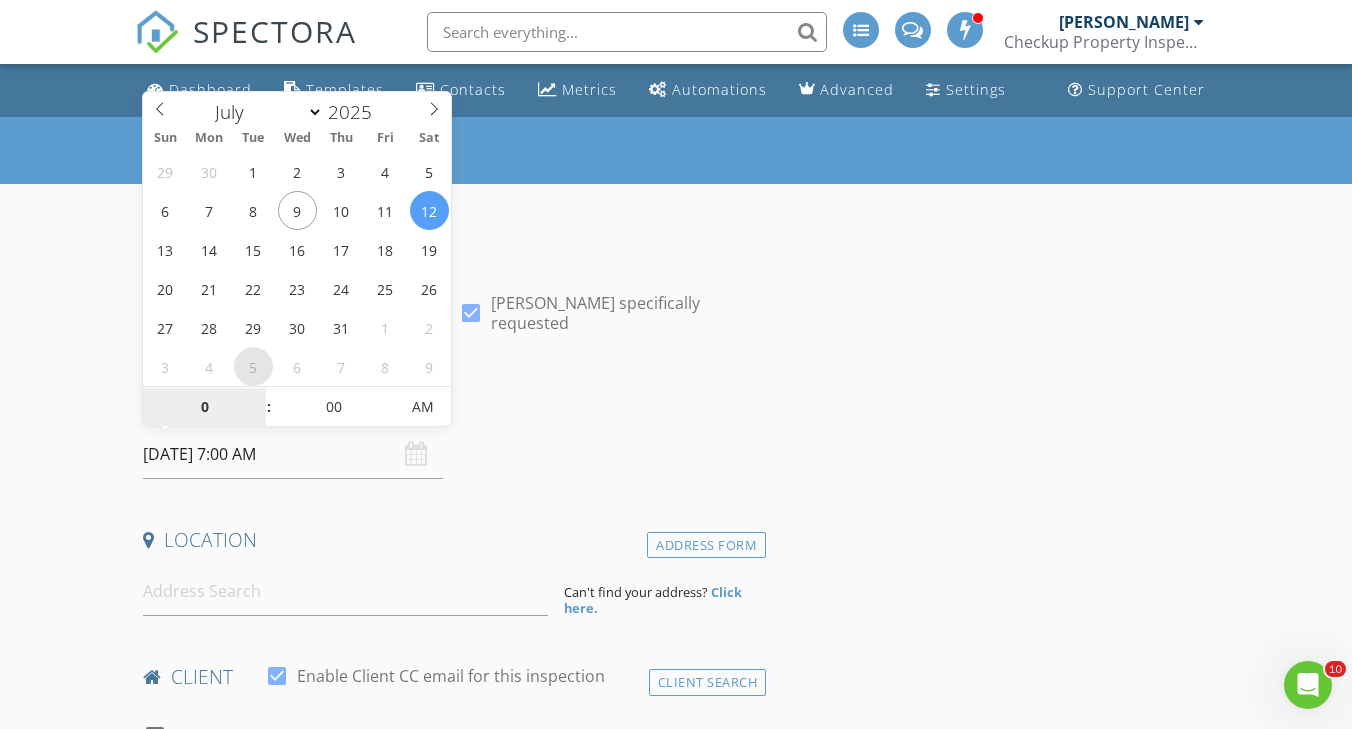 type on "09" 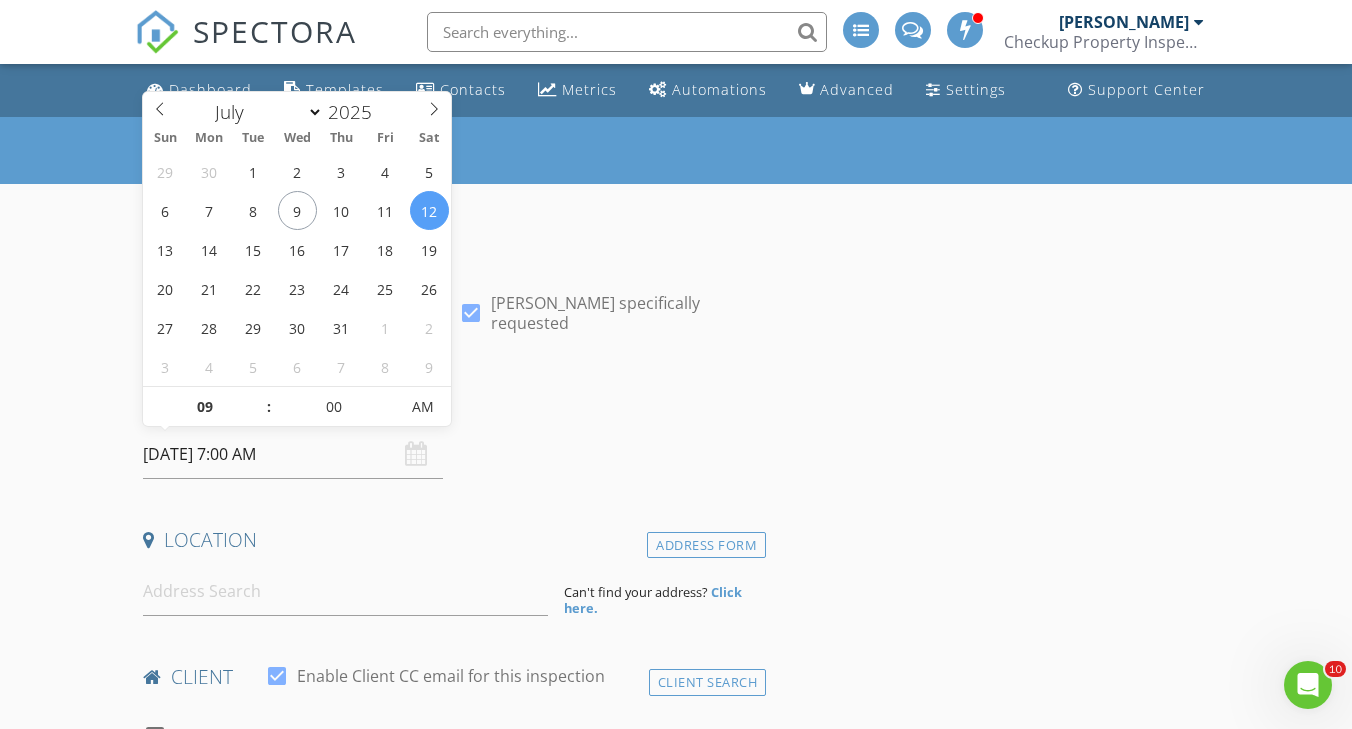 type on "[DATE] 9:00 AM" 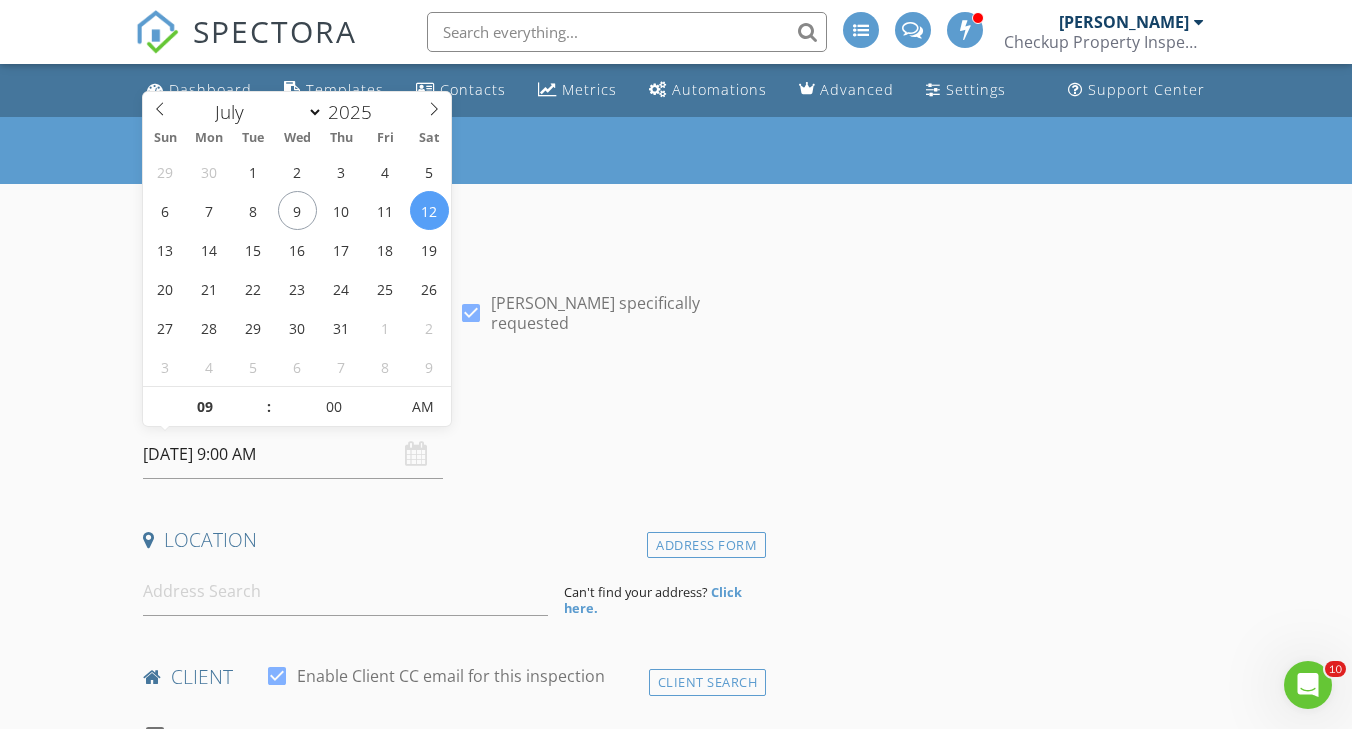 click on "Date/Time" at bounding box center (450, 403) 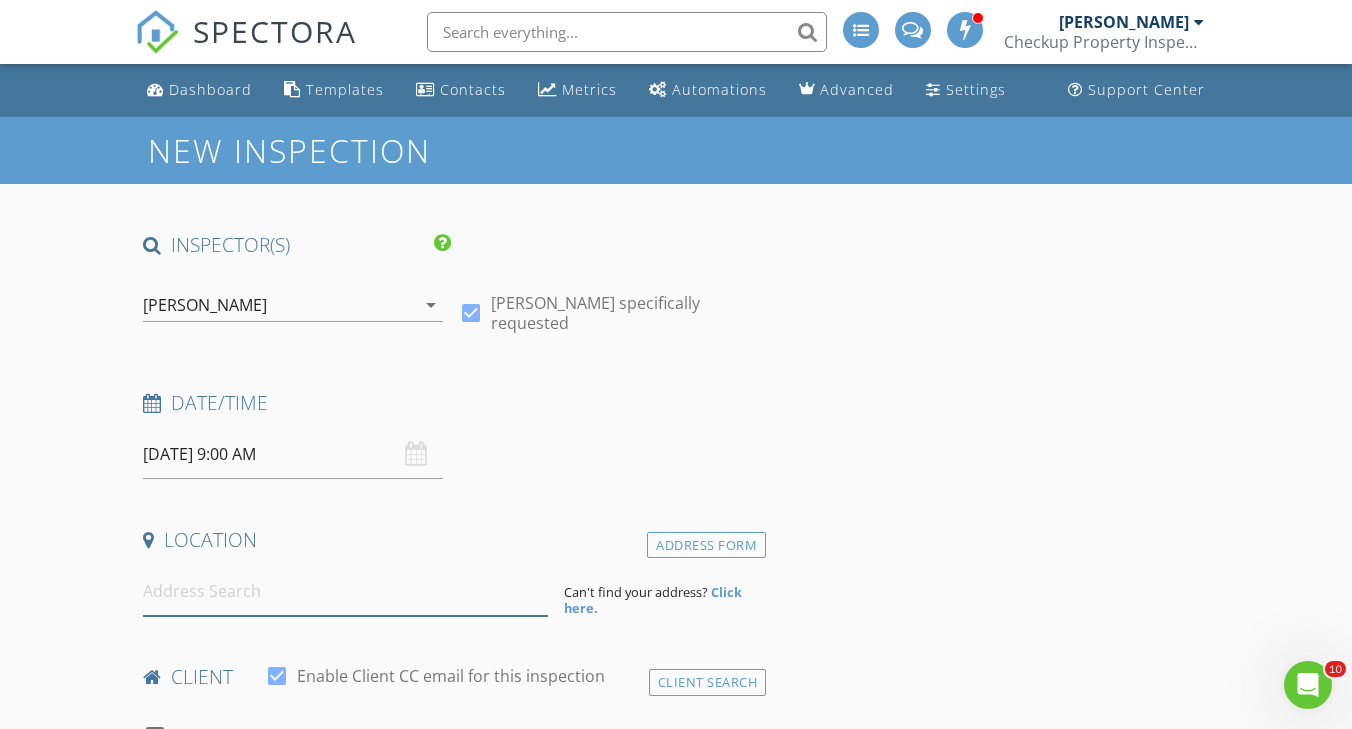 click at bounding box center [345, 591] 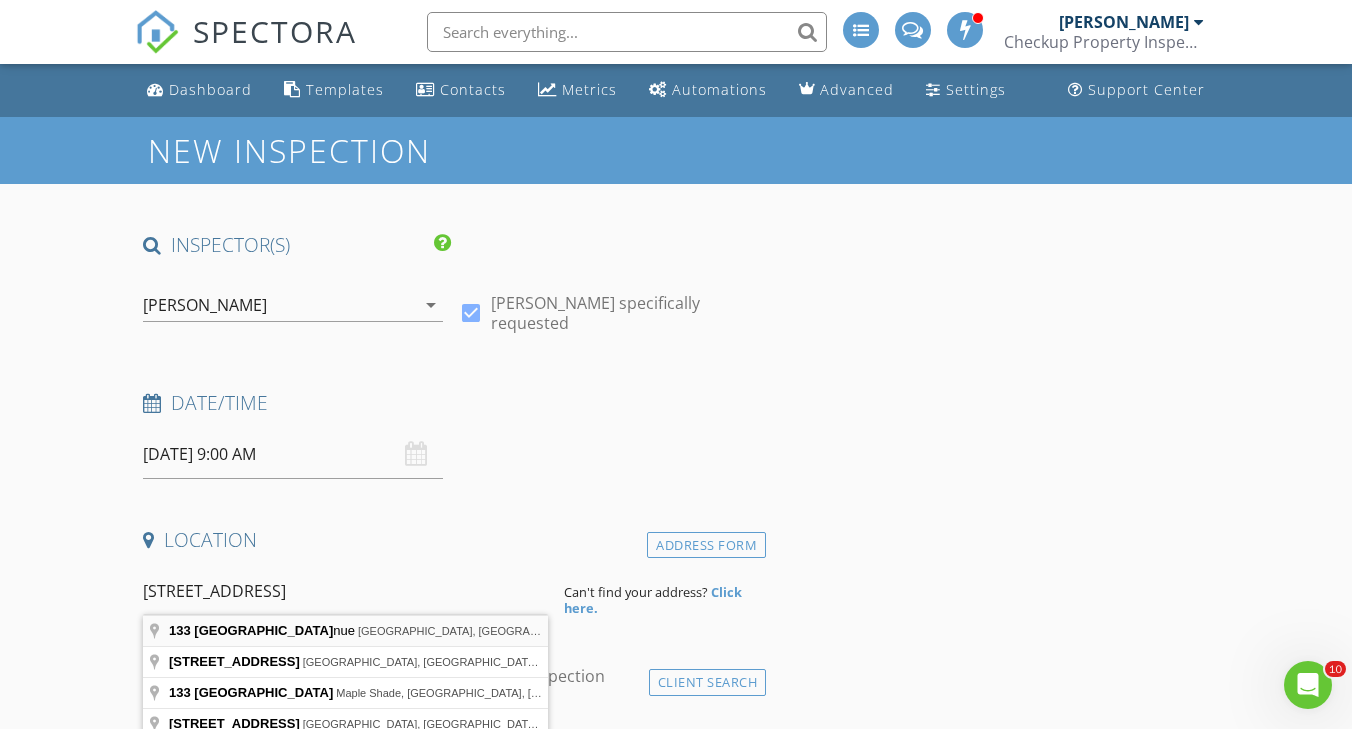 type on "133 Heritage Avenue, Castle Rock, CO, USA" 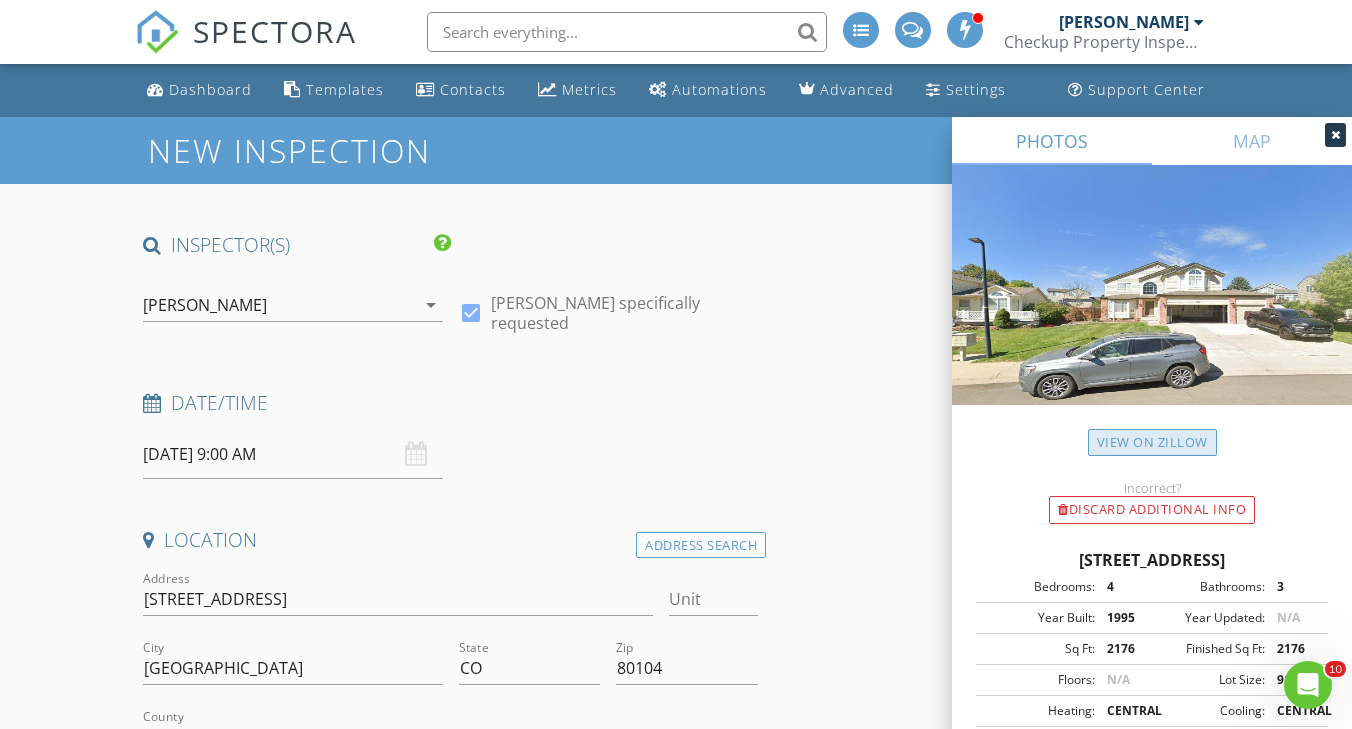 click on "View on Zillow" at bounding box center [1152, 442] 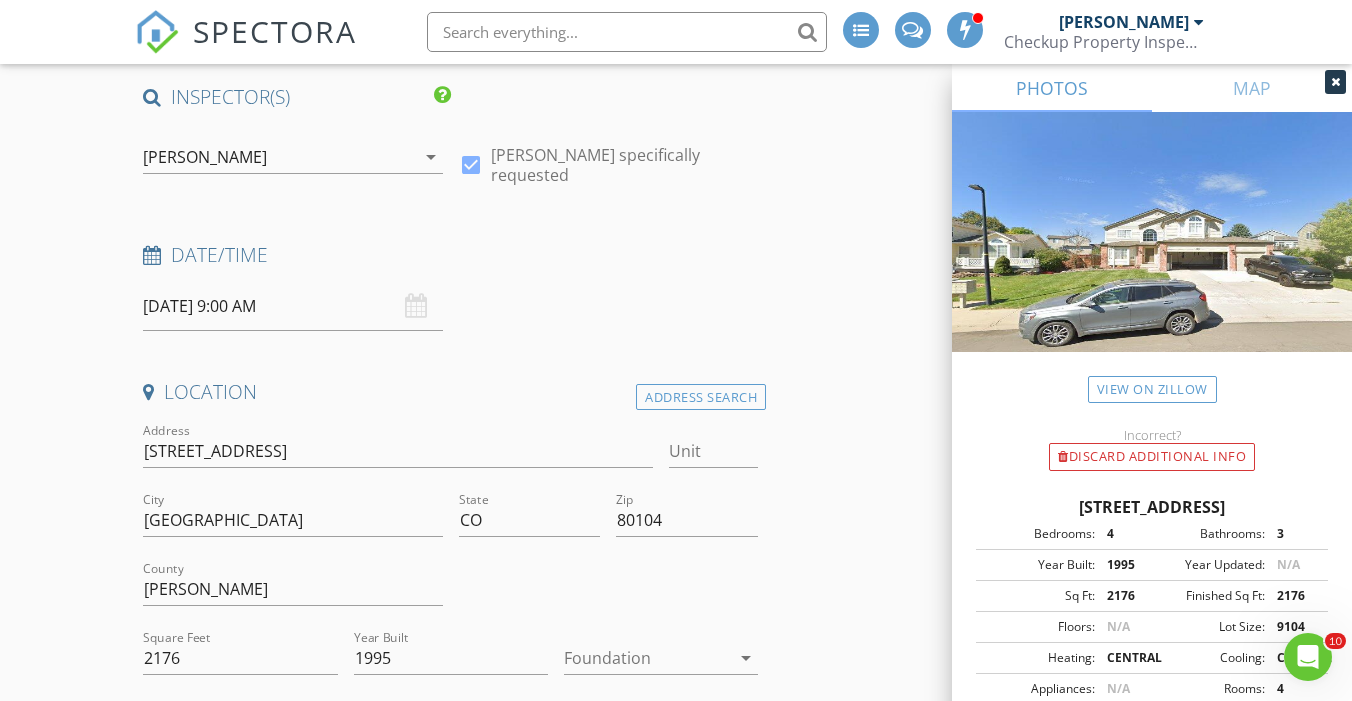 scroll, scrollTop: 279, scrollLeft: 0, axis: vertical 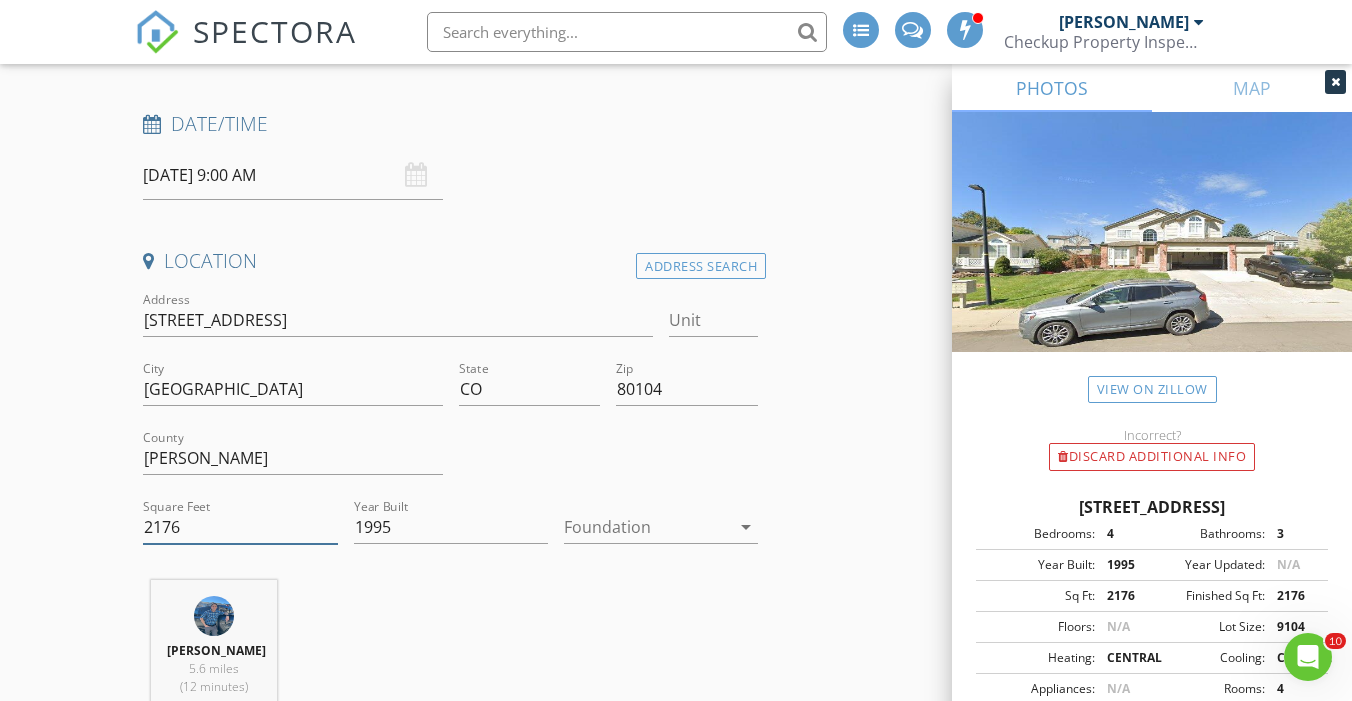 click on "2176" at bounding box center [240, 527] 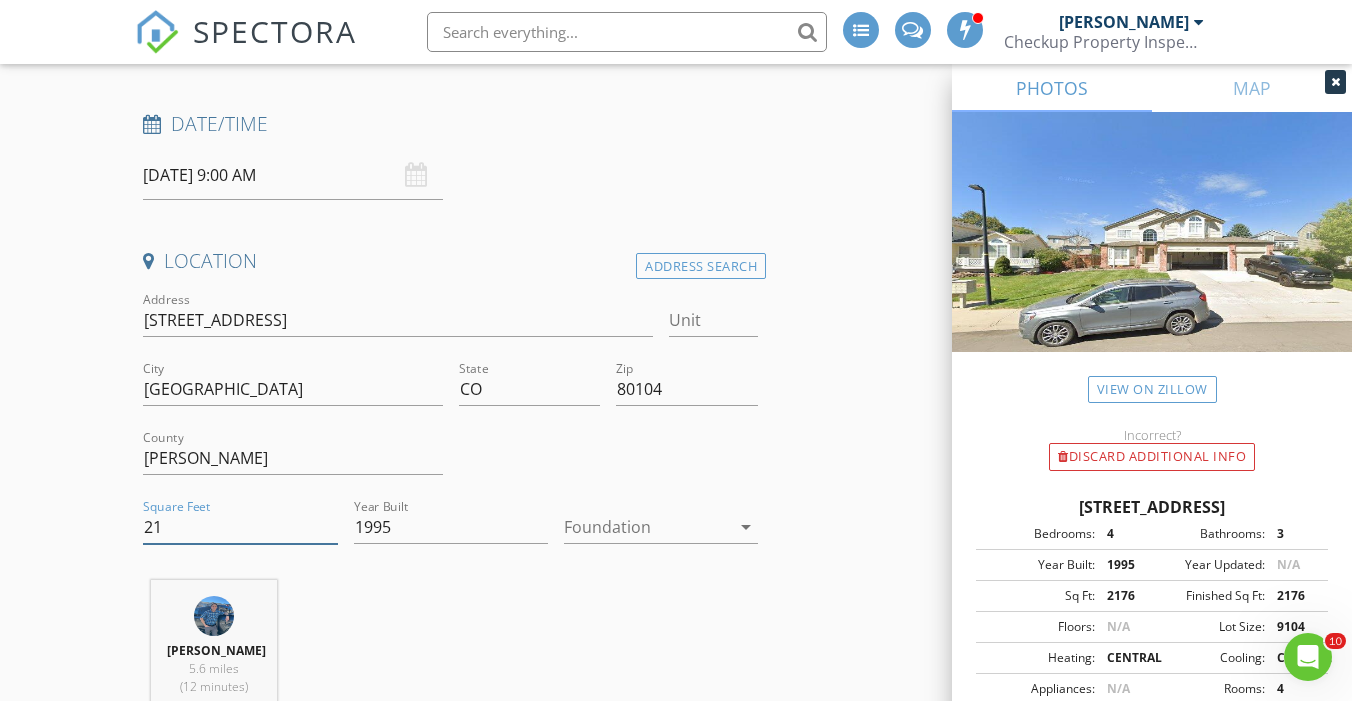 type on "2" 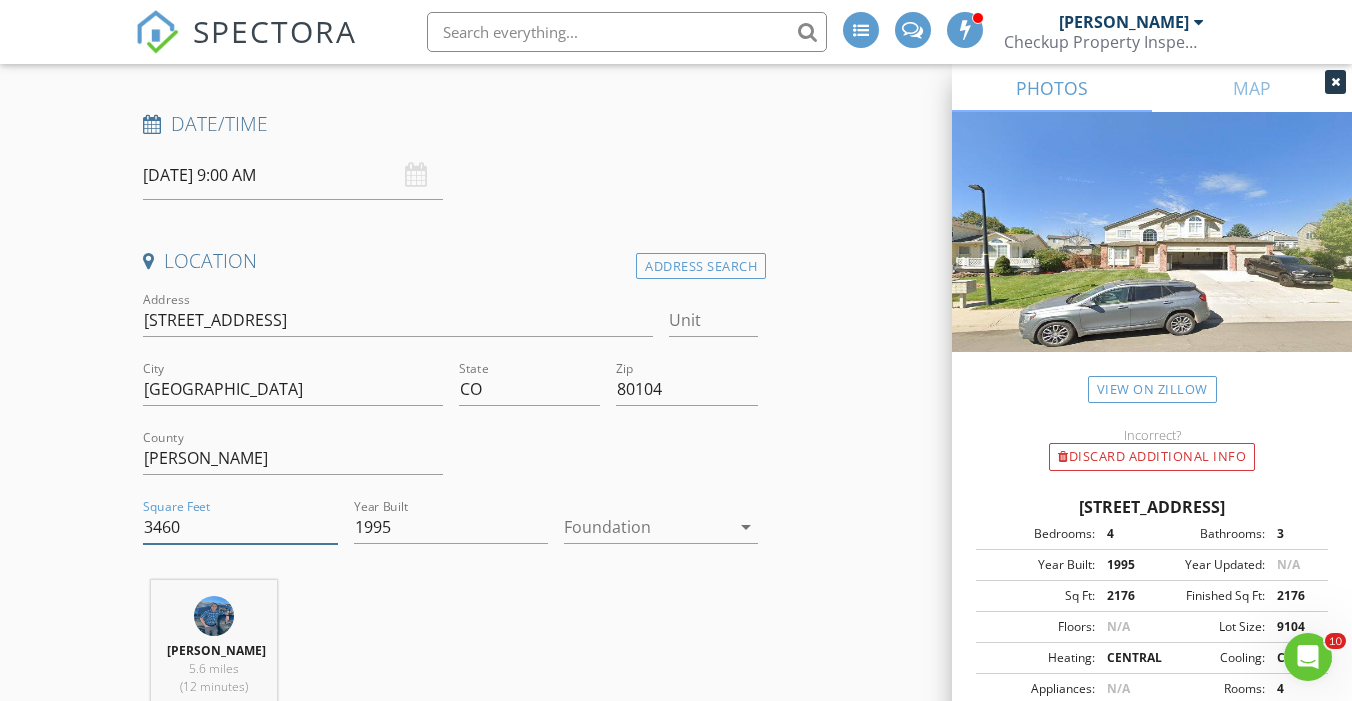 type on "3460" 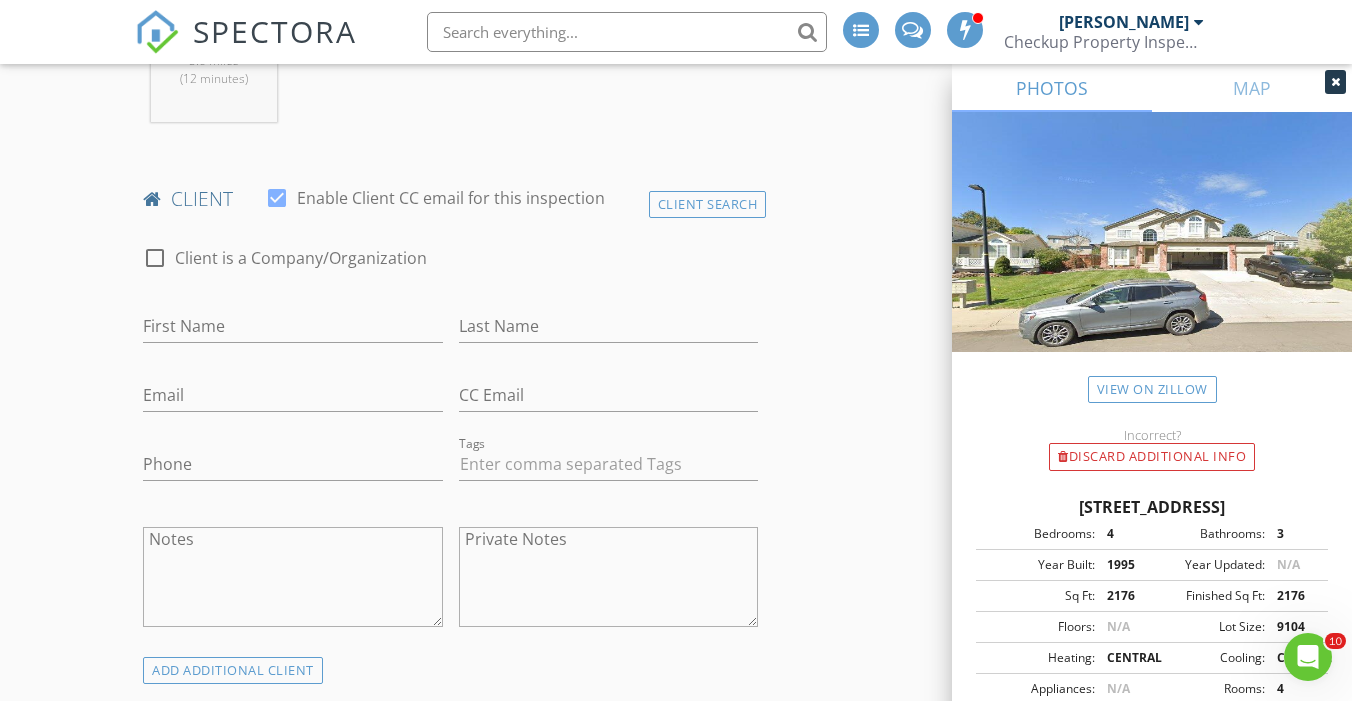 scroll, scrollTop: 957, scrollLeft: 0, axis: vertical 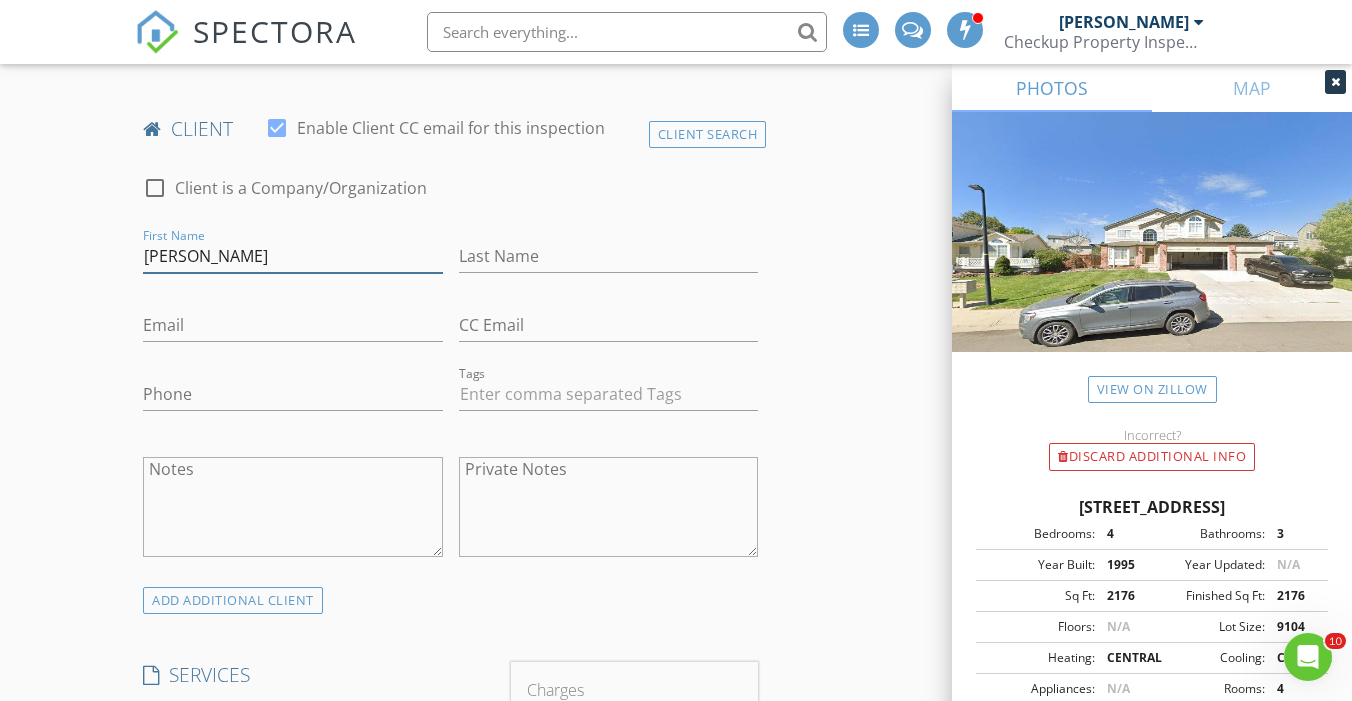 type on "[PERSON_NAME]" 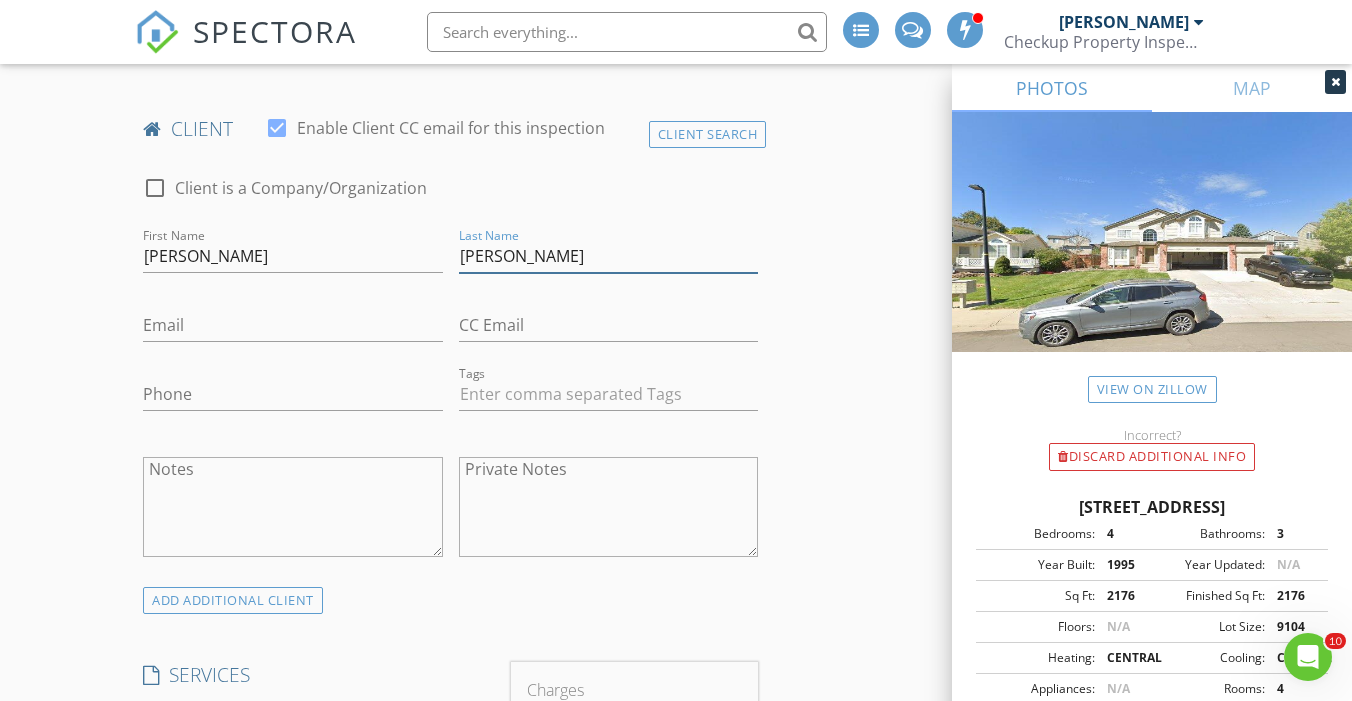 type on "[PERSON_NAME]" 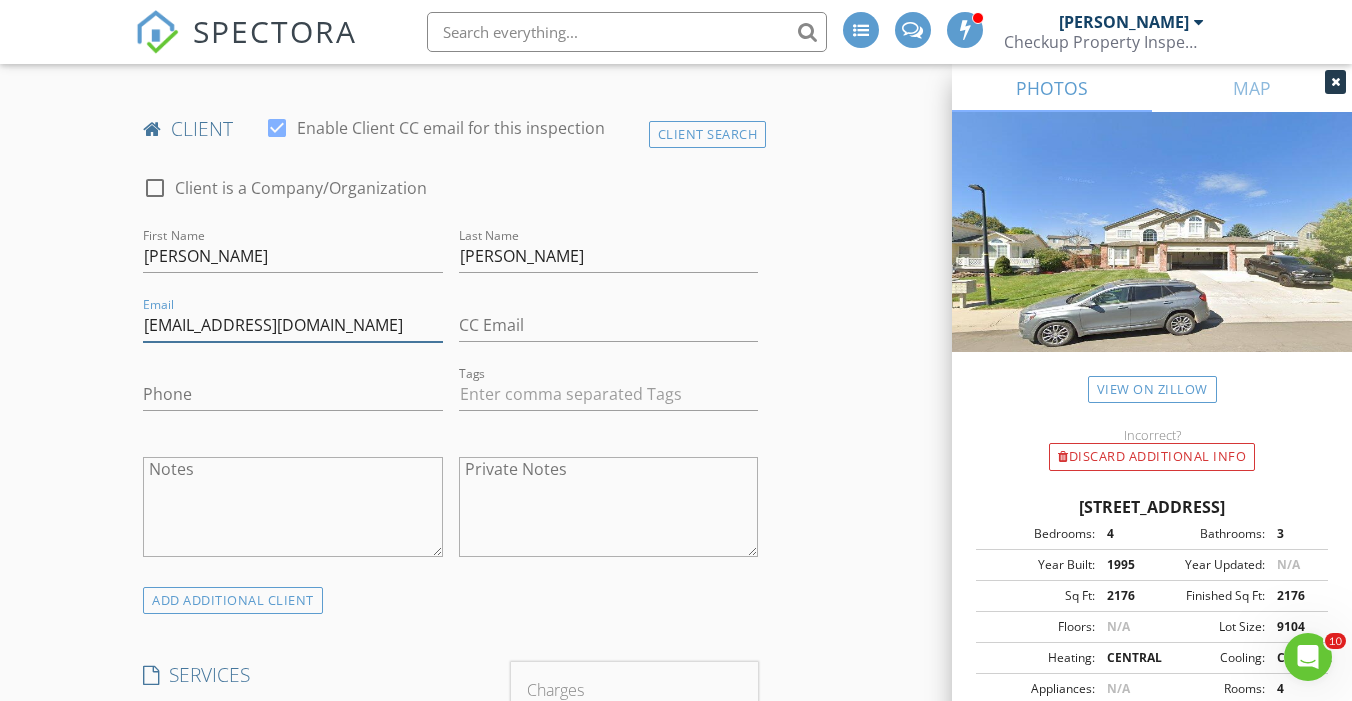 type on "[EMAIL_ADDRESS][DOMAIN_NAME]" 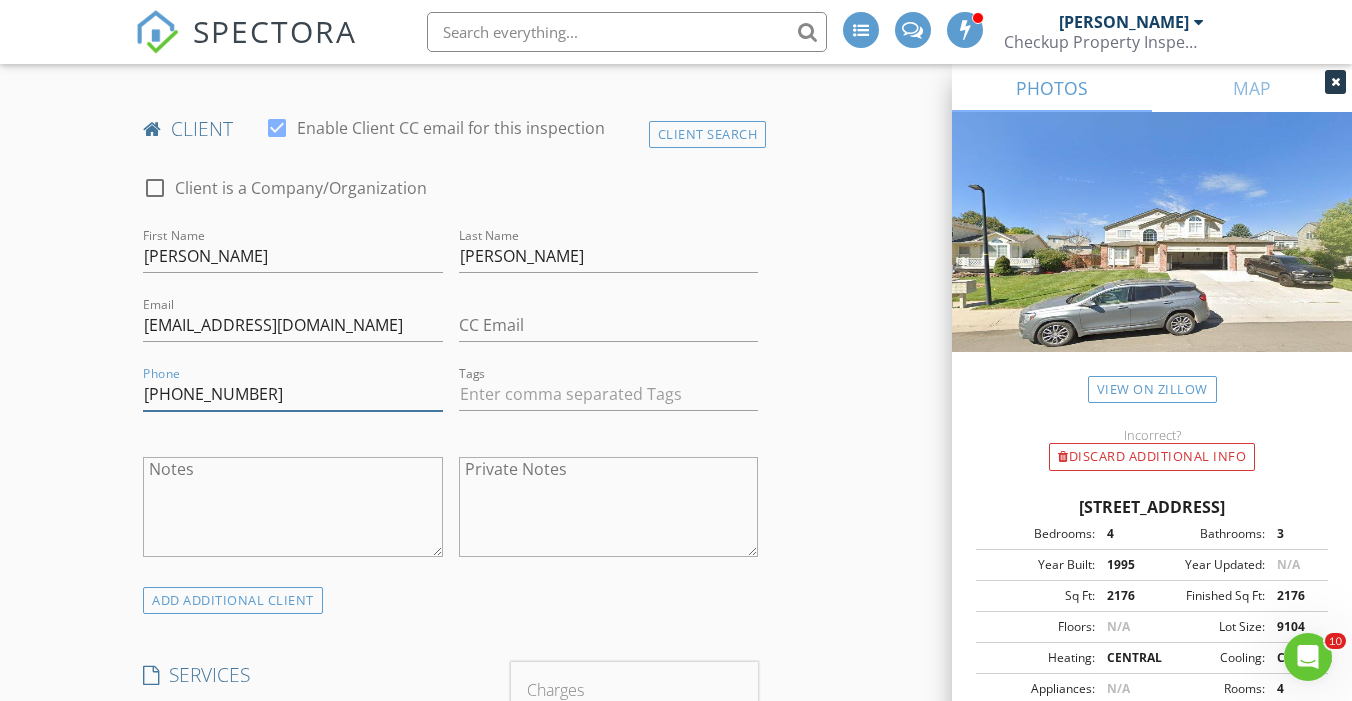 type on "[PHONE_NUMBER]" 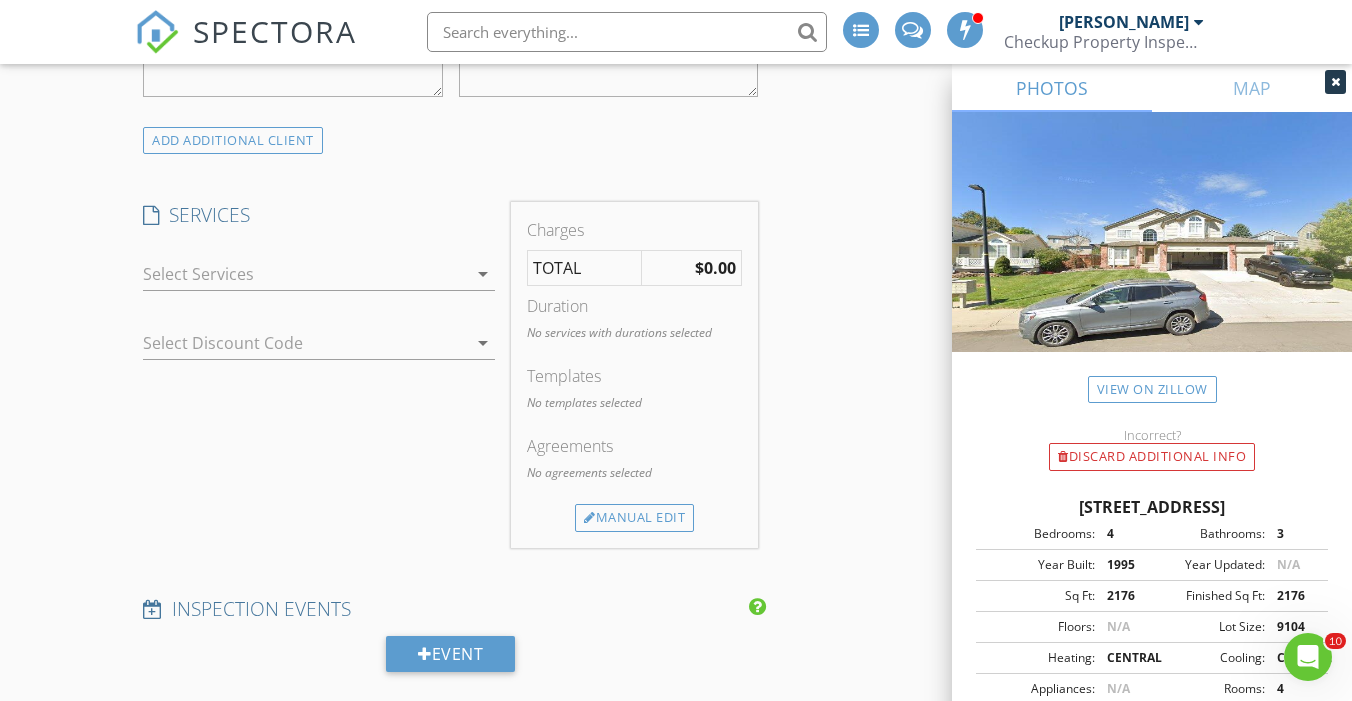 scroll, scrollTop: 1427, scrollLeft: 0, axis: vertical 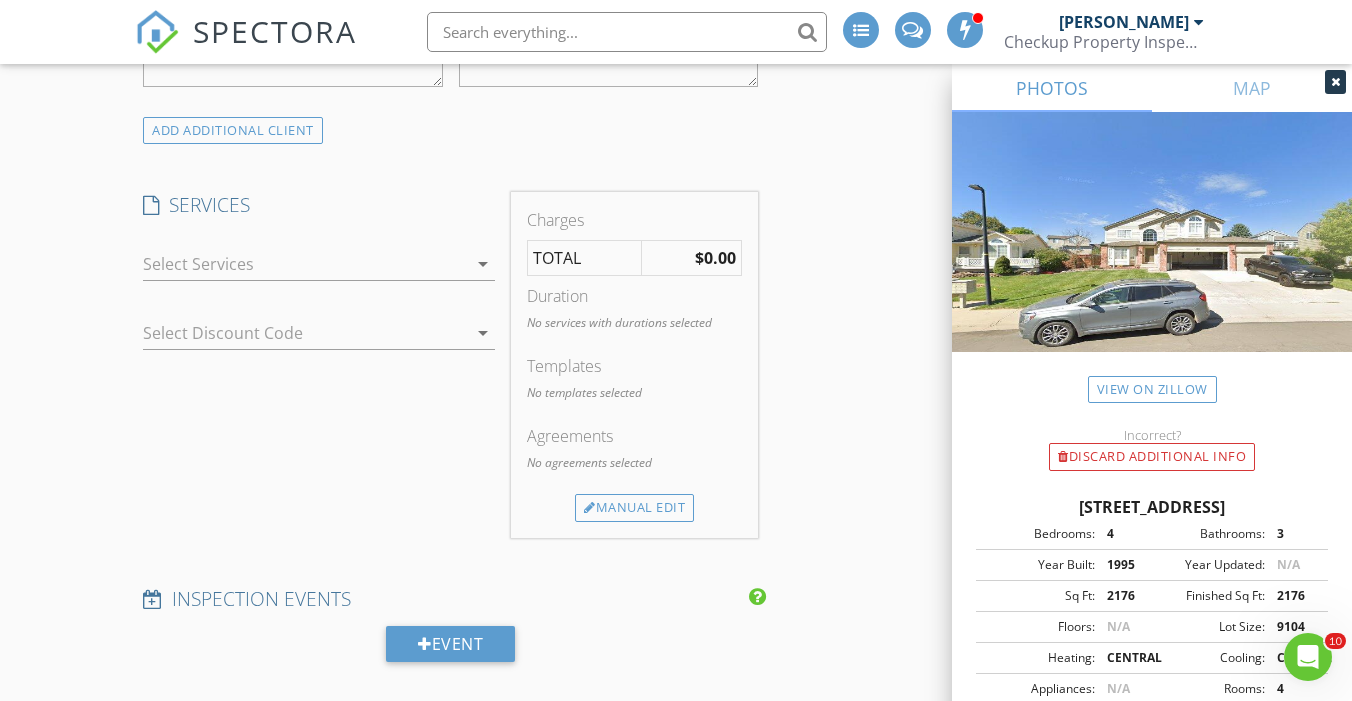 click at bounding box center [305, 264] 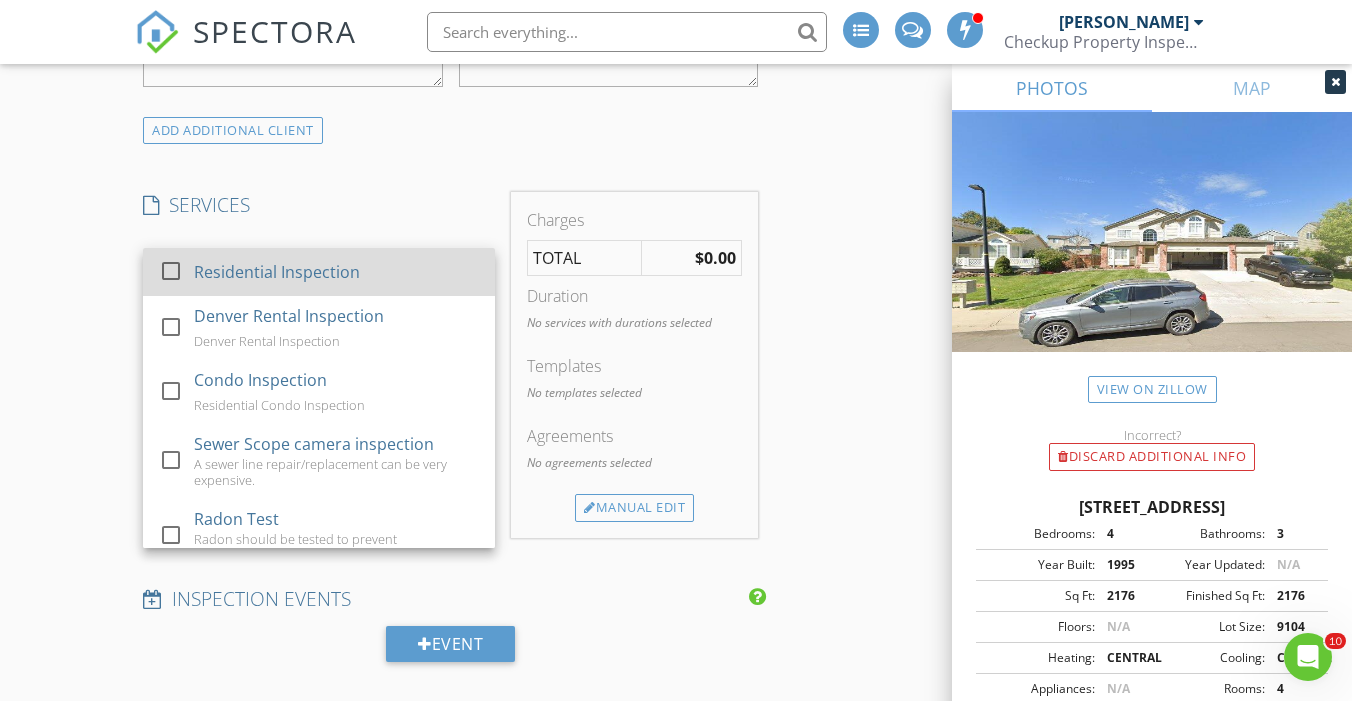 click on "Residential Inspection" at bounding box center (277, 272) 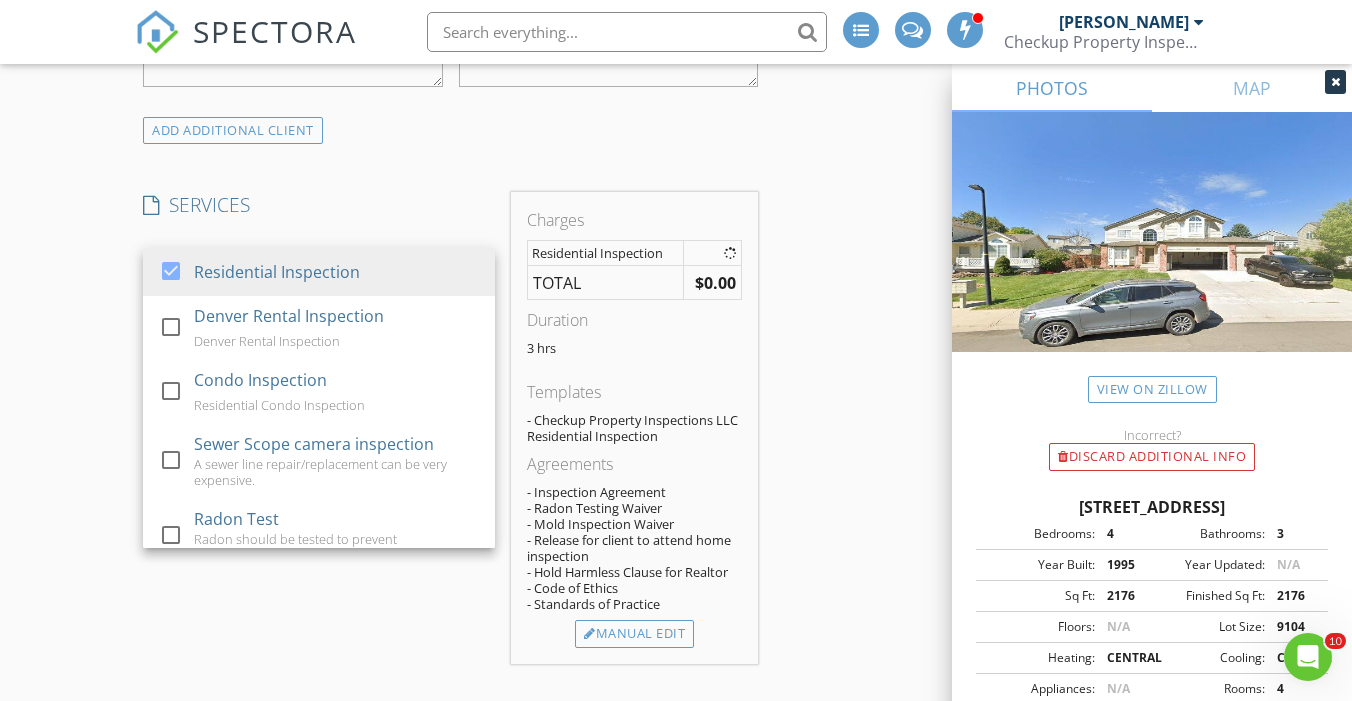 click on "New Inspection
INSPECTOR(S)
check_box   Garrett Majors   PRIMARY   check_box_outline_blank   Ryan Abbott     Garrett Majors arrow_drop_down   check_box Garrett Majors specifically requested
Date/Time
07/12/2025 9:00 AM
Location
Address Search       Address 133 Heritage Ave   Unit   City Castle Rock   State CO   Zip 80104   County Douglas     Square Feet 3460   Year Built 1995   Foundation arrow_drop_down     Garrett Majors     5.6 miles     (12 minutes)
client
check_box Enable Client CC email for this inspection   Client Search     check_box_outline_blank Client is a Company/Organization     First Name Ryan   Last Name Wilson   Email rmw1100@gmail.com   CC Email   Phone 720-272-0993         Tags         Notes   Private Notes
ADD ADDITIONAL client
SERVICES
check_box" at bounding box center (676, 792) 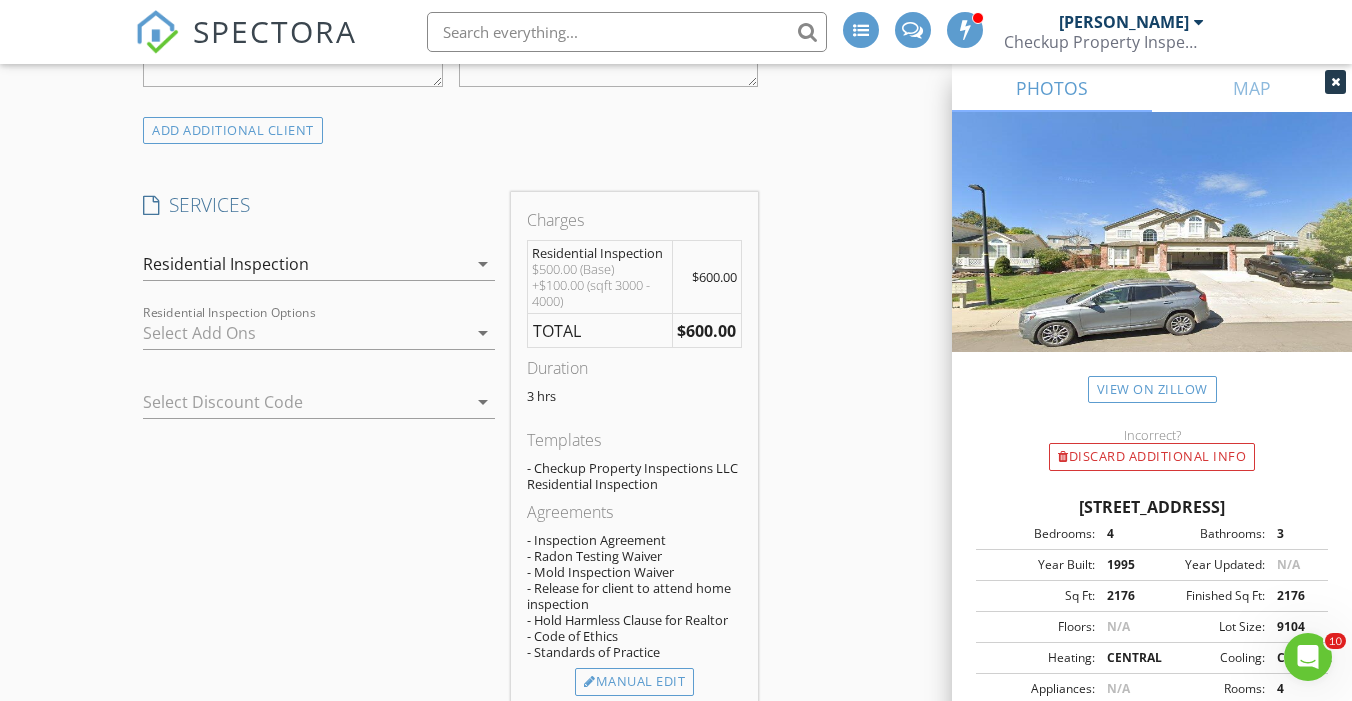 click at bounding box center (305, 333) 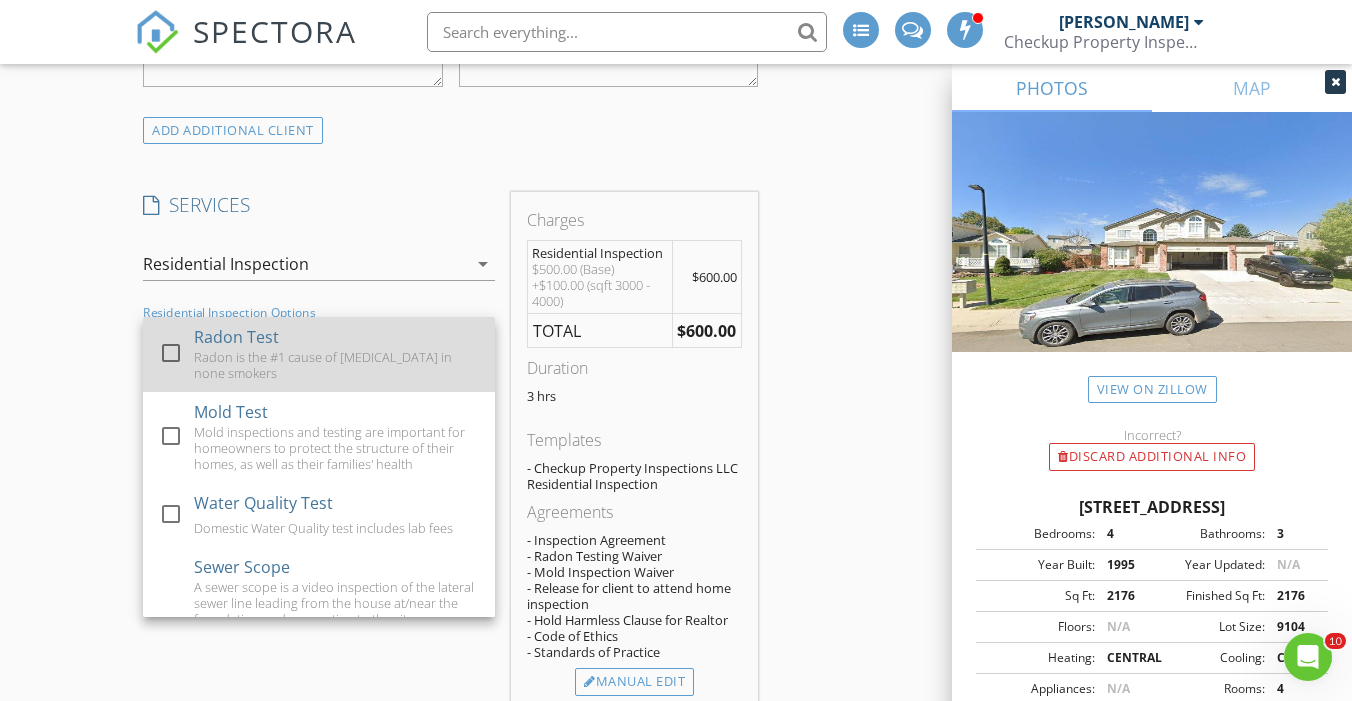 click at bounding box center (171, 353) 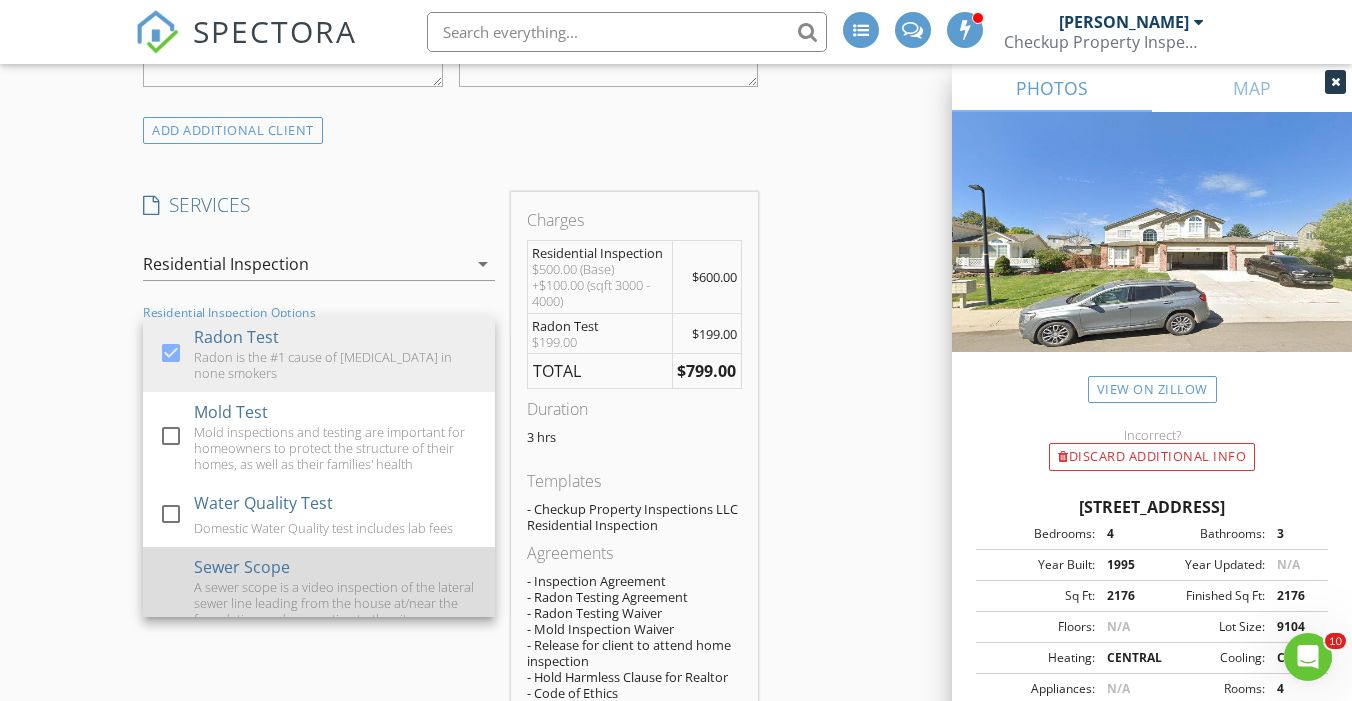 click on "check_box_outline_blank" at bounding box center (172, 632) 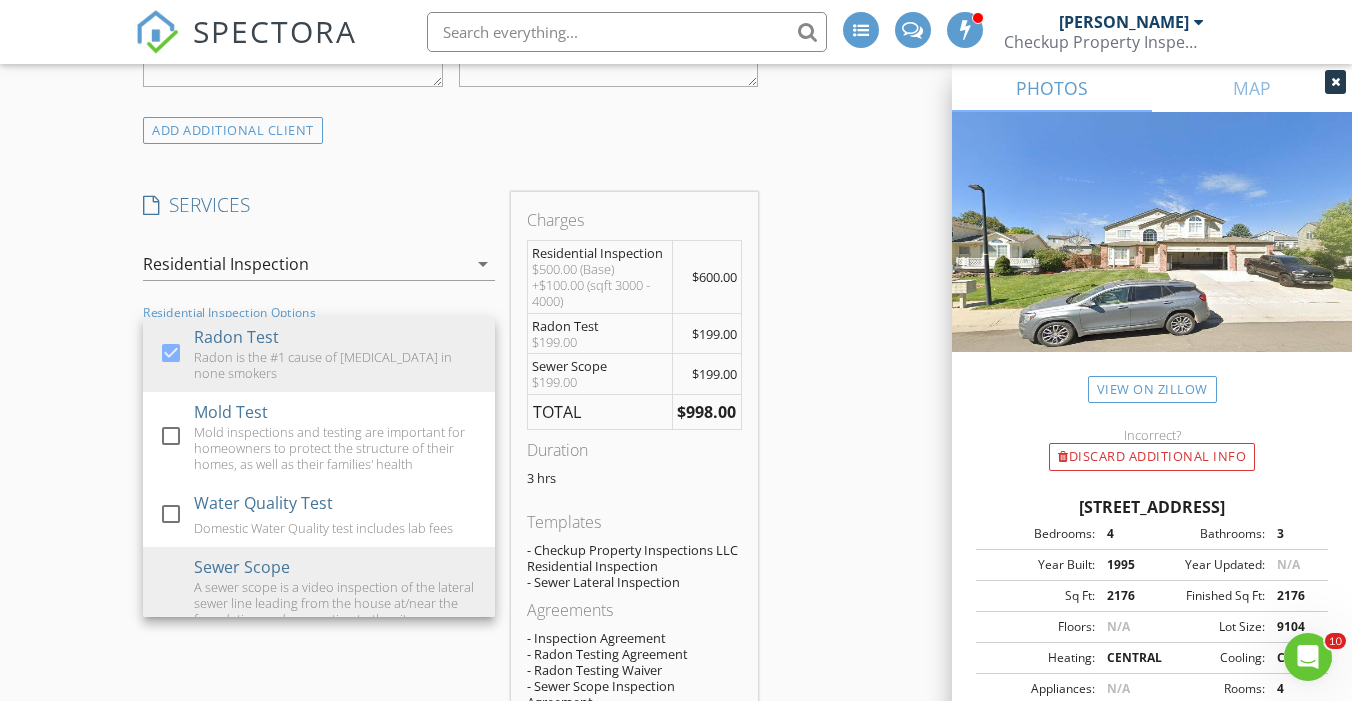 click on "New Inspection
INSPECTOR(S)
check_box   Garrett Majors   PRIMARY   check_box_outline_blank   Ryan Abbott     Garrett Majors arrow_drop_down   check_box Garrett Majors specifically requested
Date/Time
07/12/2025 9:00 AM
Location
Address Search       Address 133 Heritage Ave   Unit   City Castle Rock   State CO   Zip 80104   County Douglas     Square Feet 3460   Year Built 1995   Foundation arrow_drop_down     Garrett Majors     5.6 miles     (12 minutes)
client
check_box Enable Client CC email for this inspection   Client Search     check_box_outline_blank Client is a Company/Organization     First Name Ryan   Last Name Wilson   Email rmw1100@gmail.com   CC Email   Phone 720-272-0993         Tags         Notes   Private Notes
ADD ADDITIONAL client
SERVICES
check_box" at bounding box center (676, 981) 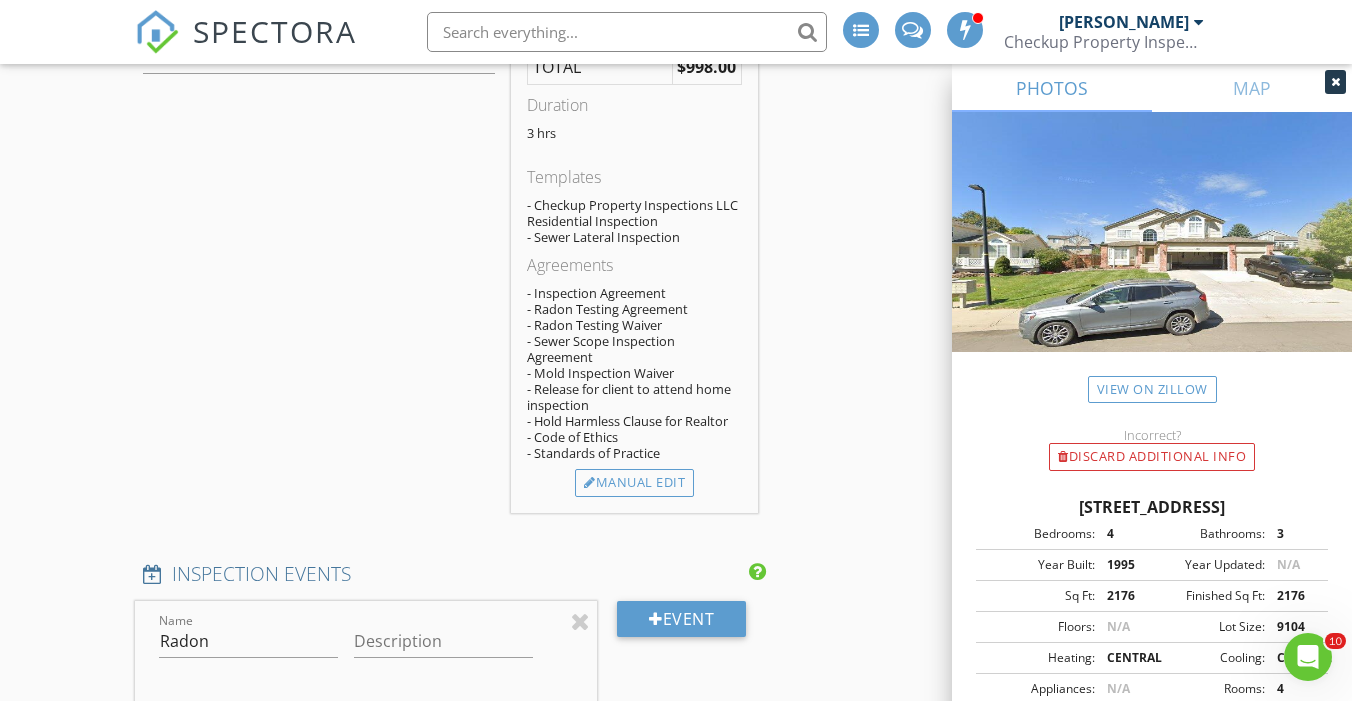 scroll, scrollTop: 1853, scrollLeft: 0, axis: vertical 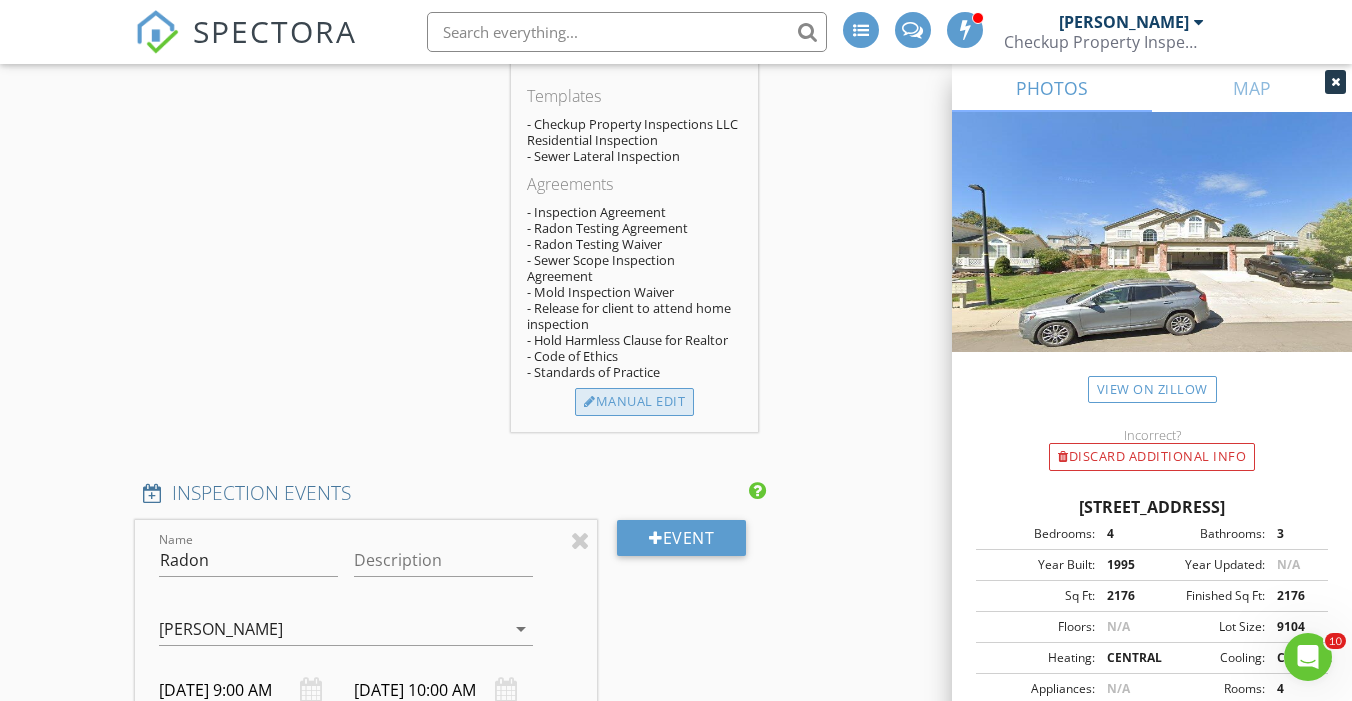 click on "Manual Edit" at bounding box center (634, 402) 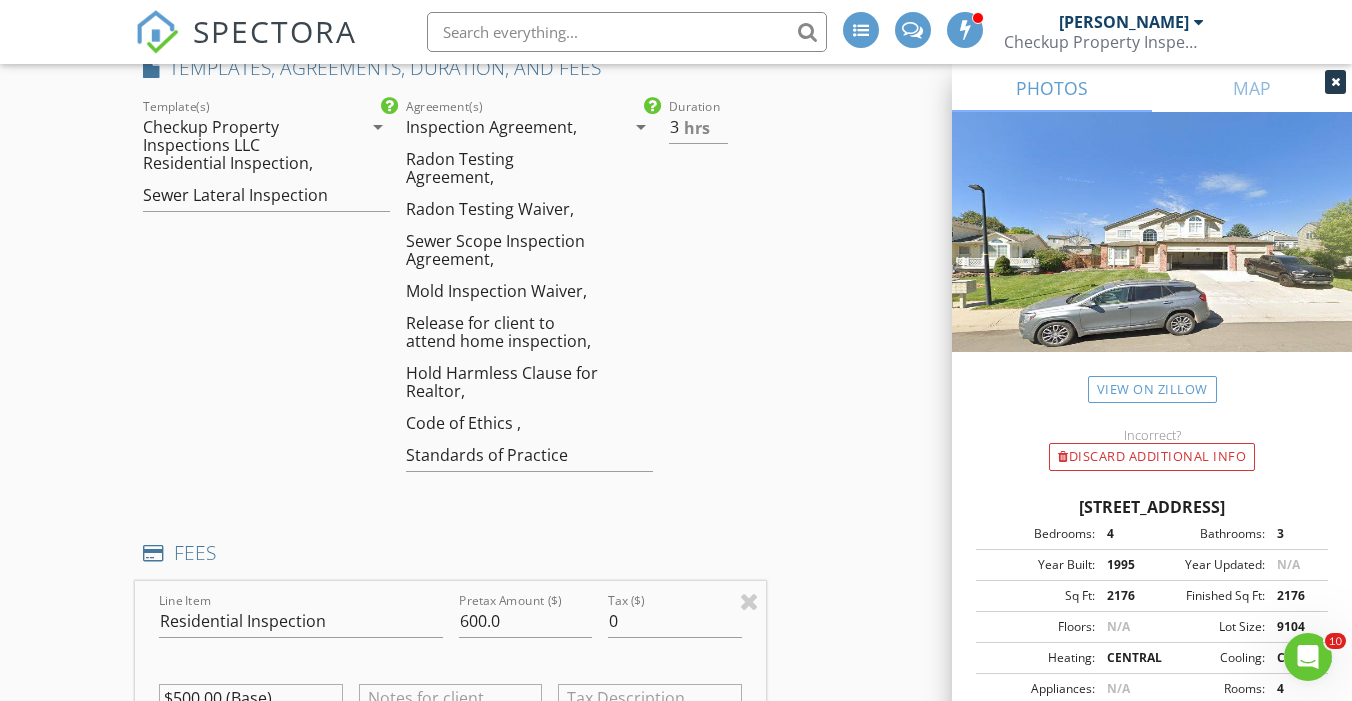 scroll, scrollTop: 1558, scrollLeft: 0, axis: vertical 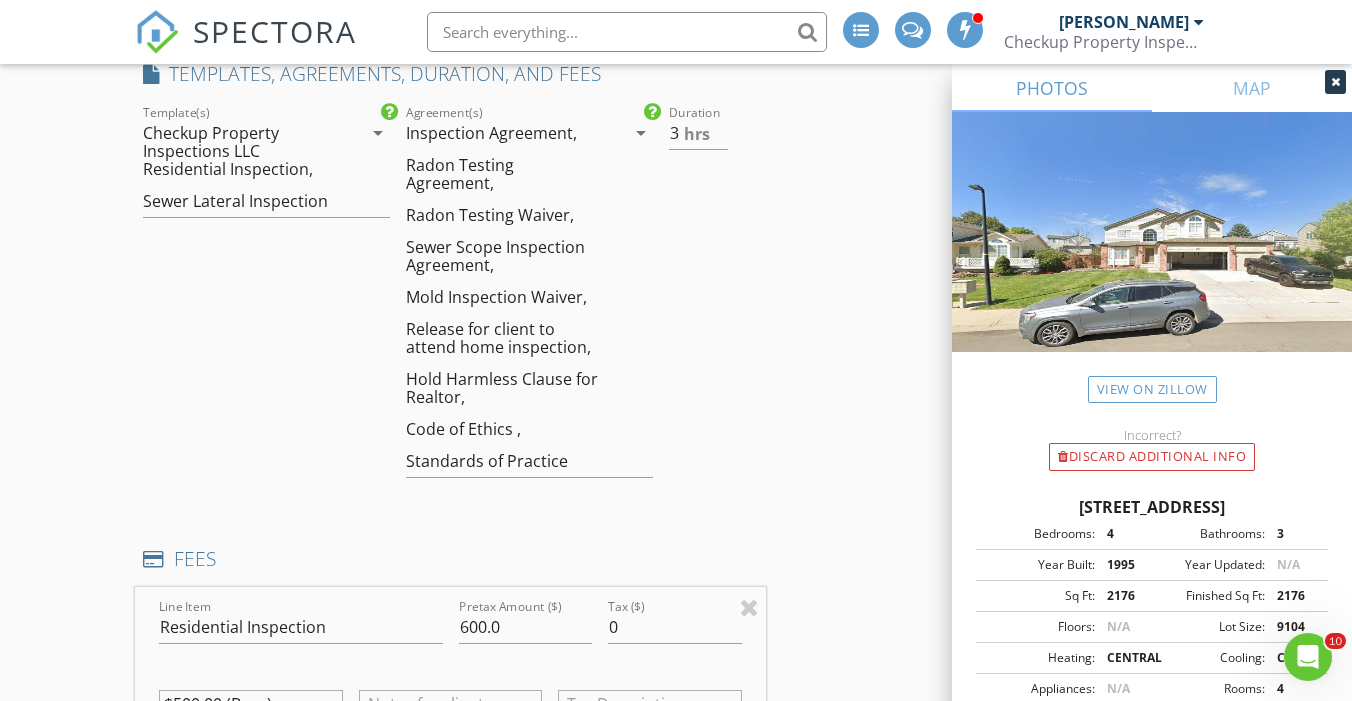 click on "Radon Testing Waiver," at bounding box center (490, 215) 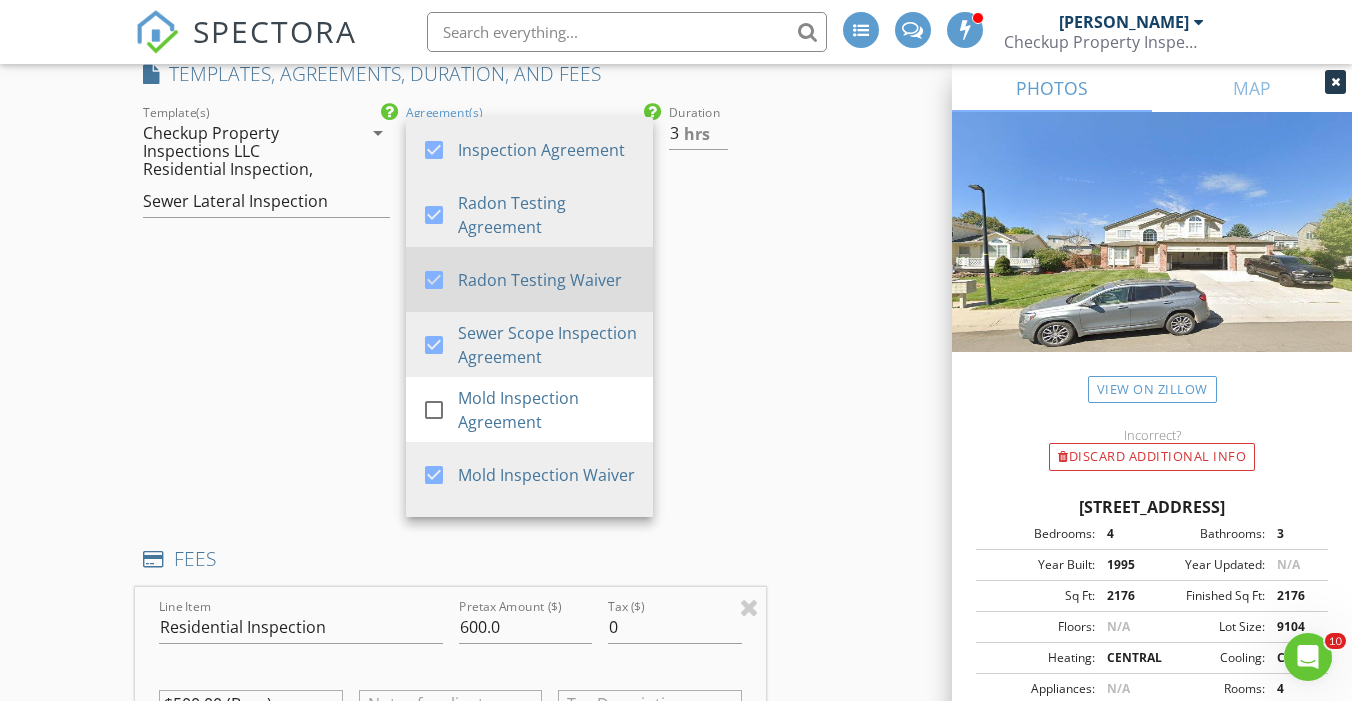 click at bounding box center [434, 280] 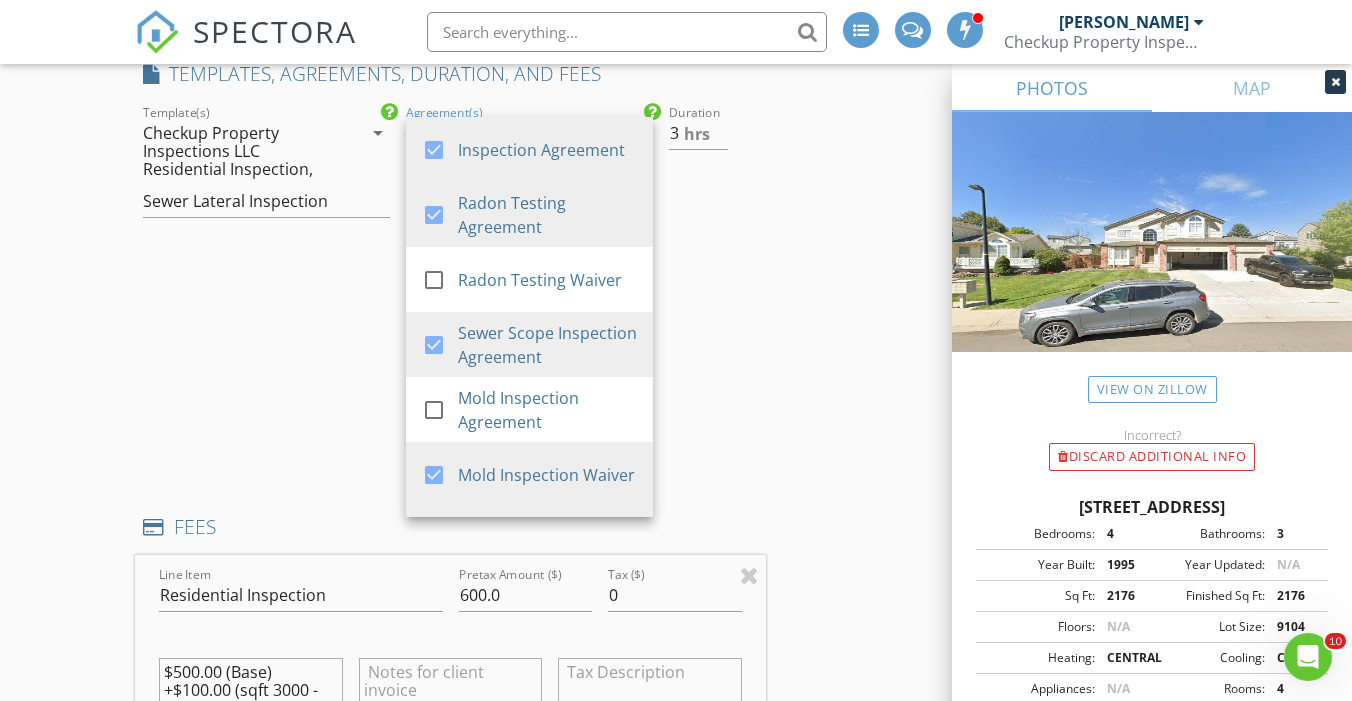 click on "check_box   Checkup Property Inspections LLC Residential Inspection check_box_outline_blank   Checkup Property Inspections LLC check_box_outline_blank   Checkup Property Inspections LLC Commercial Template check_box_outline_blank   Commercial Inspection Report by Checkup Property Inspections LLC check_box_outline_blank   Detached Structure Inspection check_box_outline_blank   Garrett's Residential Inspection Template check_box_outline_blank   InterNACHI Residential  check_box_outline_blank   Residential Condo Inspection check_box_outline_blank   Residential Template check_box_outline_blank   Well Inspection check_box_outline_blank   Mold Inspection check_box_outline_blank   Radon Inspection check_box_outline_blank   BACKUP just in case check_box_outline_blank   InterNACHI Narrative Library 1.9: Residential from Kenton Shepard check_box_outline_blank   Pre-Drywall Template  check_box   Sewer Lateral Inspection check_box_outline_blank   Water Sample Summary check_box_outline_blank   WELL Inspection Template(s)" at bounding box center [266, 283] 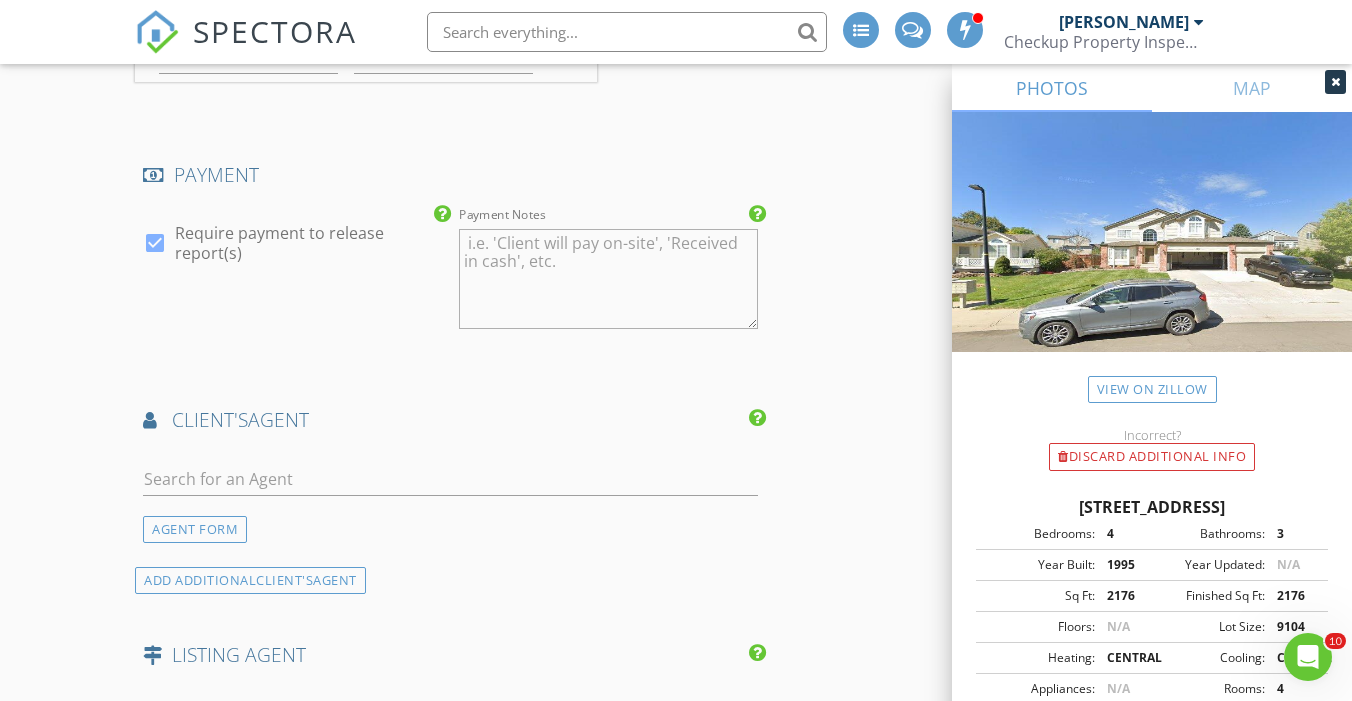 scroll, scrollTop: 3235, scrollLeft: 0, axis: vertical 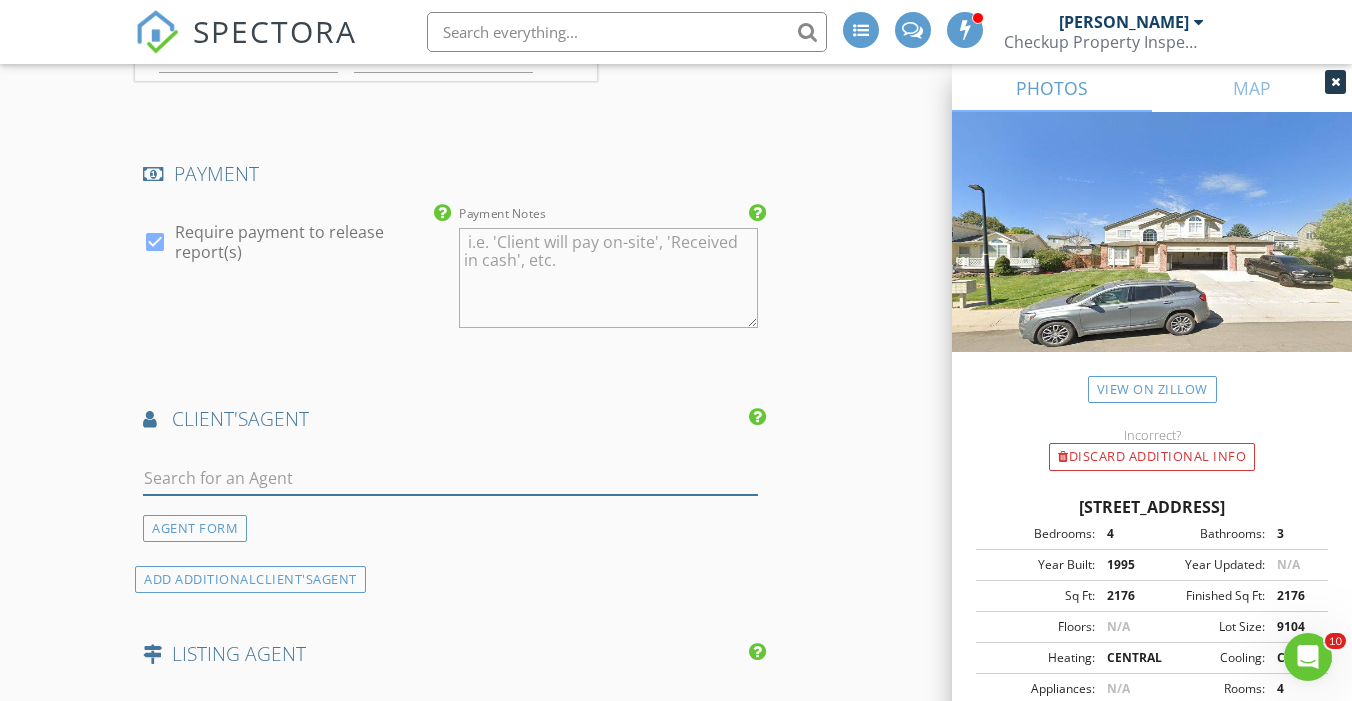 click at bounding box center (450, 478) 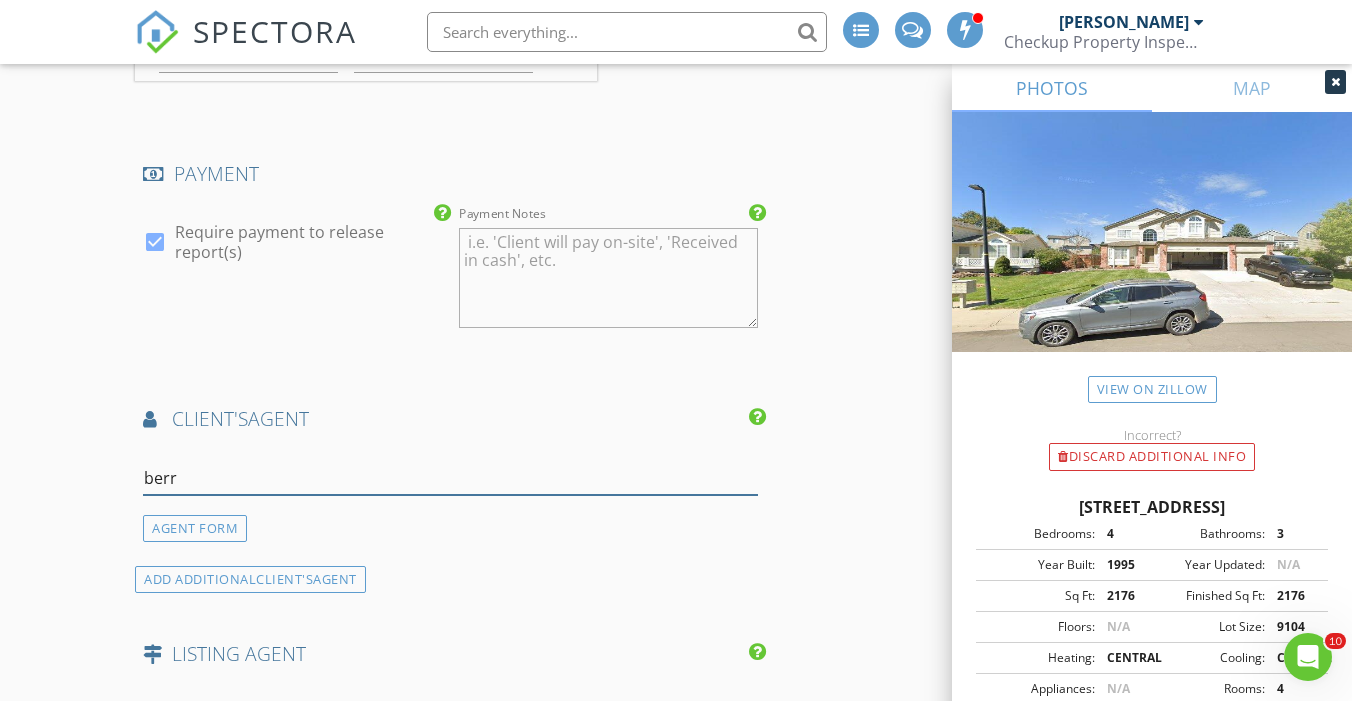 type on "berry" 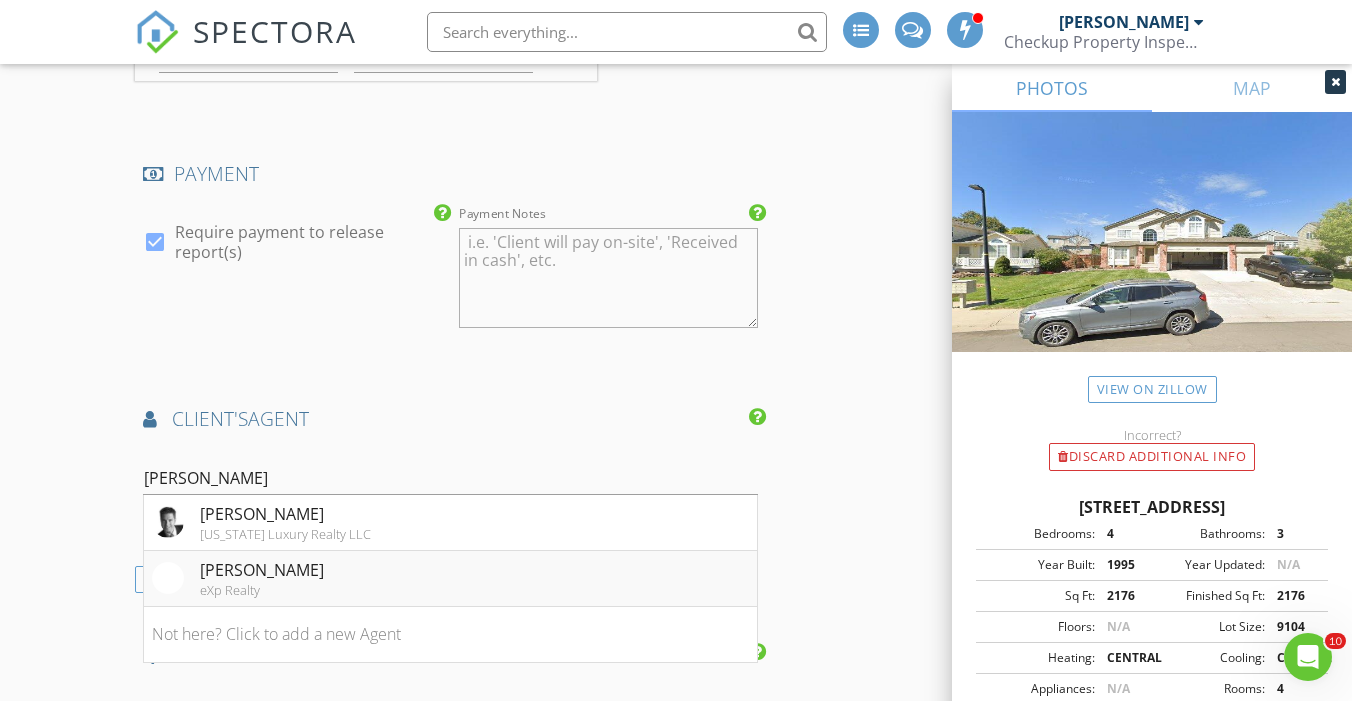 click on "Matthew Berry" at bounding box center (262, 570) 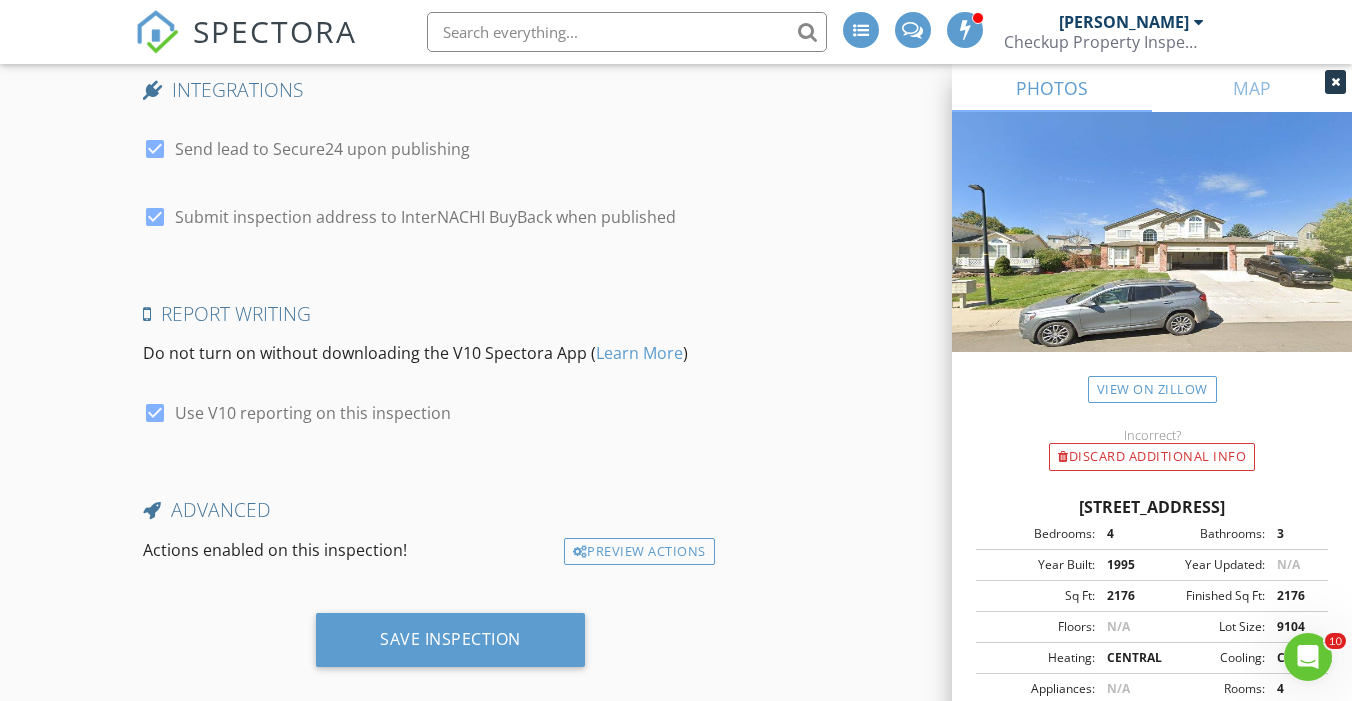scroll, scrollTop: 5089, scrollLeft: 0, axis: vertical 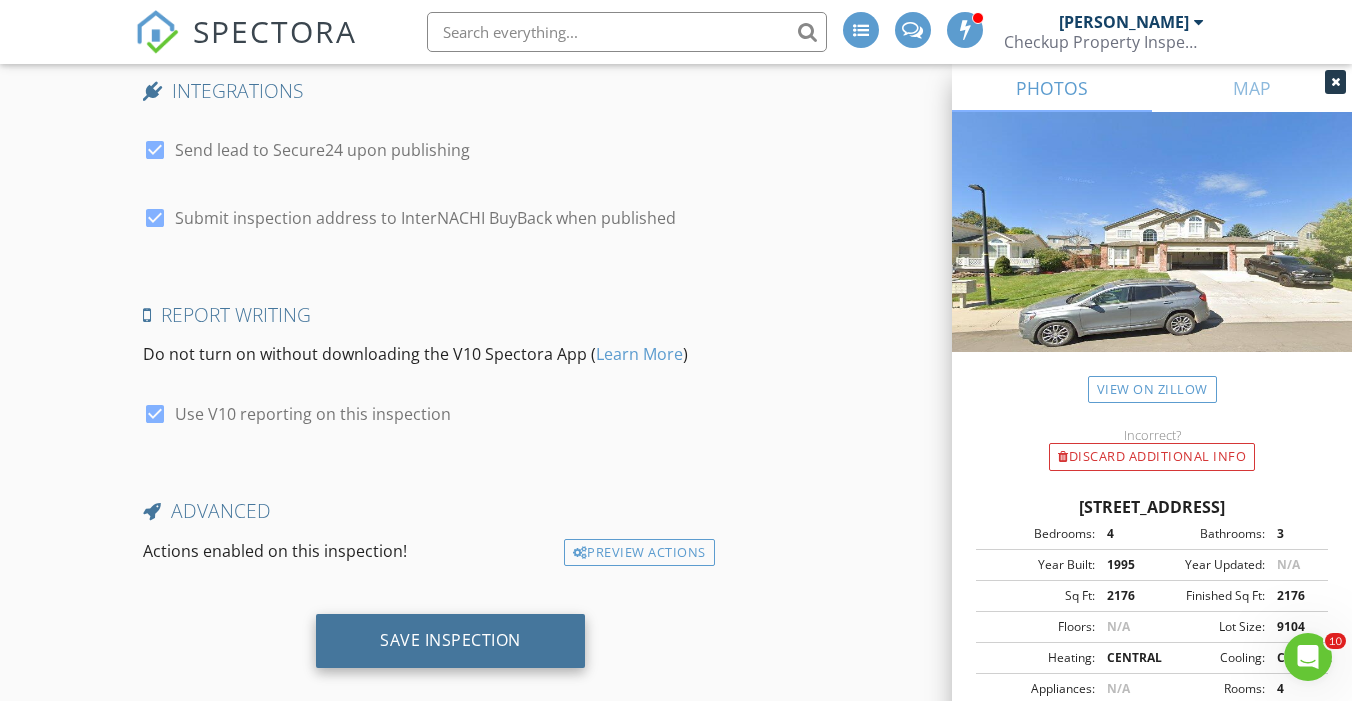 click on "Save Inspection" at bounding box center (450, 641) 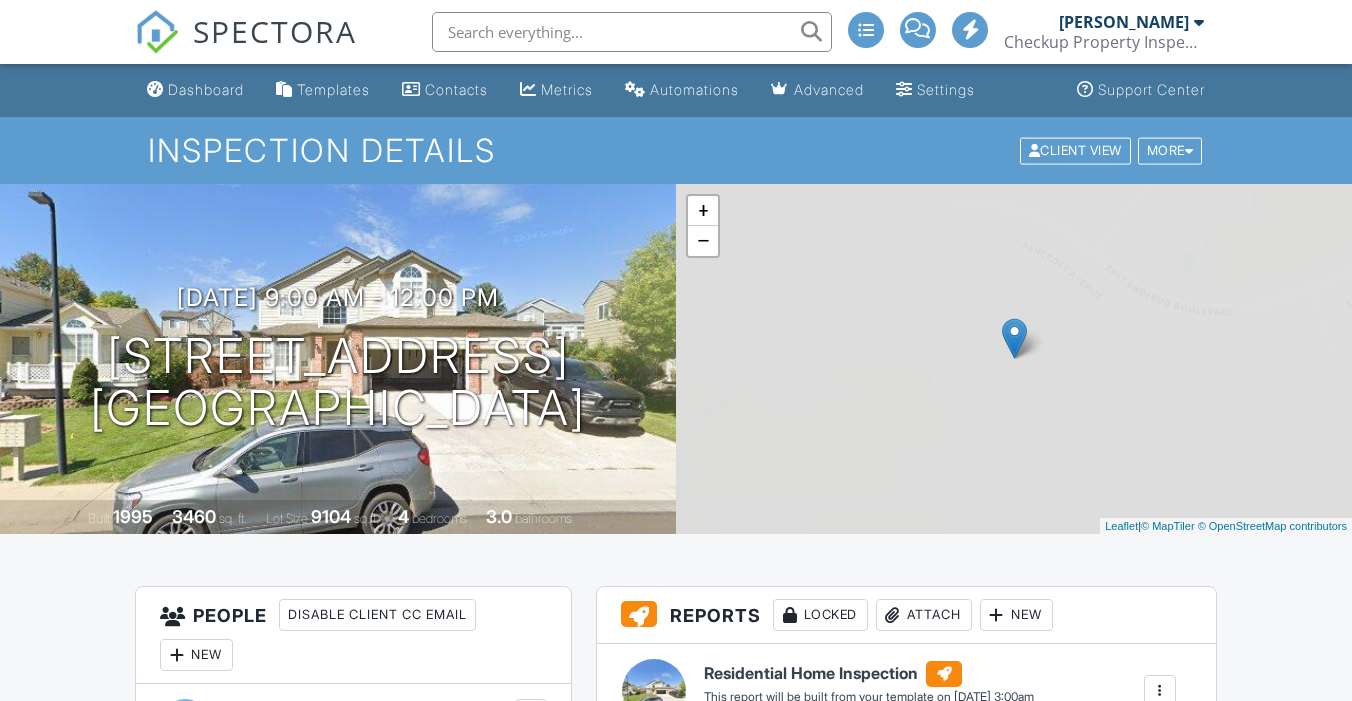 scroll, scrollTop: 0, scrollLeft: 0, axis: both 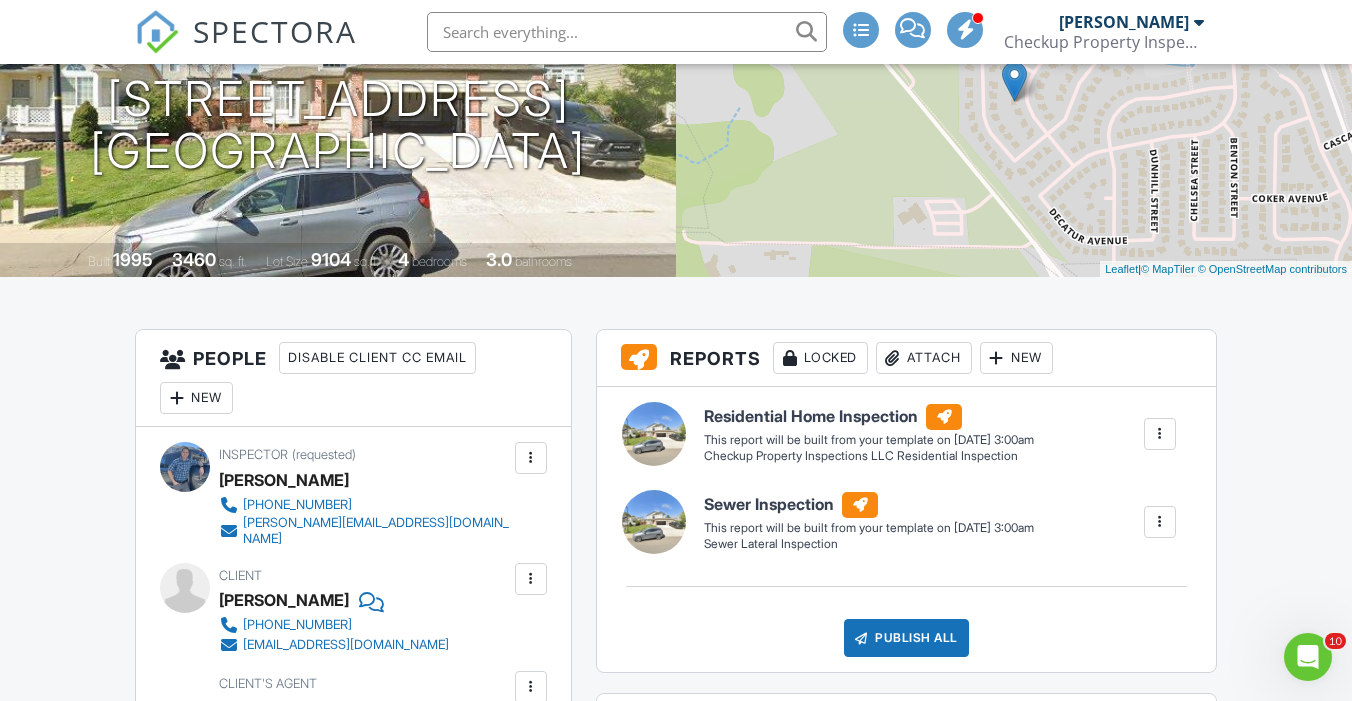 click at bounding box center (1160, 434) 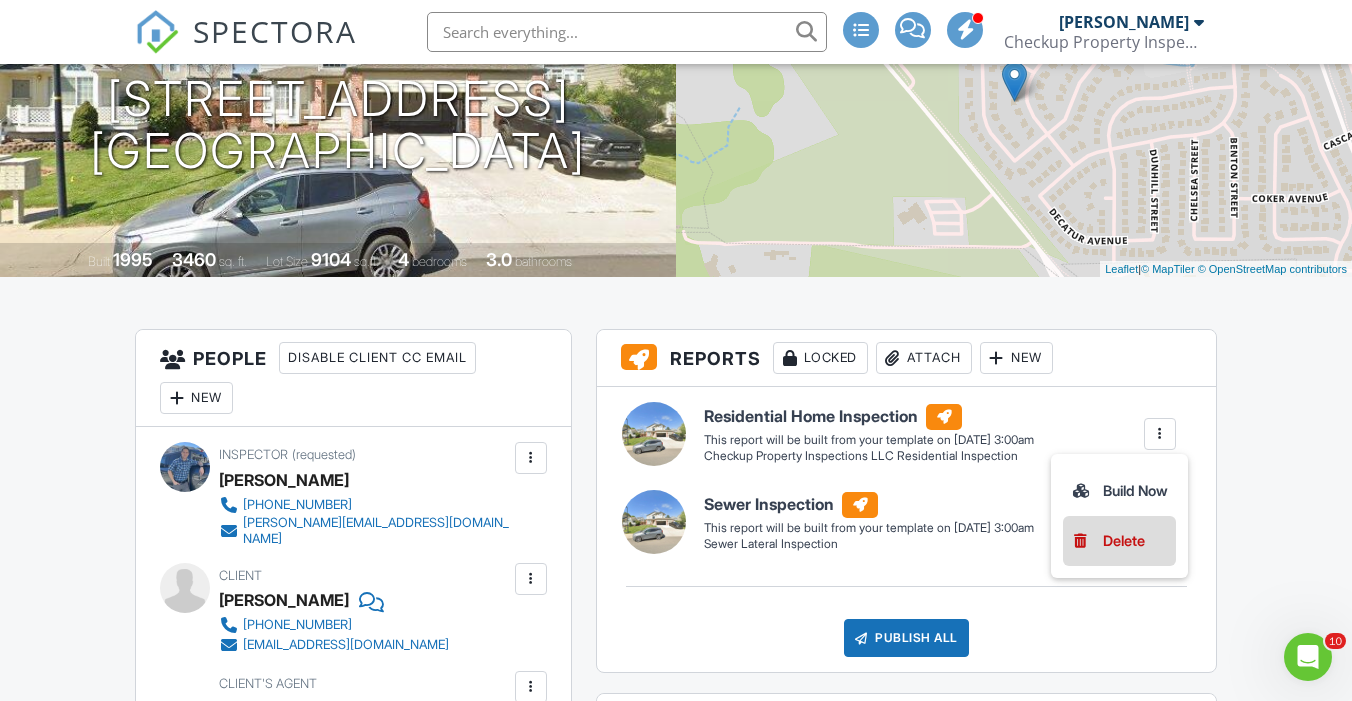 click on "Delete" at bounding box center (1119, 541) 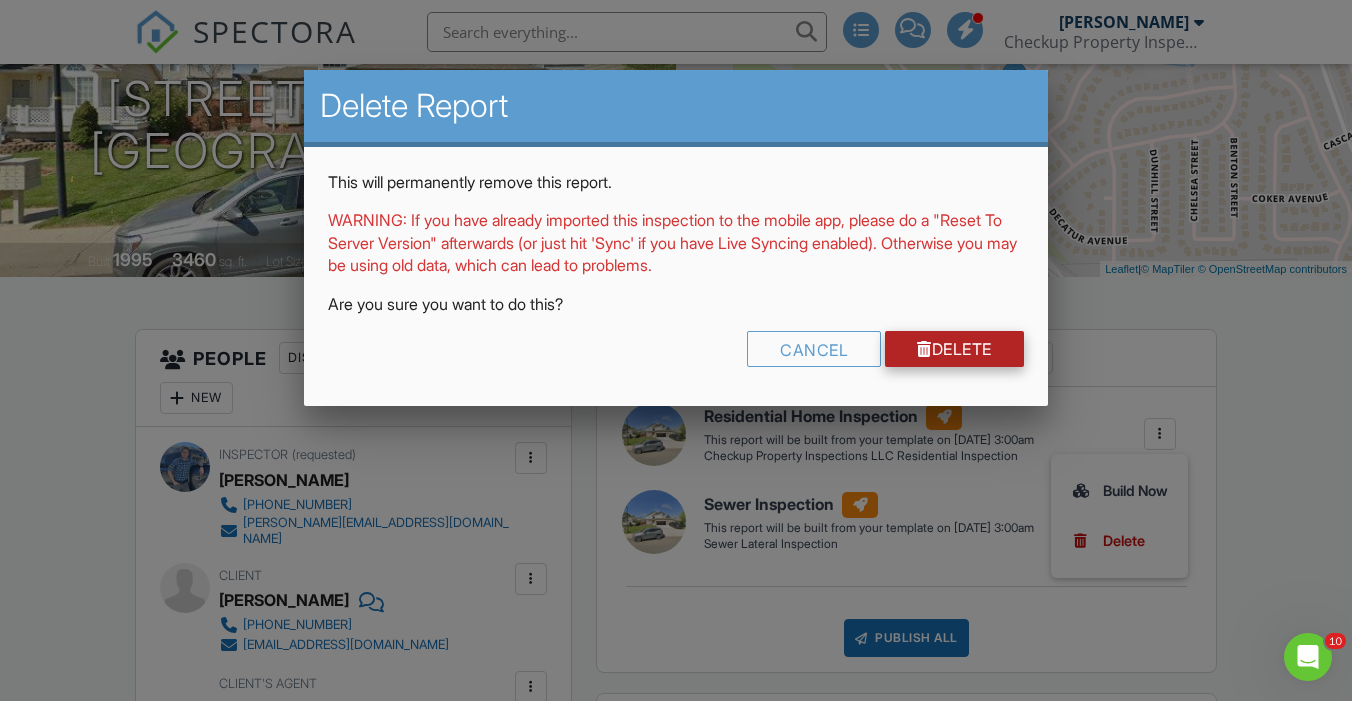 click on "Delete" at bounding box center [954, 349] 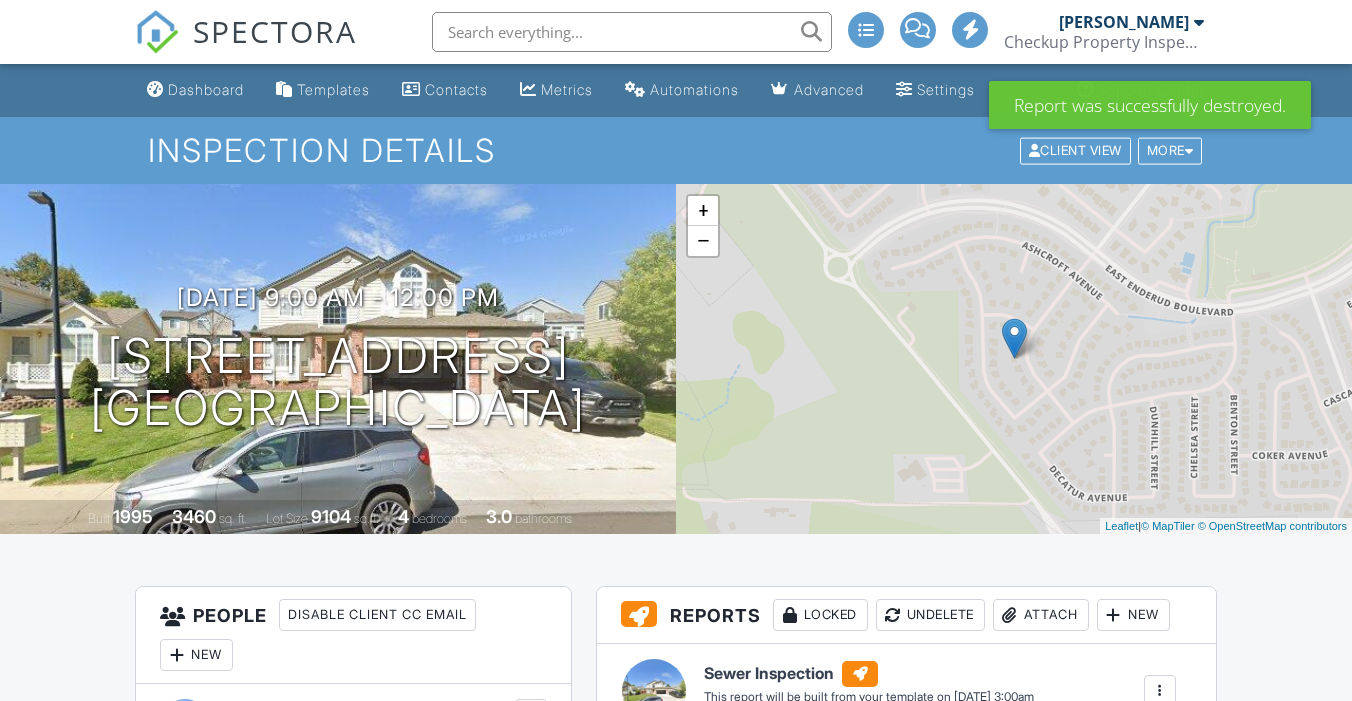 scroll, scrollTop: 358, scrollLeft: 0, axis: vertical 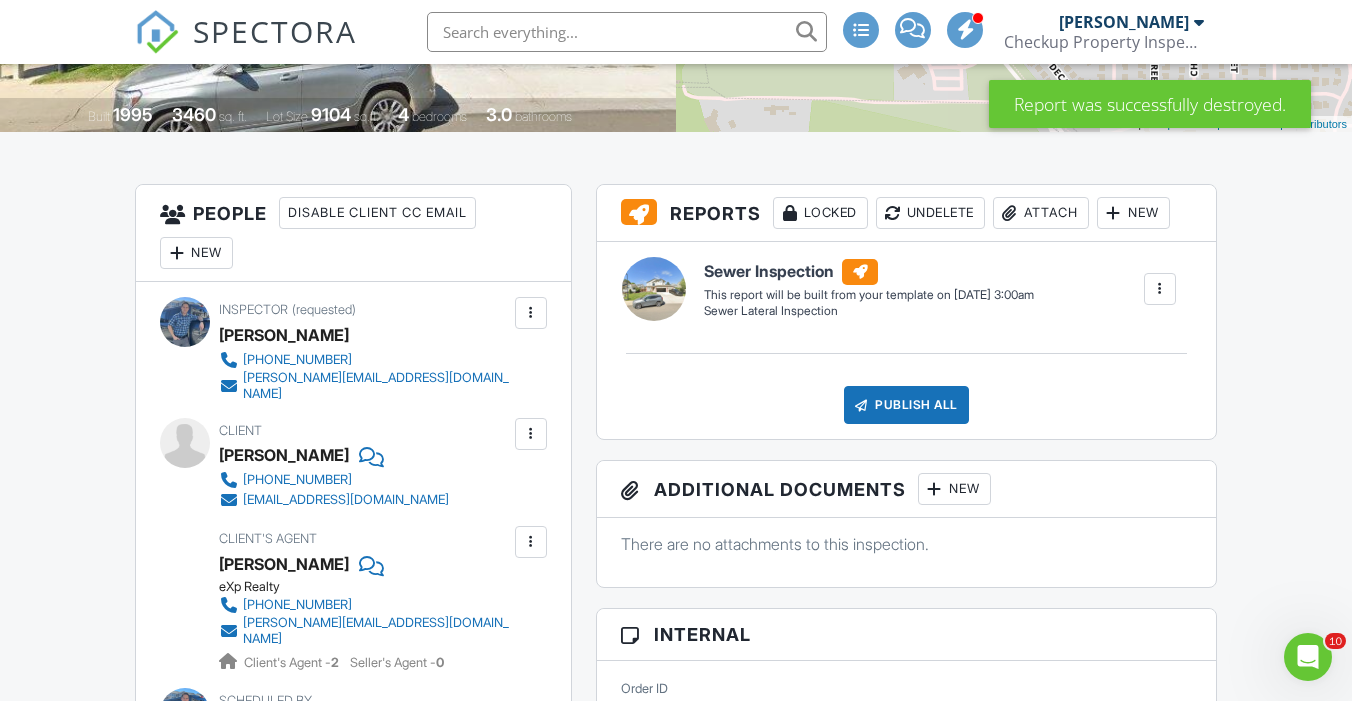 click at bounding box center [1114, 213] 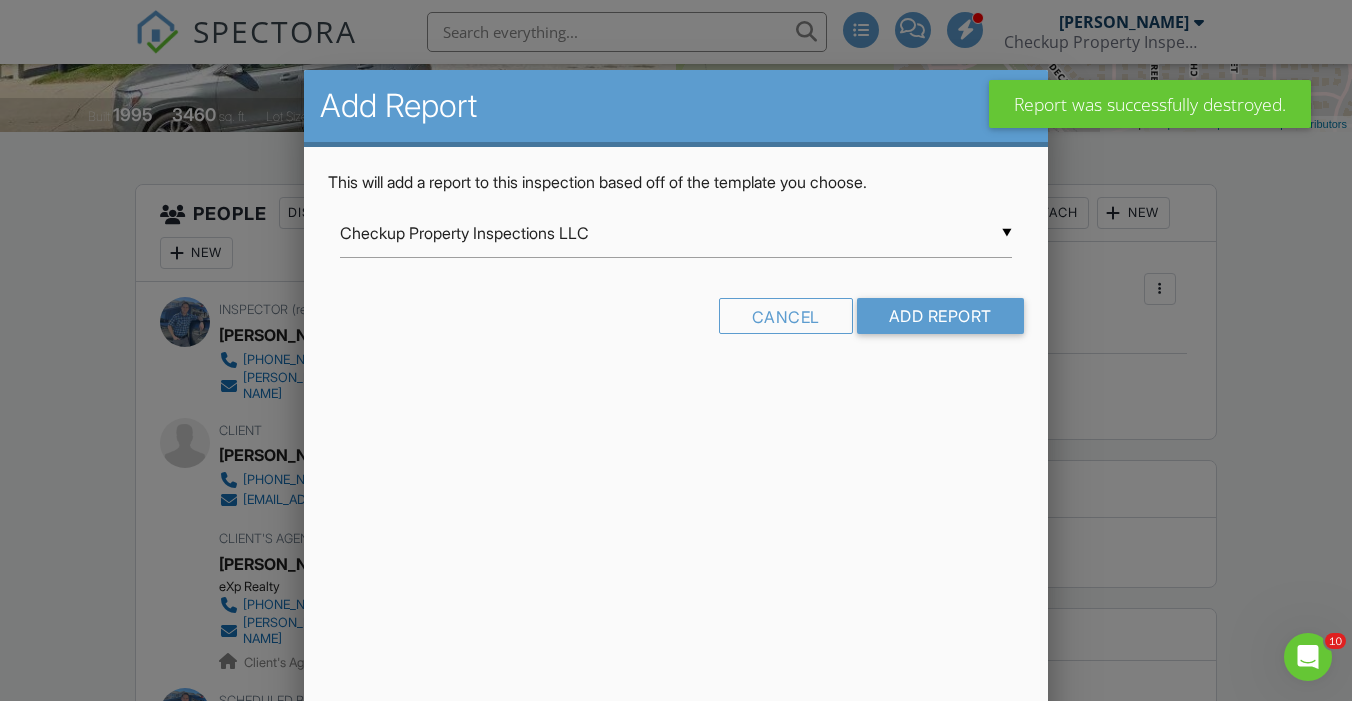 click on "Checkup Property Inspections LLC" at bounding box center (676, 233) 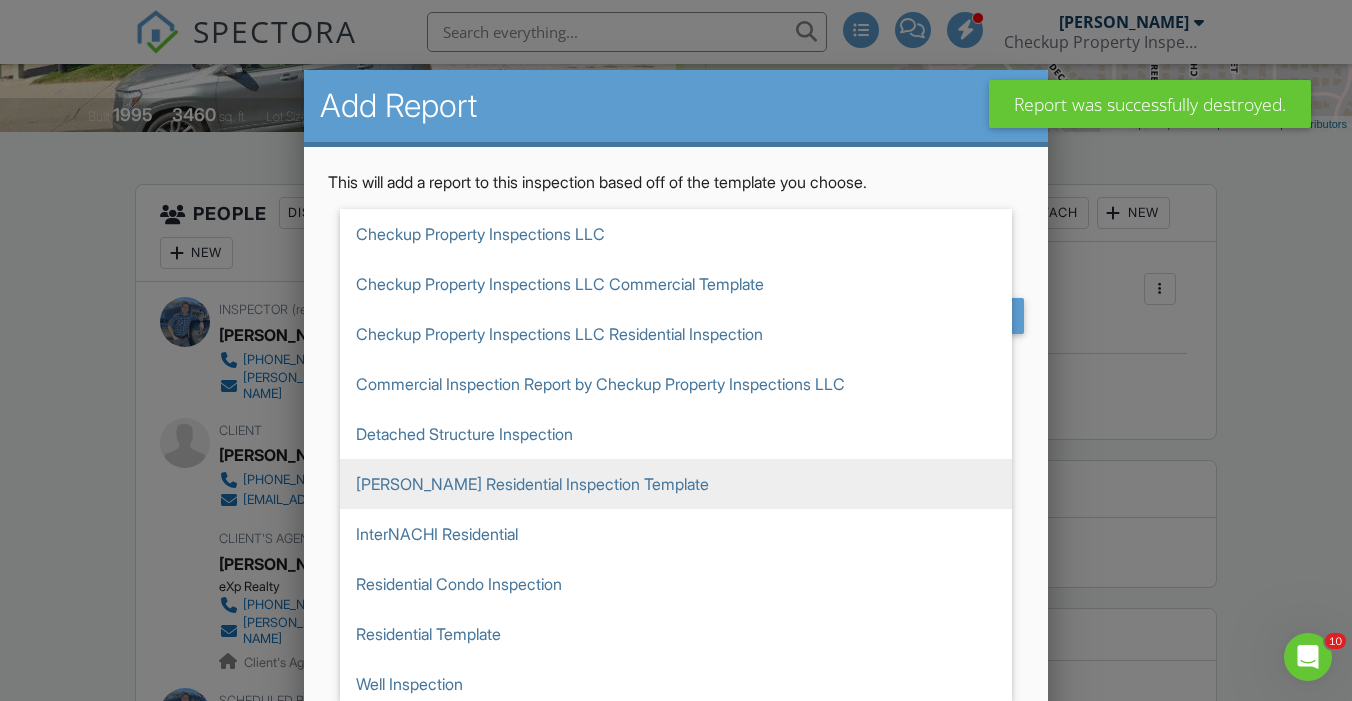 click on "[PERSON_NAME] Residential Inspection Template" at bounding box center (676, 484) 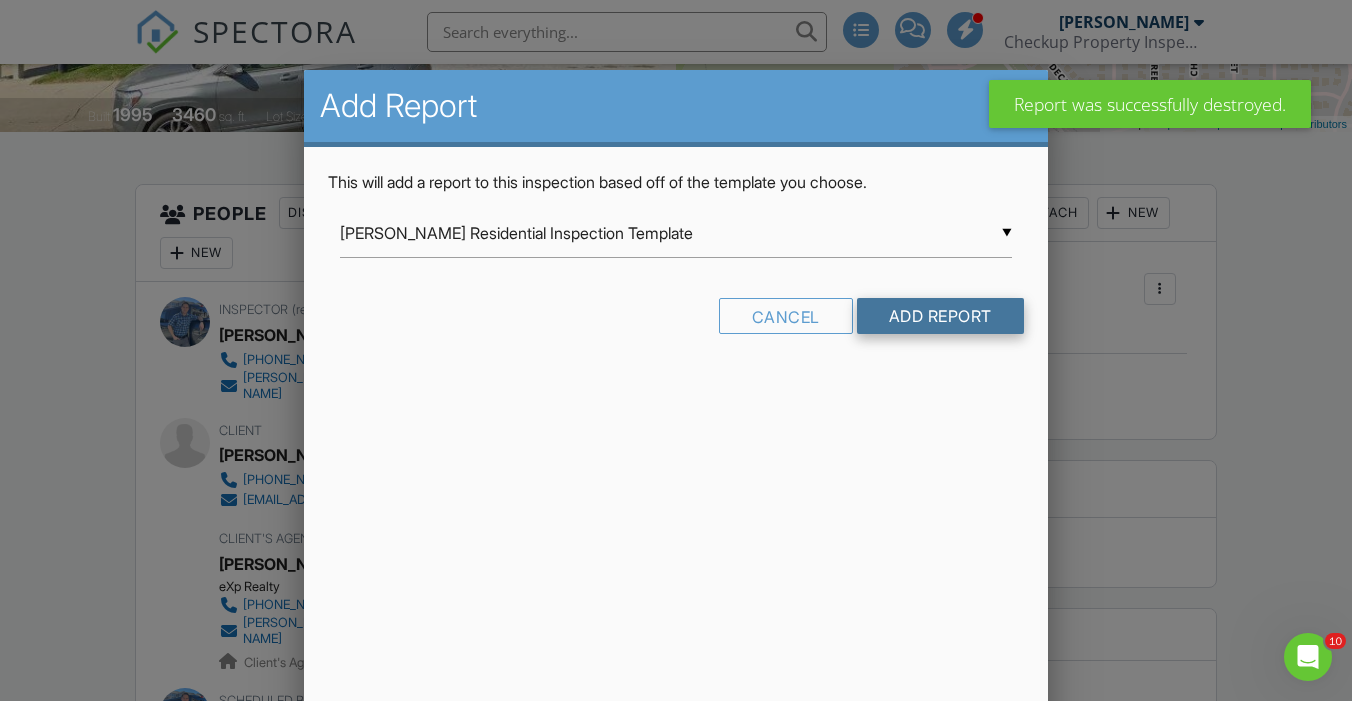 click on "Add Report" at bounding box center (940, 316) 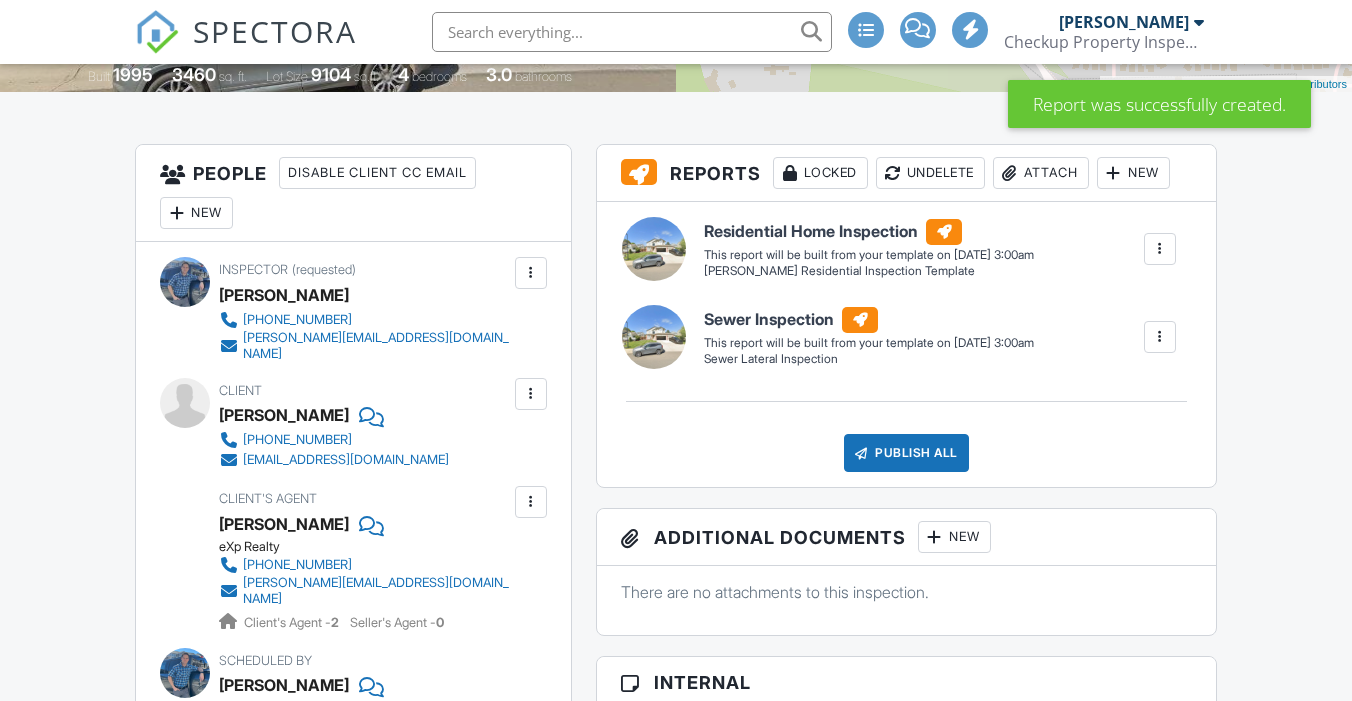 scroll, scrollTop: 1226, scrollLeft: 0, axis: vertical 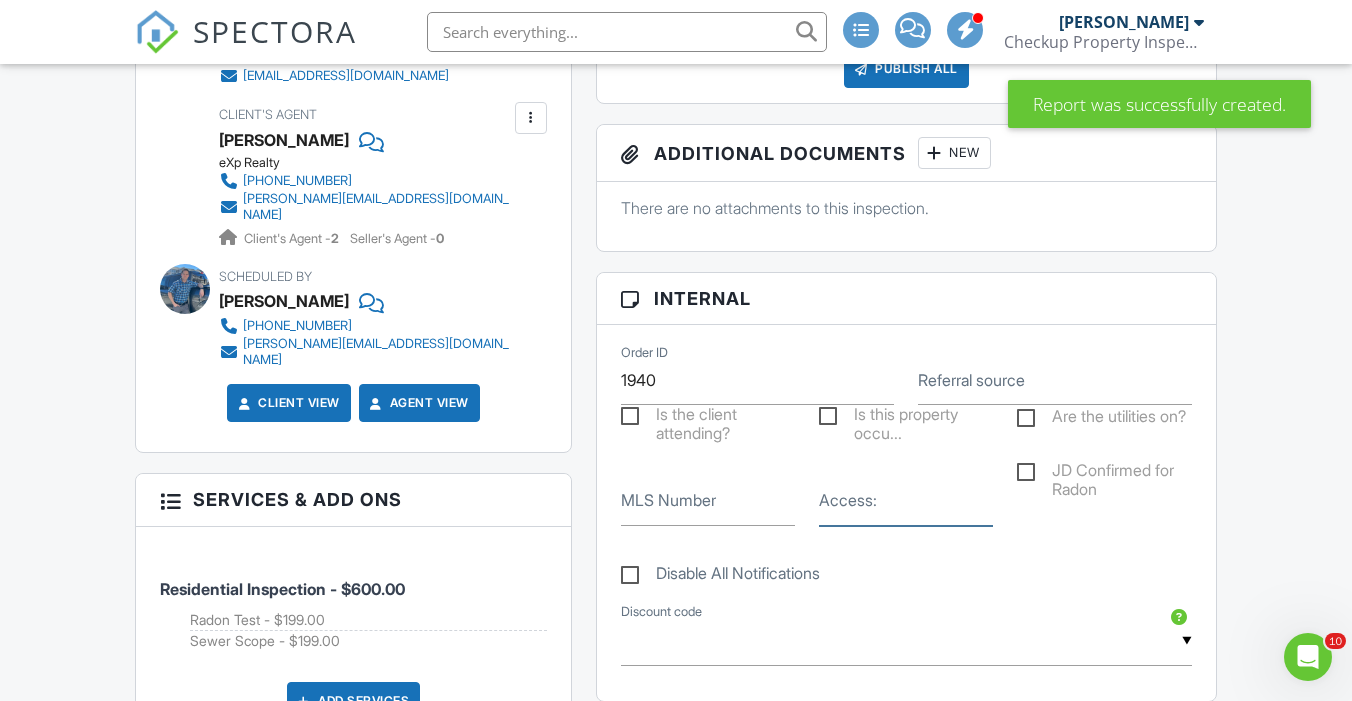 click on "Access:" at bounding box center [906, 501] 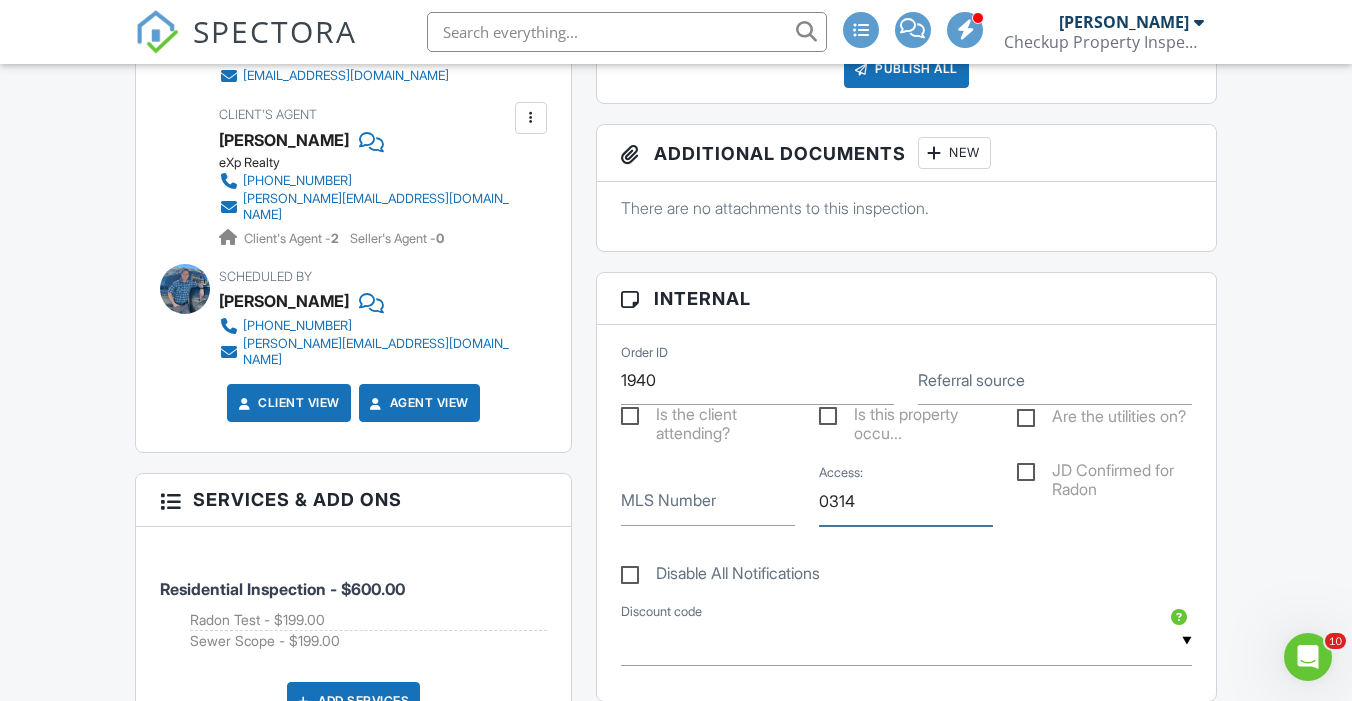 type on "0314" 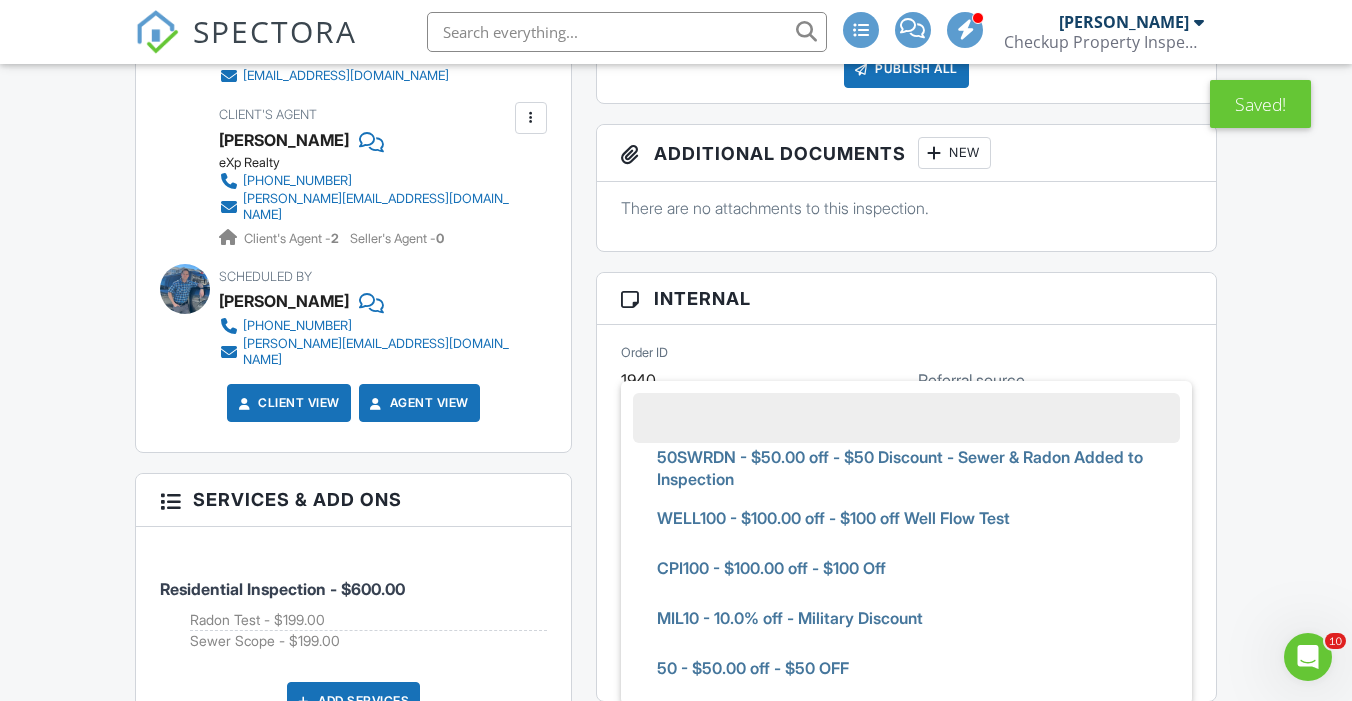 click on "Dashboard
Templates
Contacts
Metrics
Automations
Advanced
Settings
Support Center
Inspection Details
Client View
More
Property Details
Reschedule
Reorder / Copy
Share
Cancel
[GEOGRAPHIC_DATA]
Print Order
Convert to V9
Disable Pass on CC Fees
View Change Log
[DATE]  9:00 am
- 12:00 pm
[STREET_ADDRESS]
[GEOGRAPHIC_DATA]
Built
1995
3460
sq. ft.
Lot Size
9104
sq.ft.
4
bedrooms
3.0
bathrooms
+ − Leaflet  |  © MapTiler   © OpenStreetMap contributors
All emails and texts are disabled for this inspection!
Turn on emails and texts
Reports
Locked
Undelete
Attach
New
Residential Home Inspection
Edit
View" at bounding box center [676, 1299] 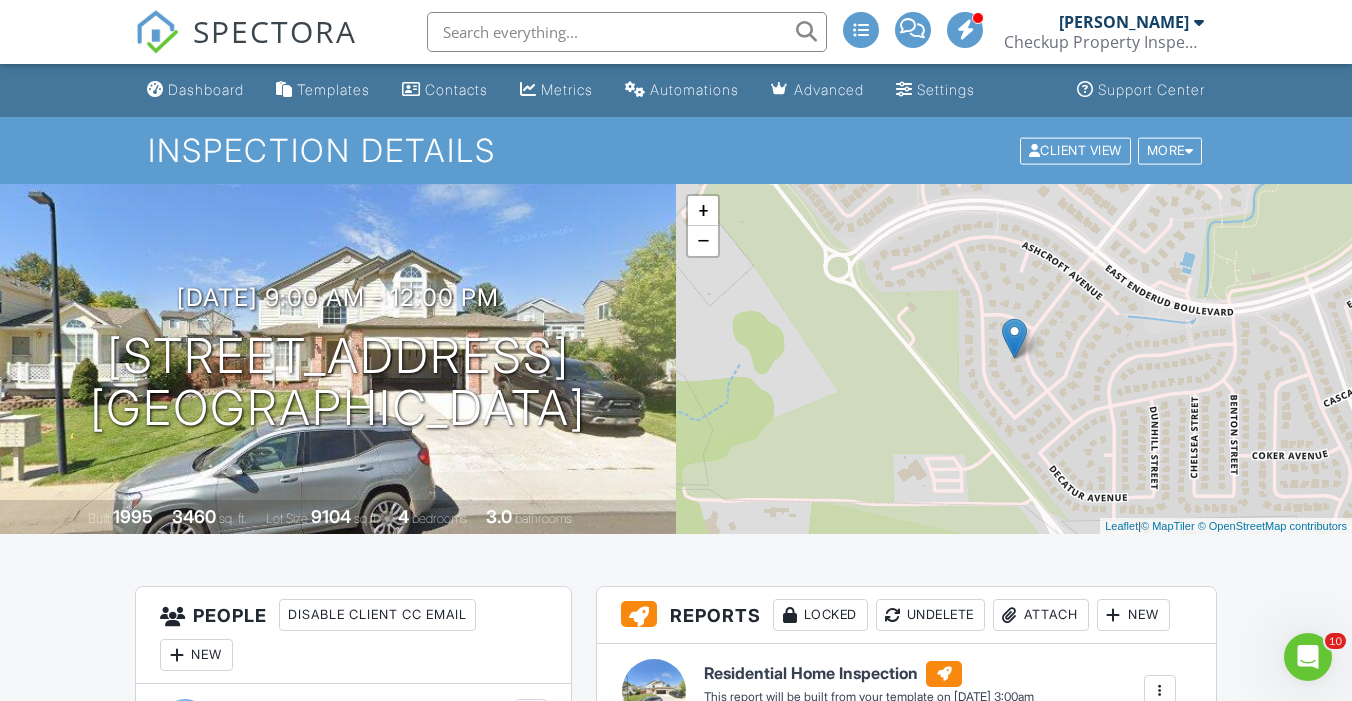 scroll, scrollTop: 0, scrollLeft: 0, axis: both 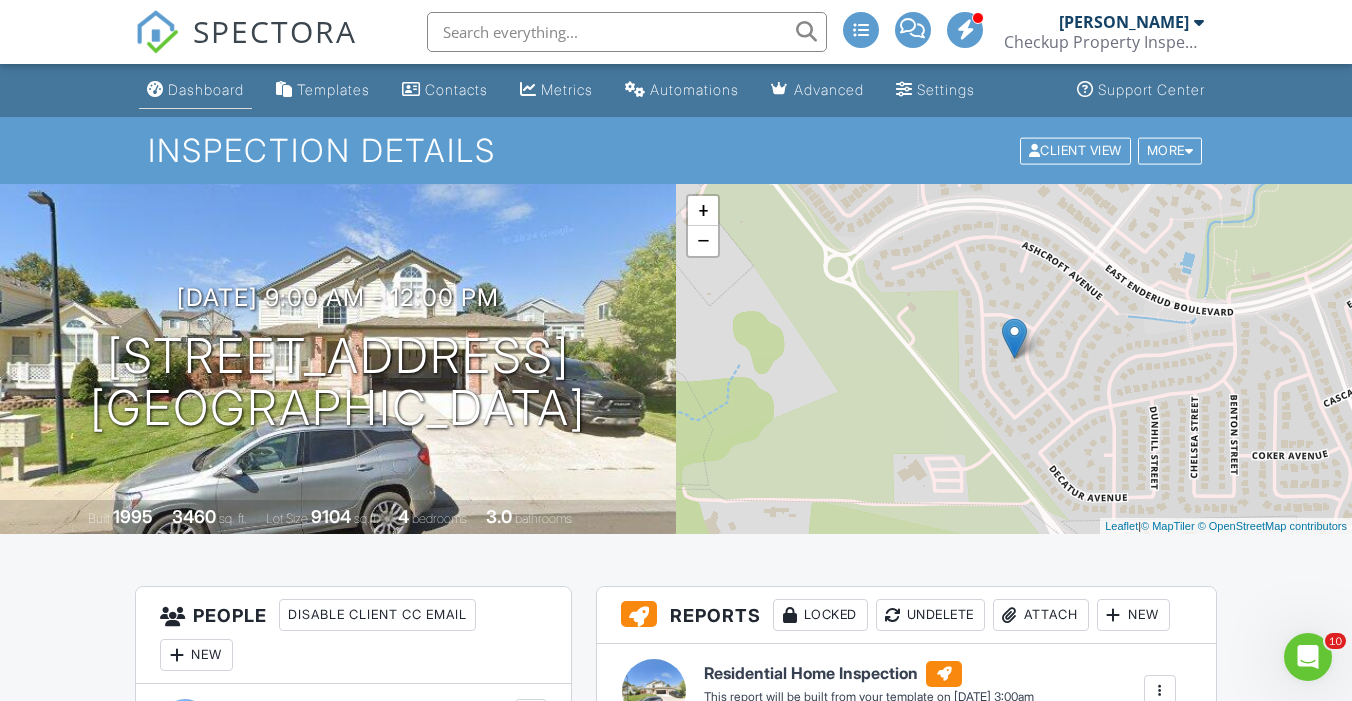 click on "Dashboard" at bounding box center (206, 89) 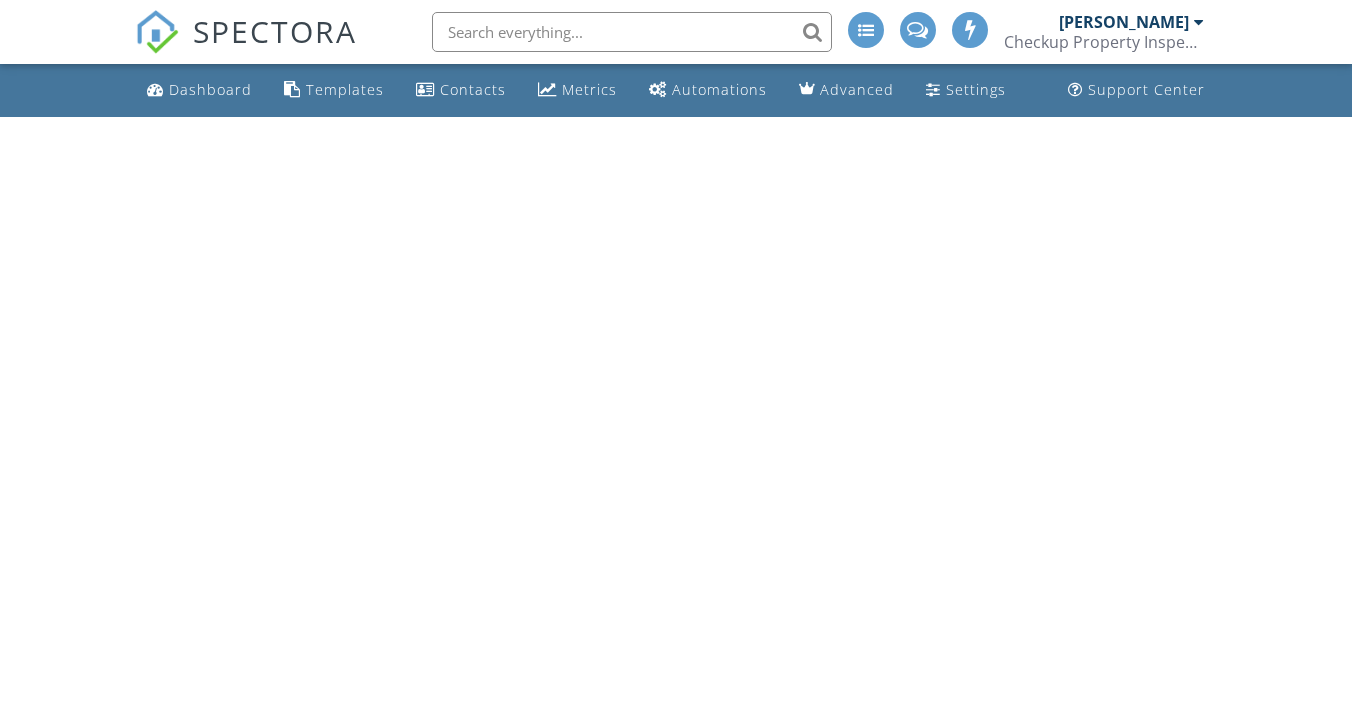 scroll, scrollTop: 0, scrollLeft: 0, axis: both 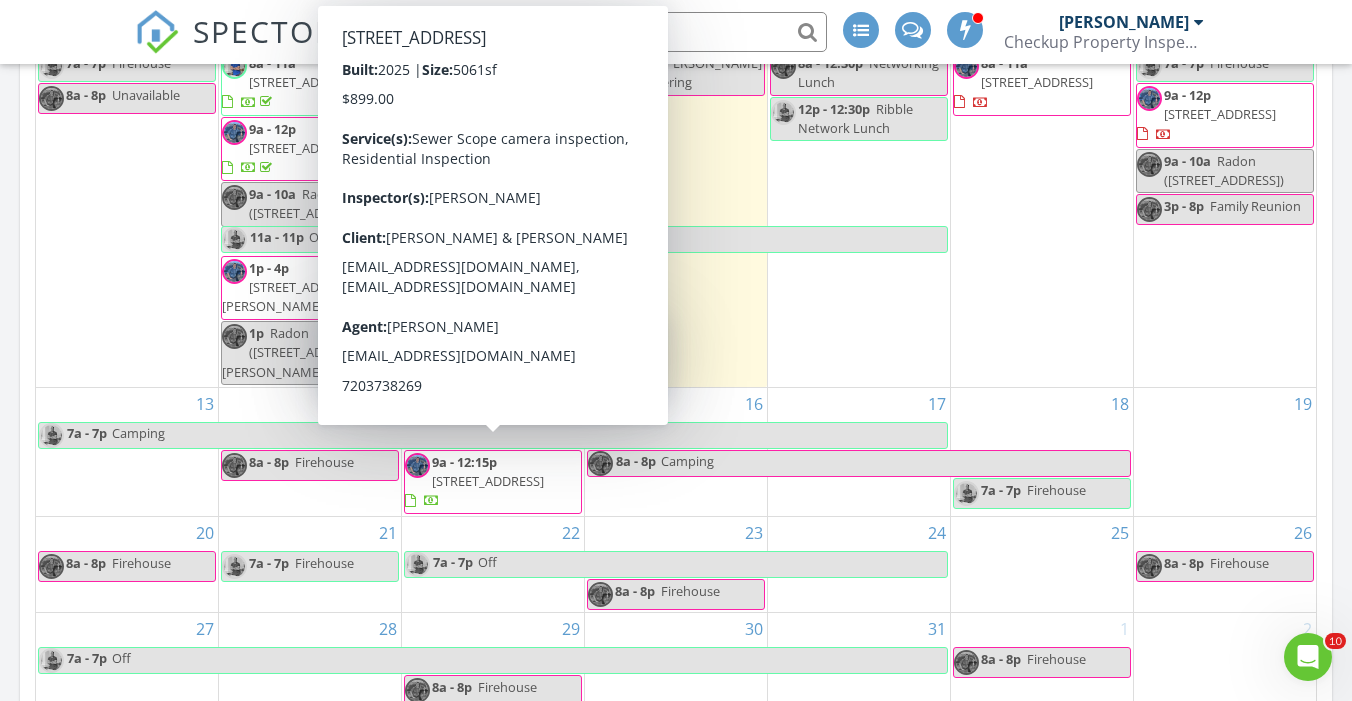 click on "[STREET_ADDRESS]" at bounding box center (488, 481) 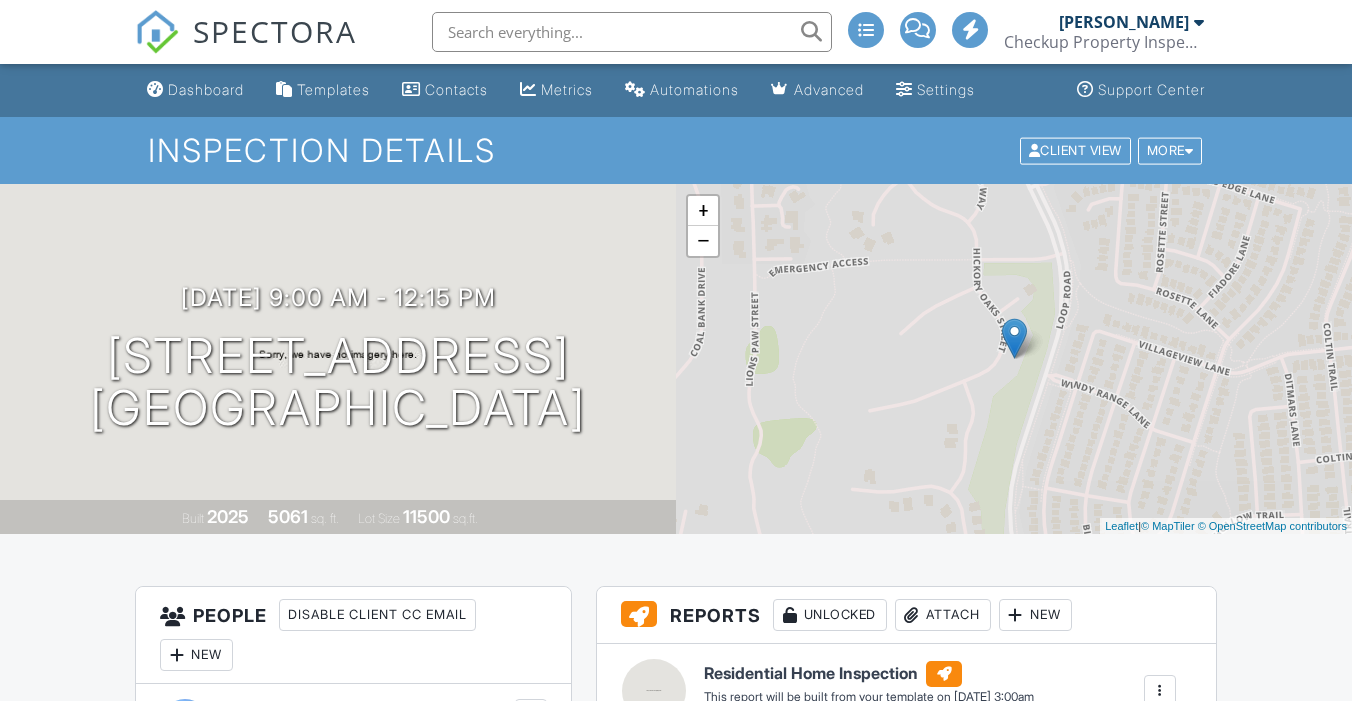 scroll, scrollTop: 483, scrollLeft: 0, axis: vertical 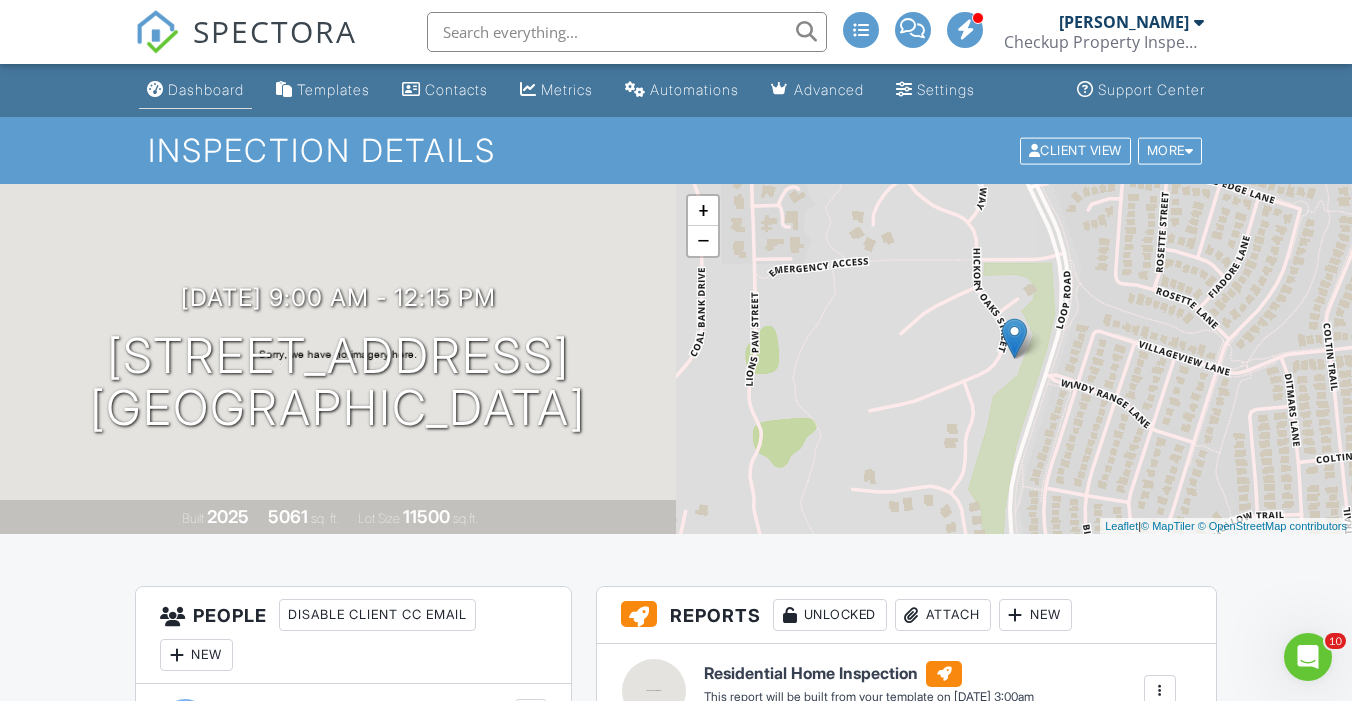 click on "Dashboard" at bounding box center [206, 89] 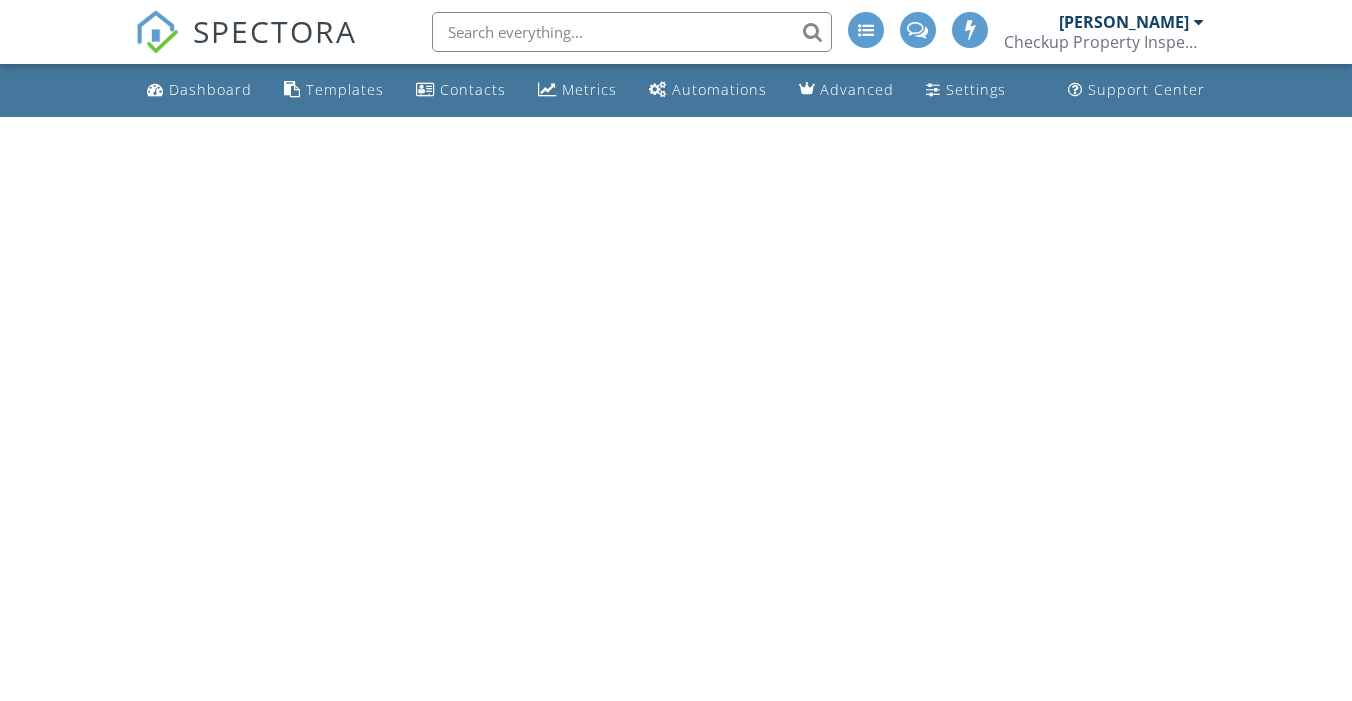 scroll, scrollTop: 0, scrollLeft: 0, axis: both 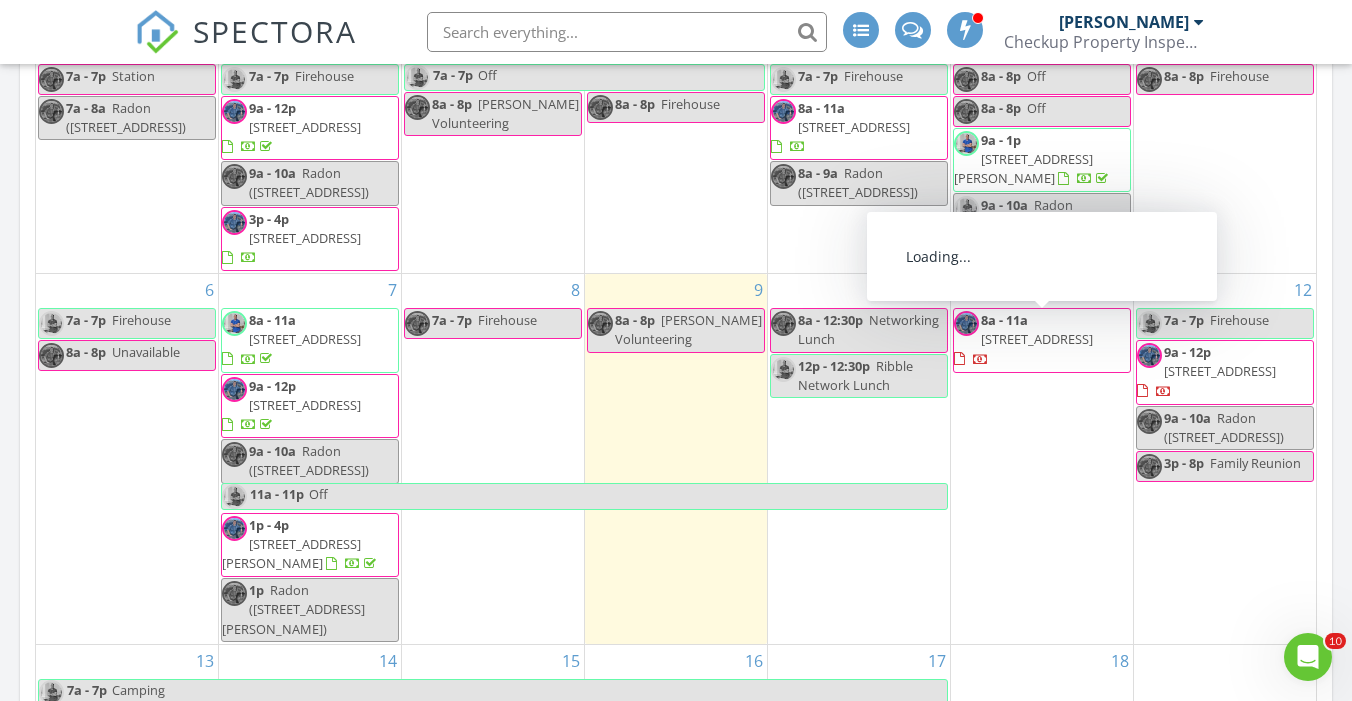 click on "[STREET_ADDRESS]" at bounding box center (1037, 339) 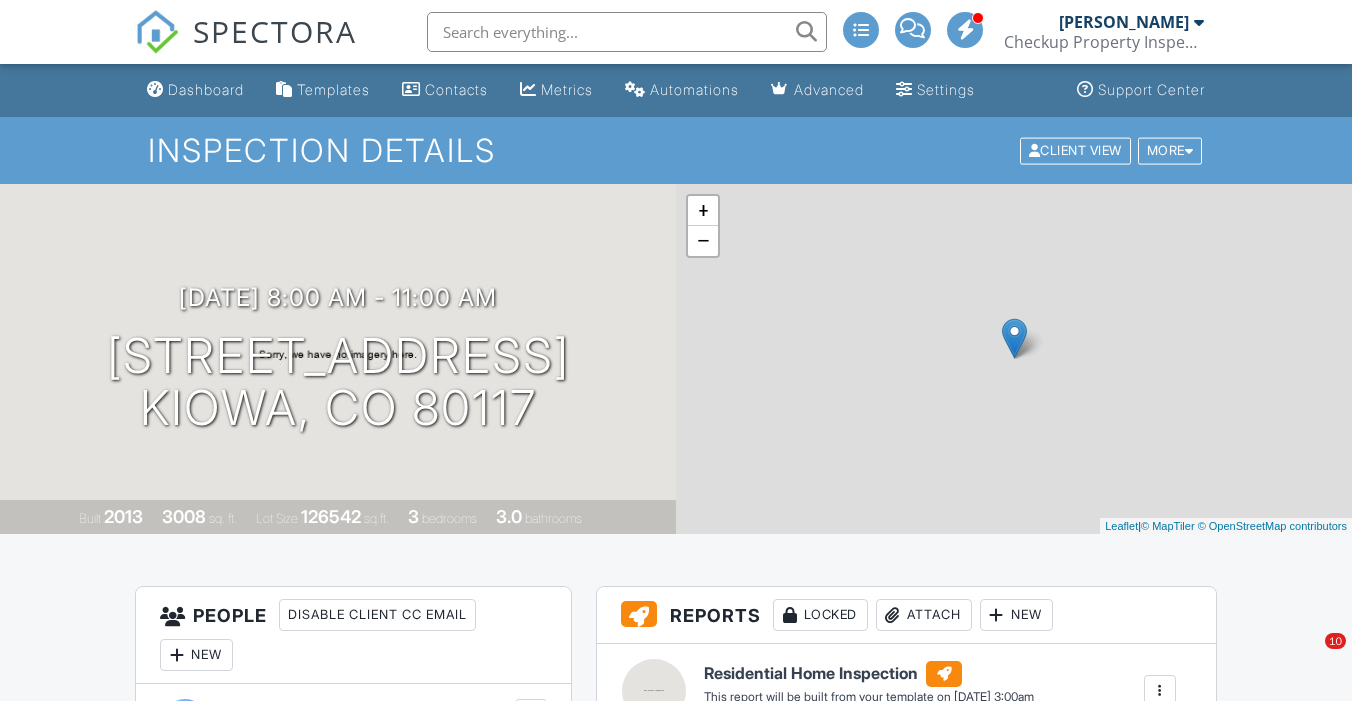 scroll, scrollTop: 0, scrollLeft: 0, axis: both 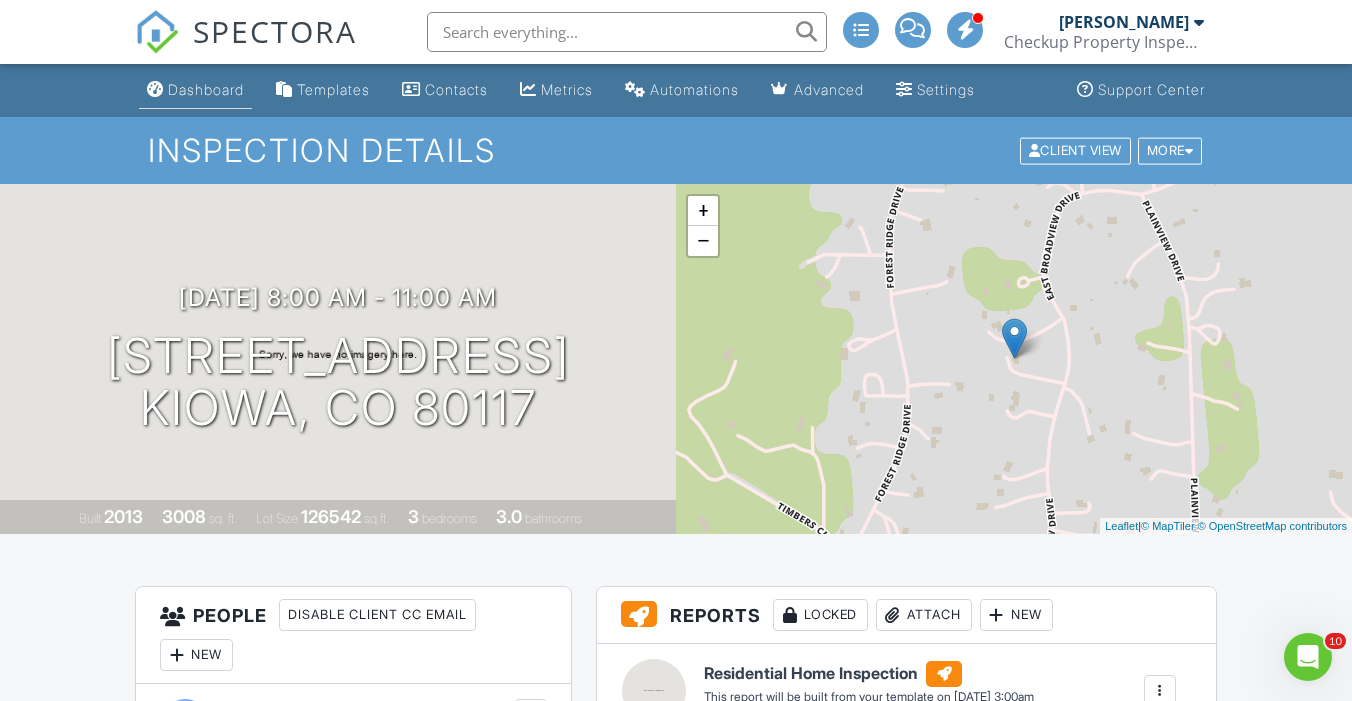 click on "Dashboard" at bounding box center [206, 89] 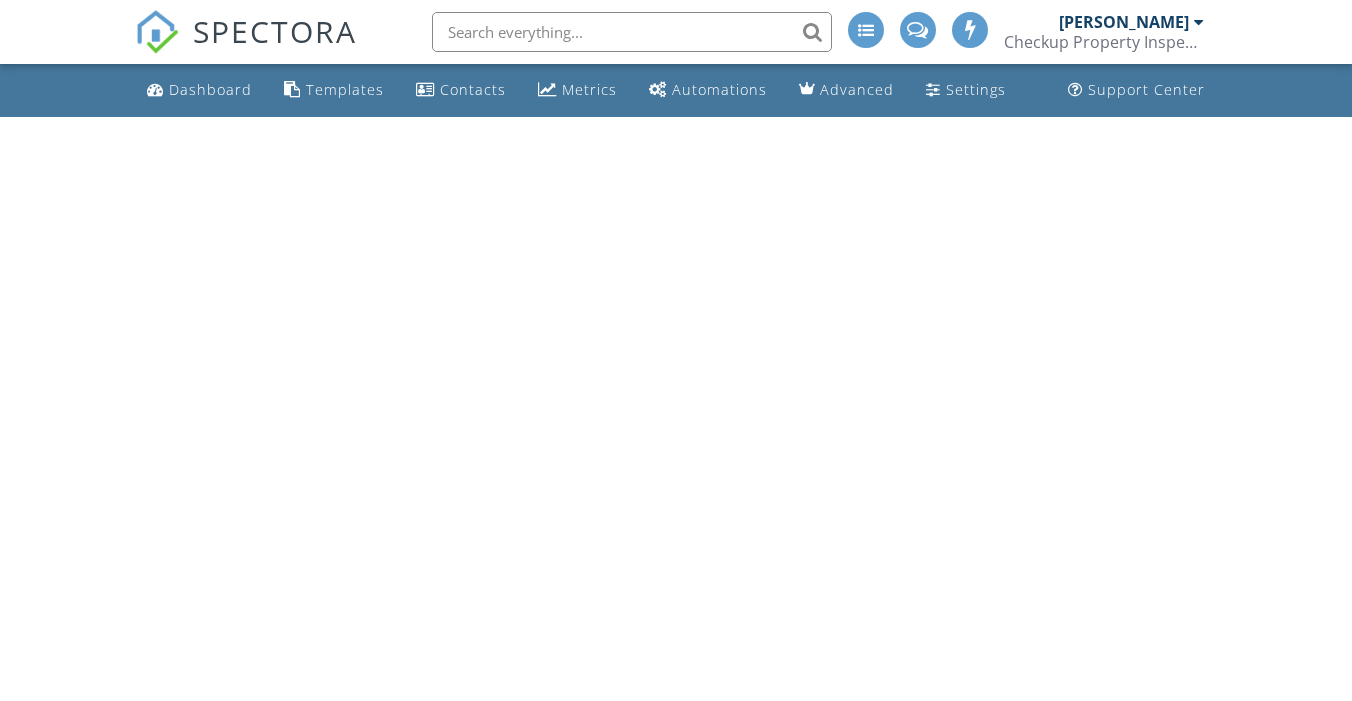 scroll, scrollTop: 0, scrollLeft: 0, axis: both 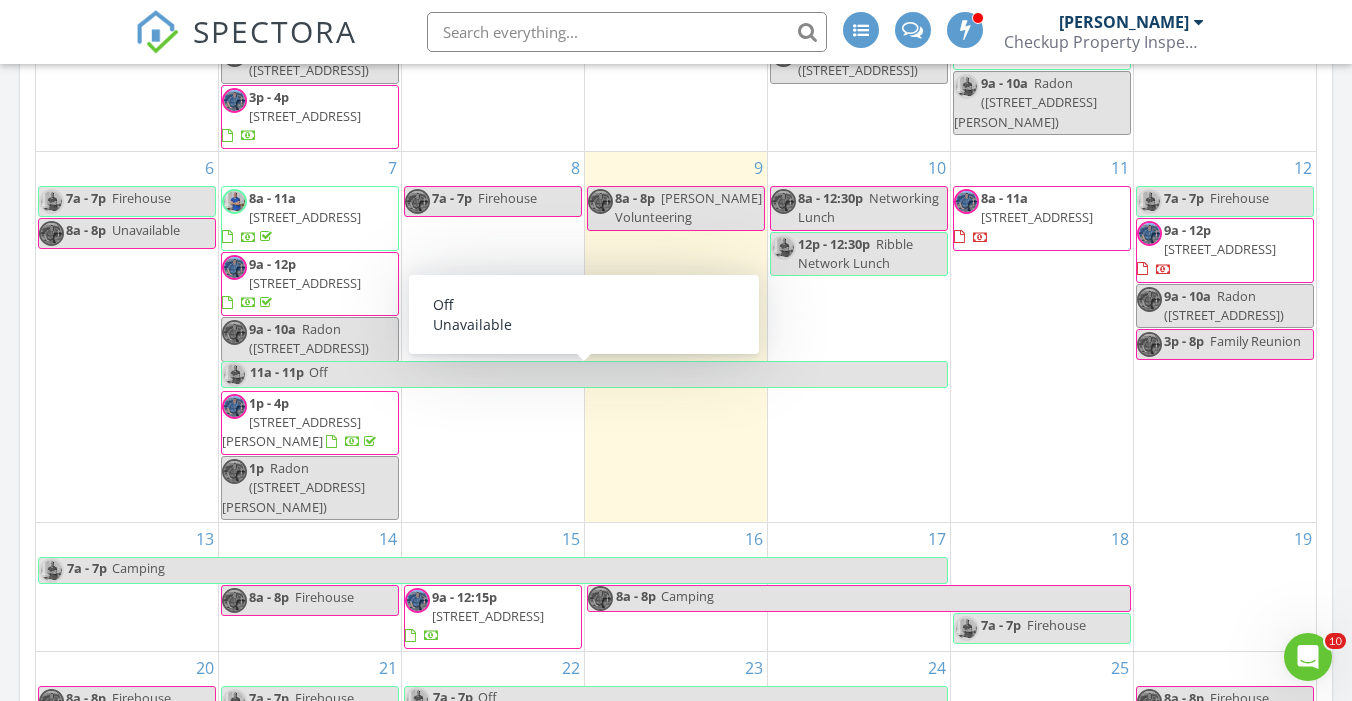 click on "[STREET_ADDRESS]" at bounding box center (1220, 249) 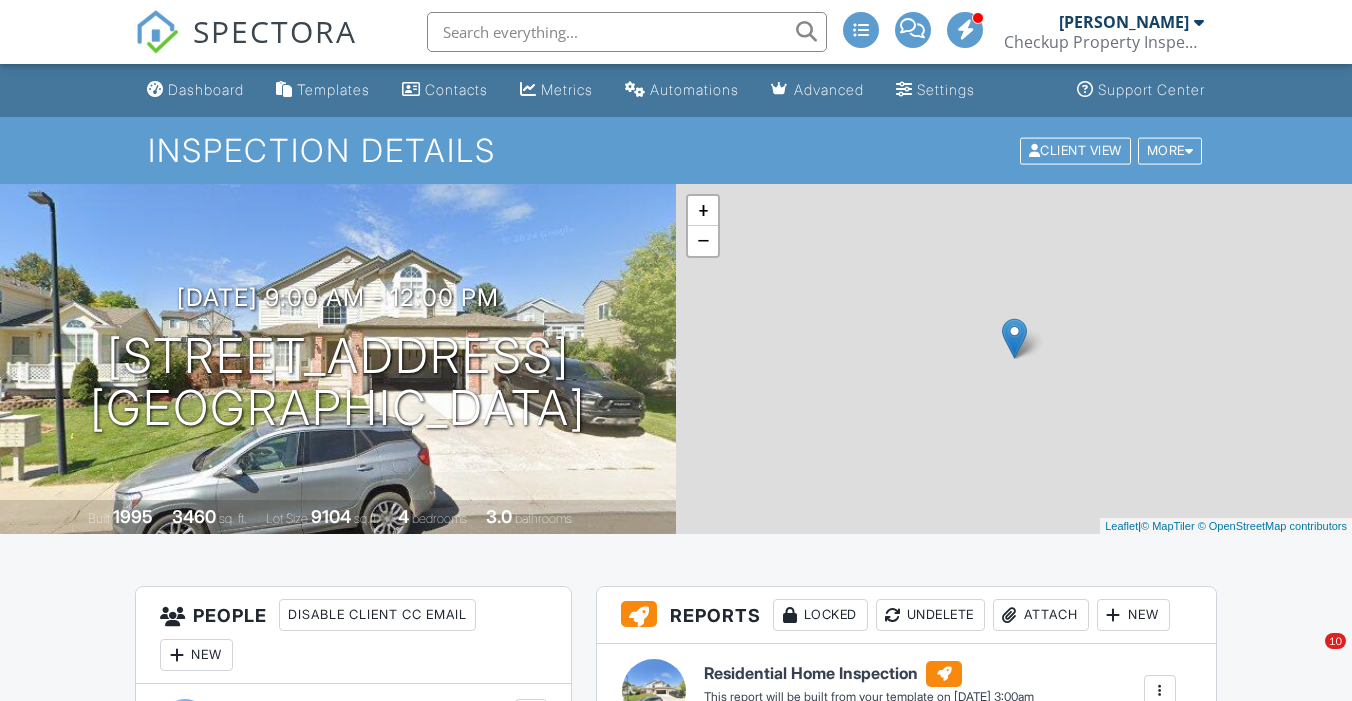 scroll, scrollTop: 0, scrollLeft: 0, axis: both 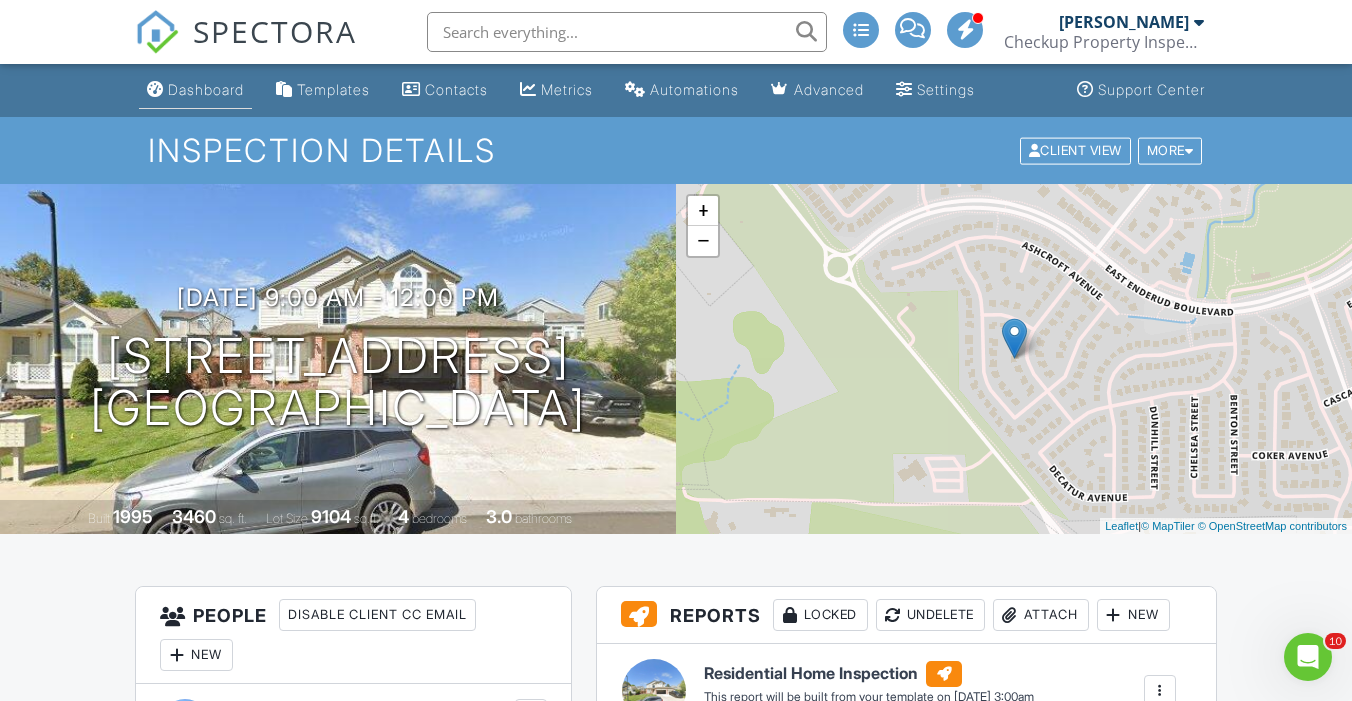 click on "Dashboard" at bounding box center (195, 90) 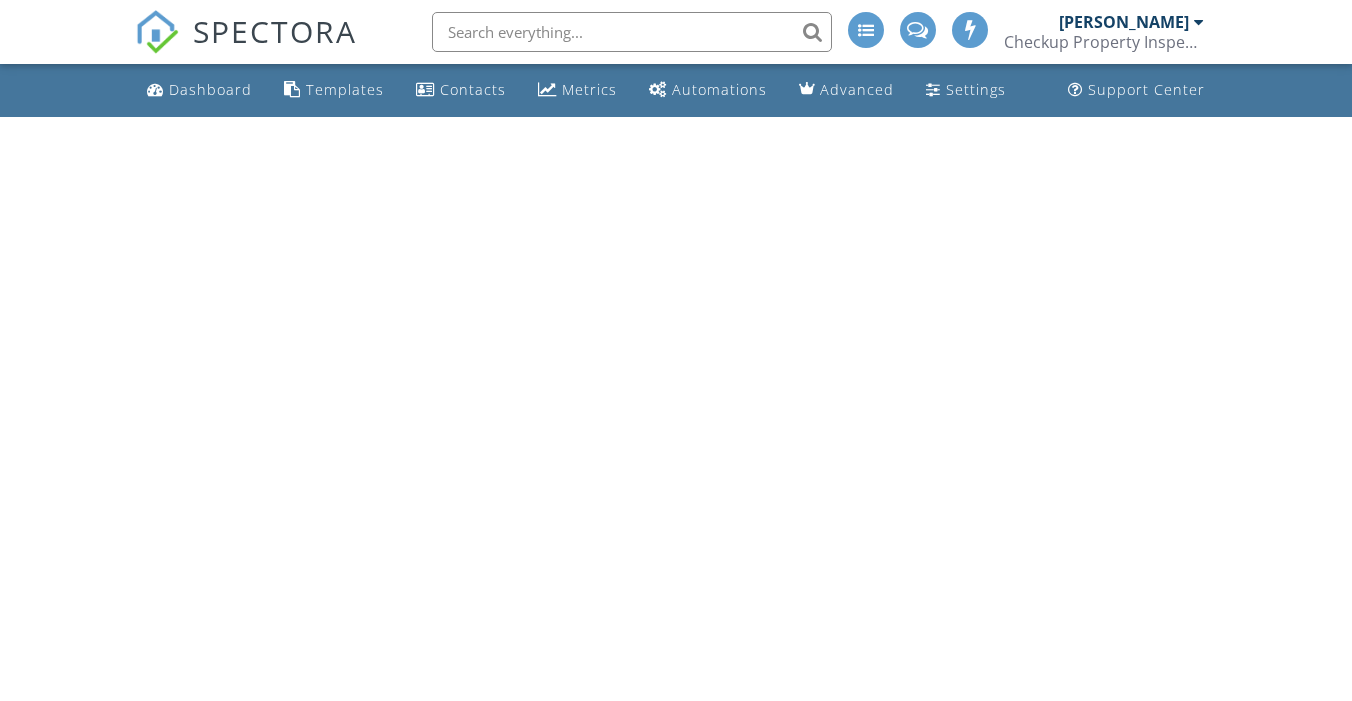 scroll, scrollTop: 0, scrollLeft: 0, axis: both 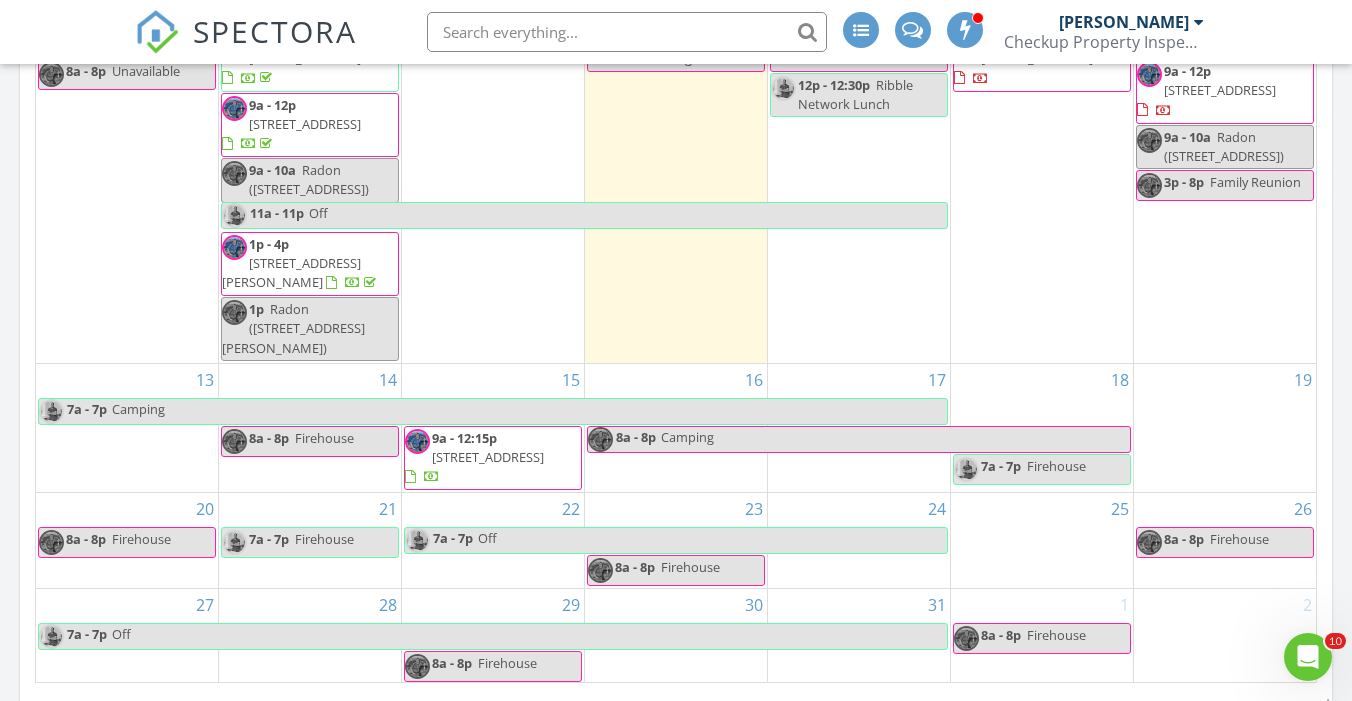 click on "9a - 12:15p
[STREET_ADDRESS]" at bounding box center [474, 457] 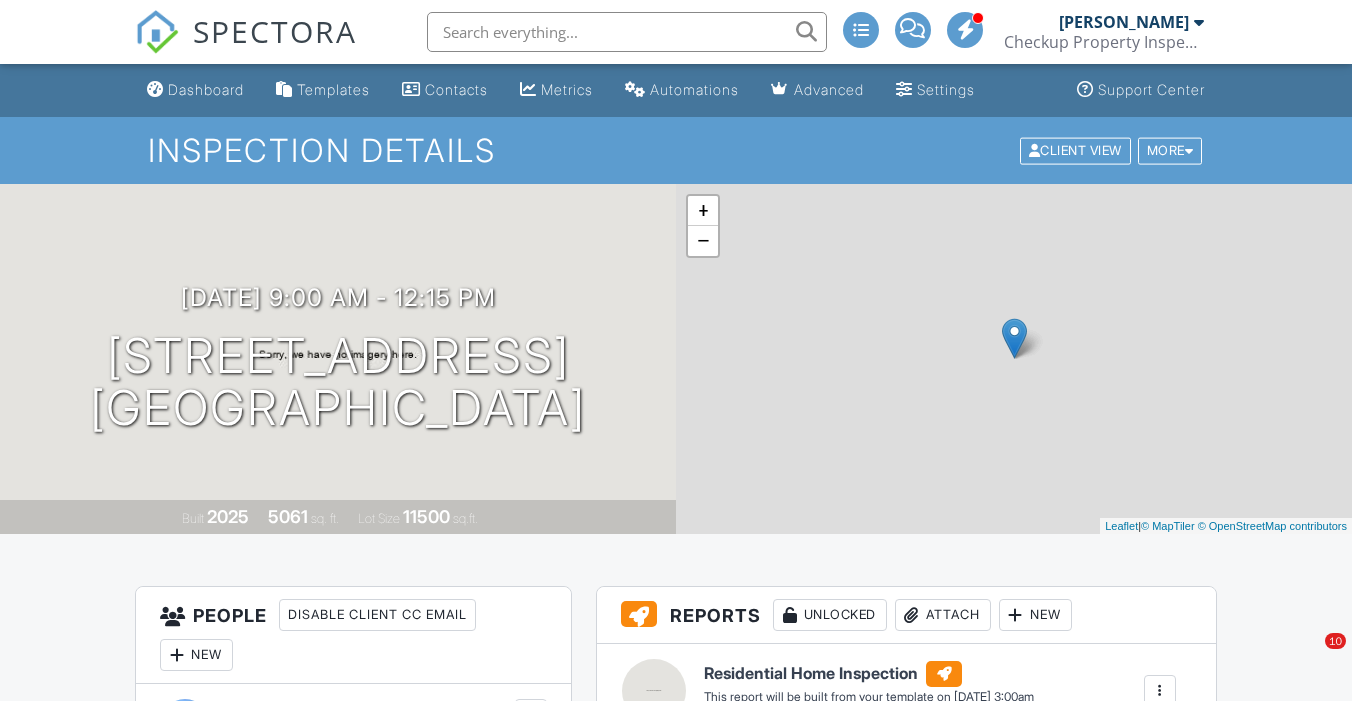 scroll, scrollTop: 0, scrollLeft: 0, axis: both 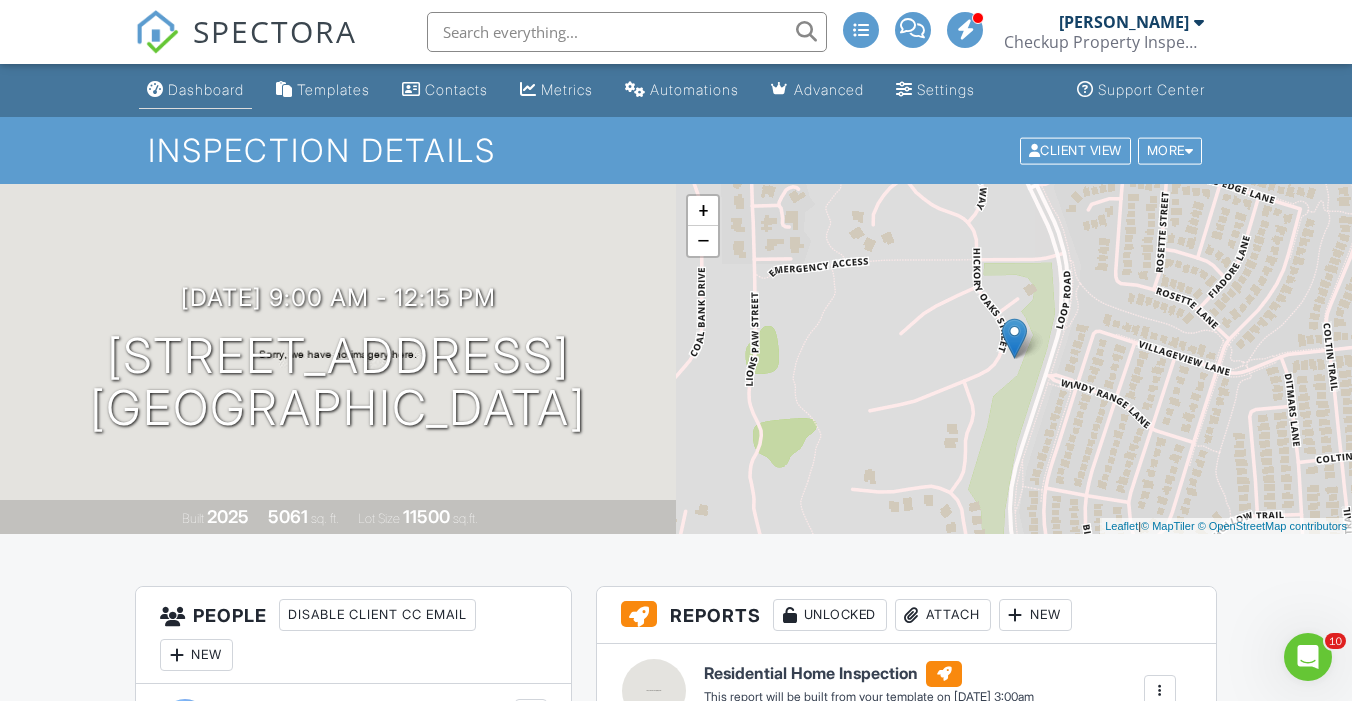 click on "Dashboard" at bounding box center [195, 90] 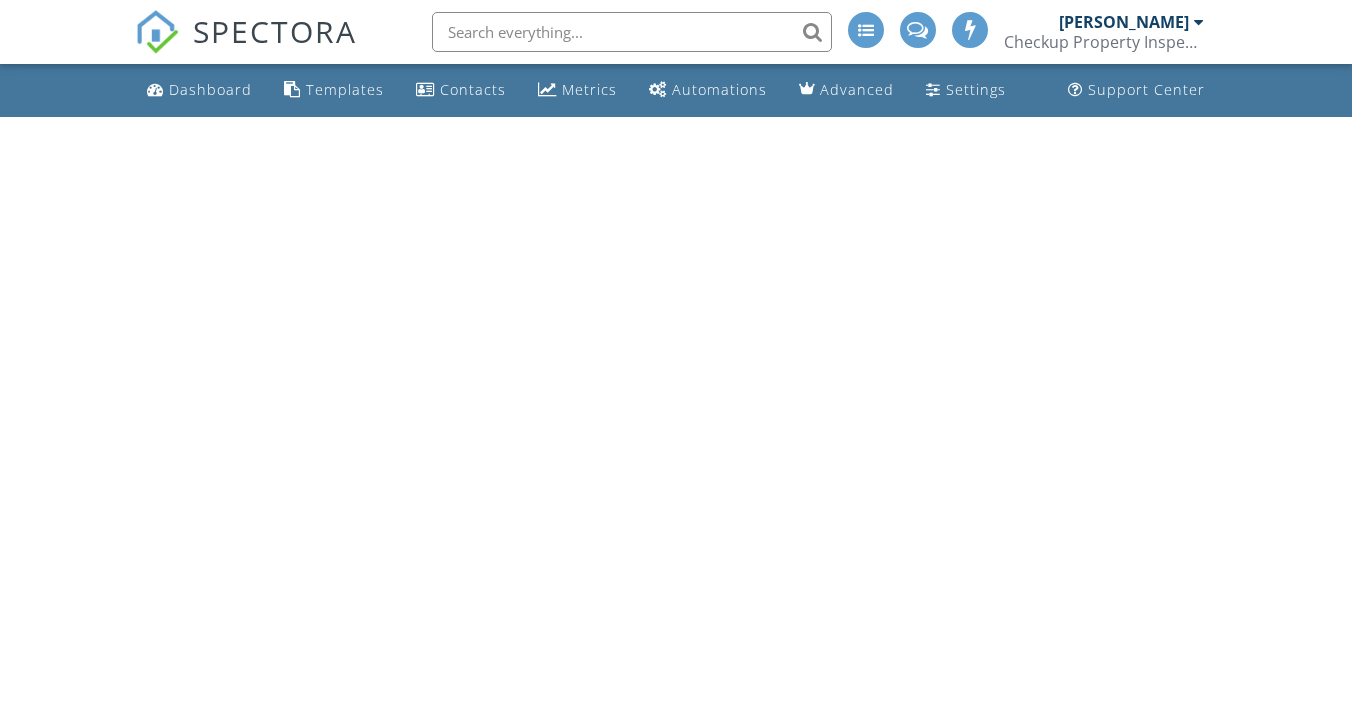 scroll, scrollTop: 0, scrollLeft: 0, axis: both 